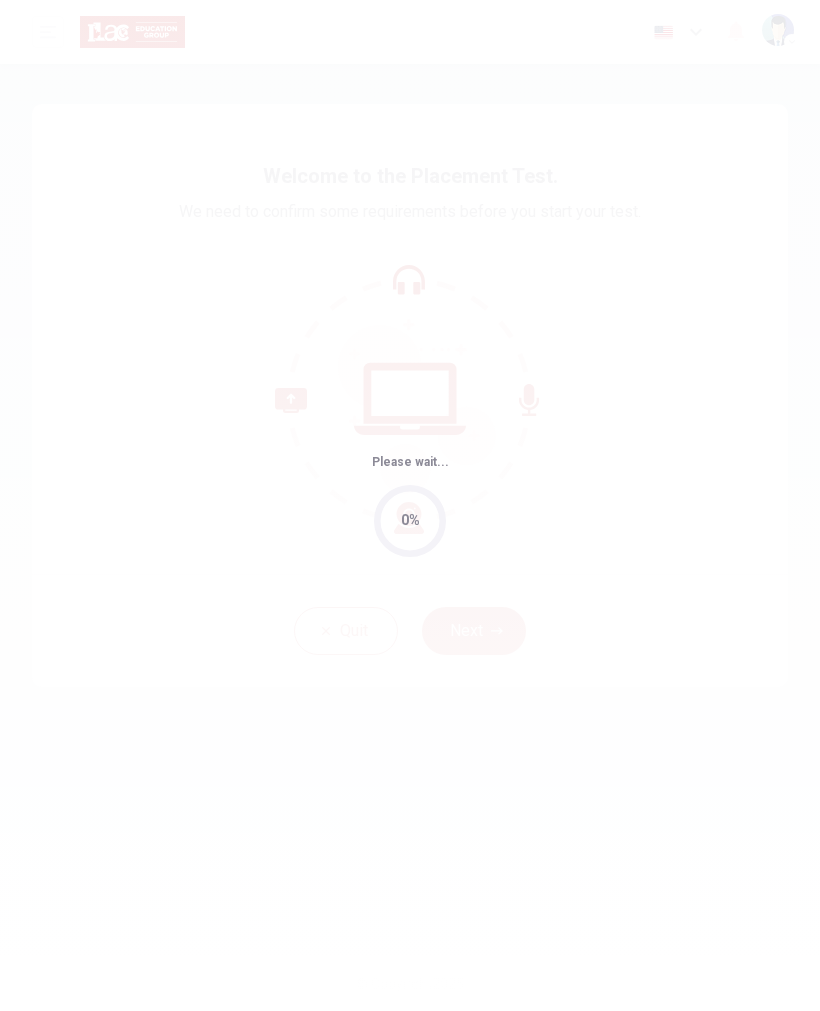 scroll, scrollTop: 0, scrollLeft: 0, axis: both 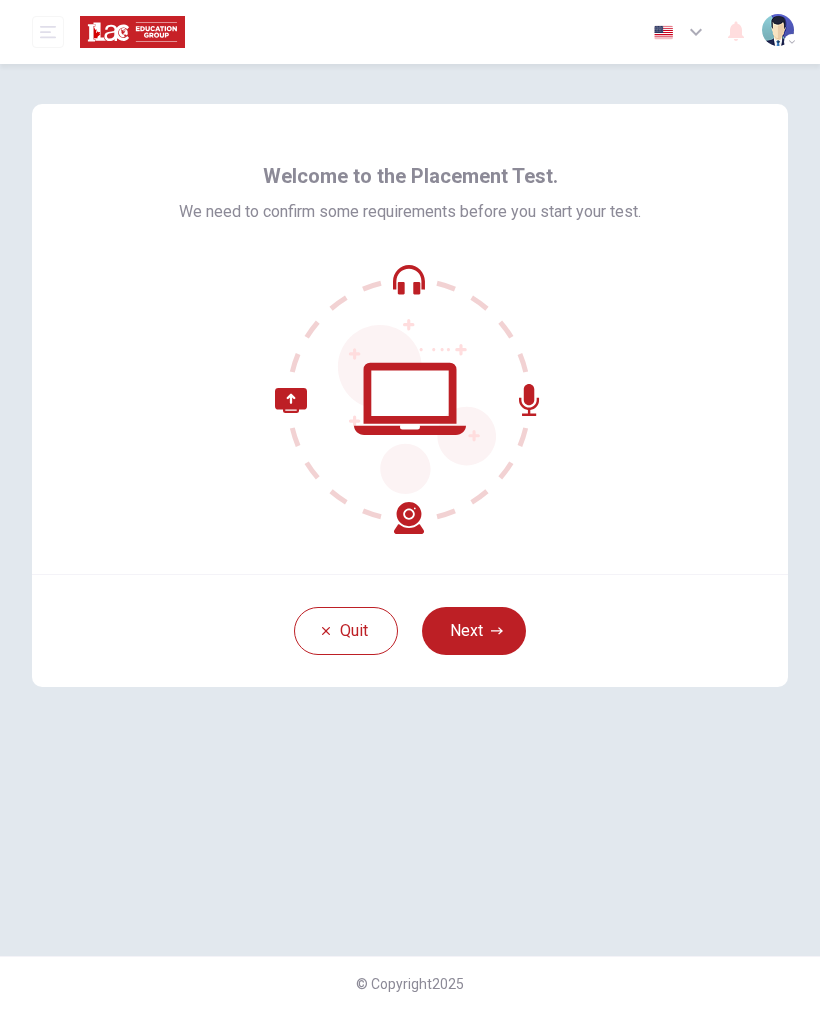 click on "Next" at bounding box center (474, 631) 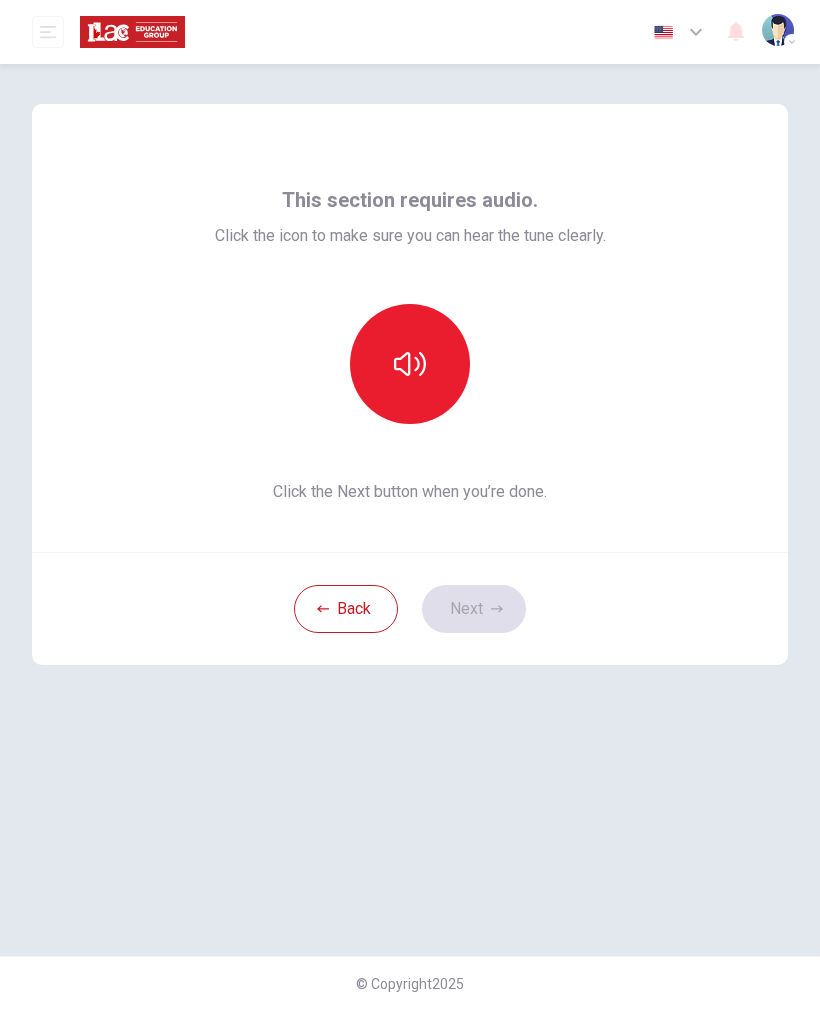 click 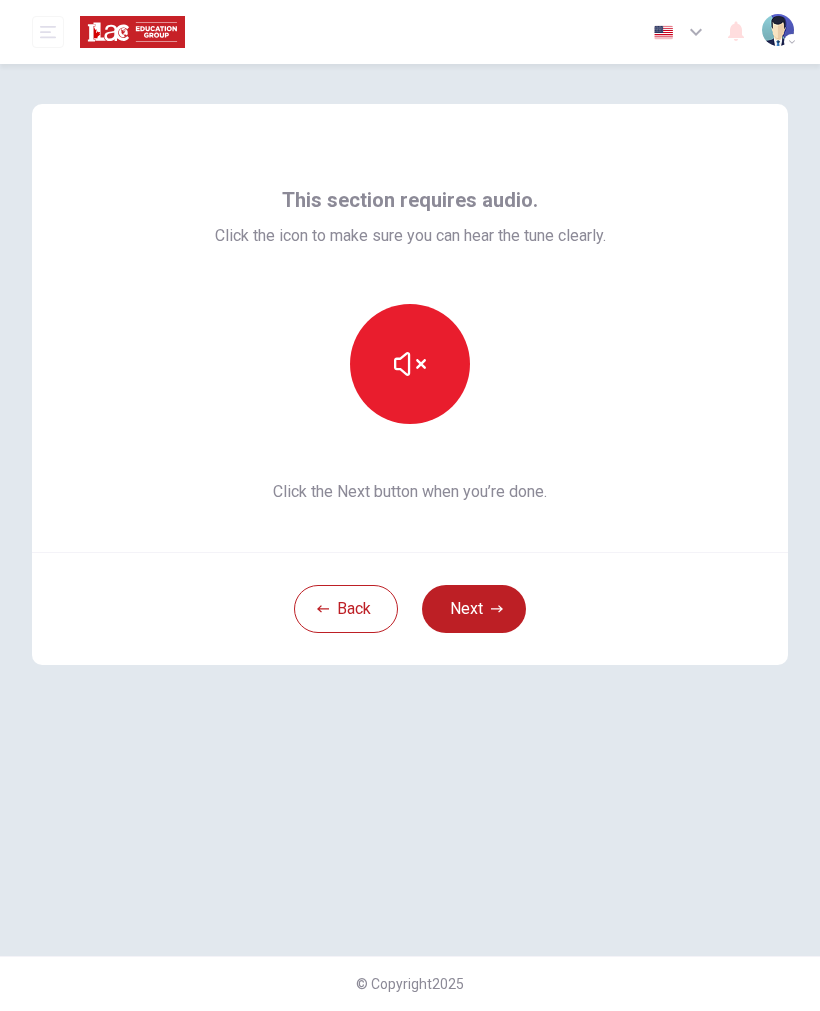 click on "Next" at bounding box center (474, 609) 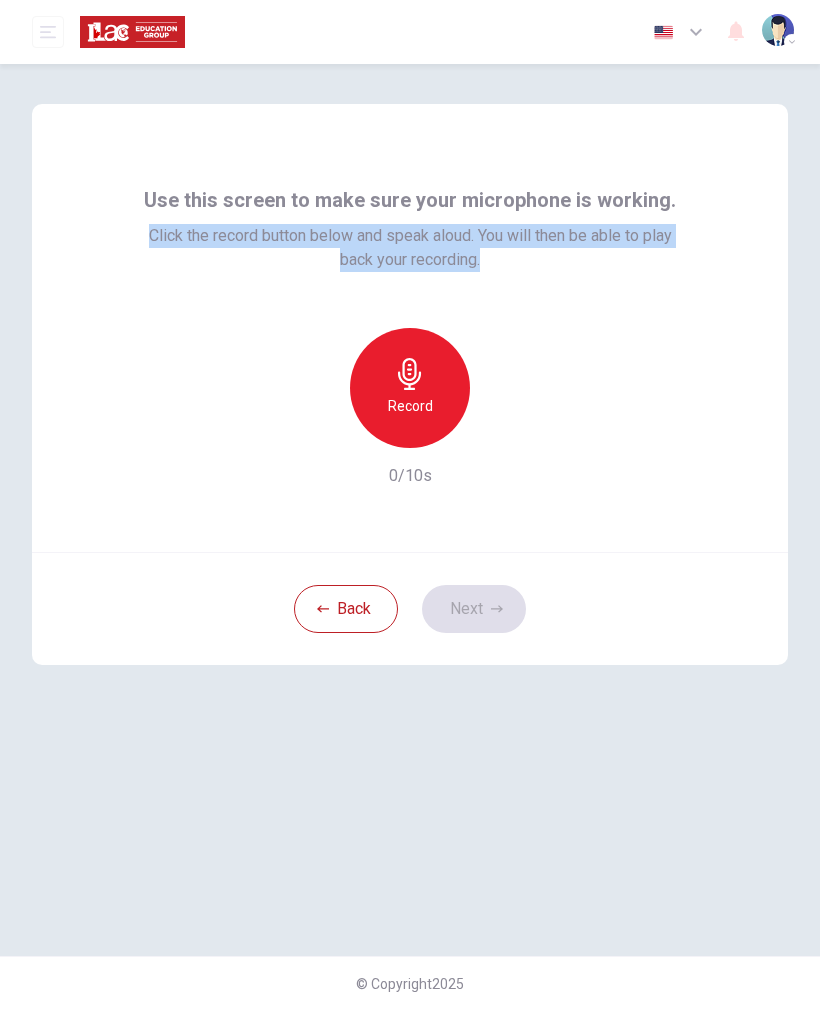 click on "Record 0/10s" at bounding box center (410, 408) 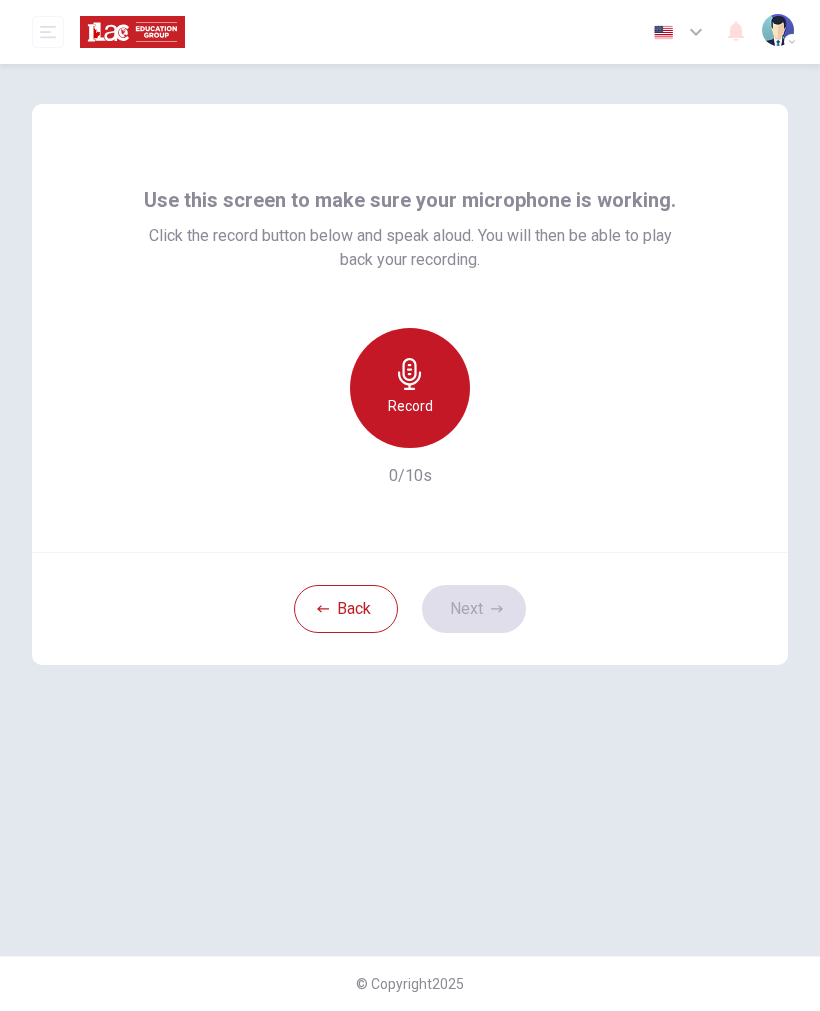 click on "Record" at bounding box center (410, 406) 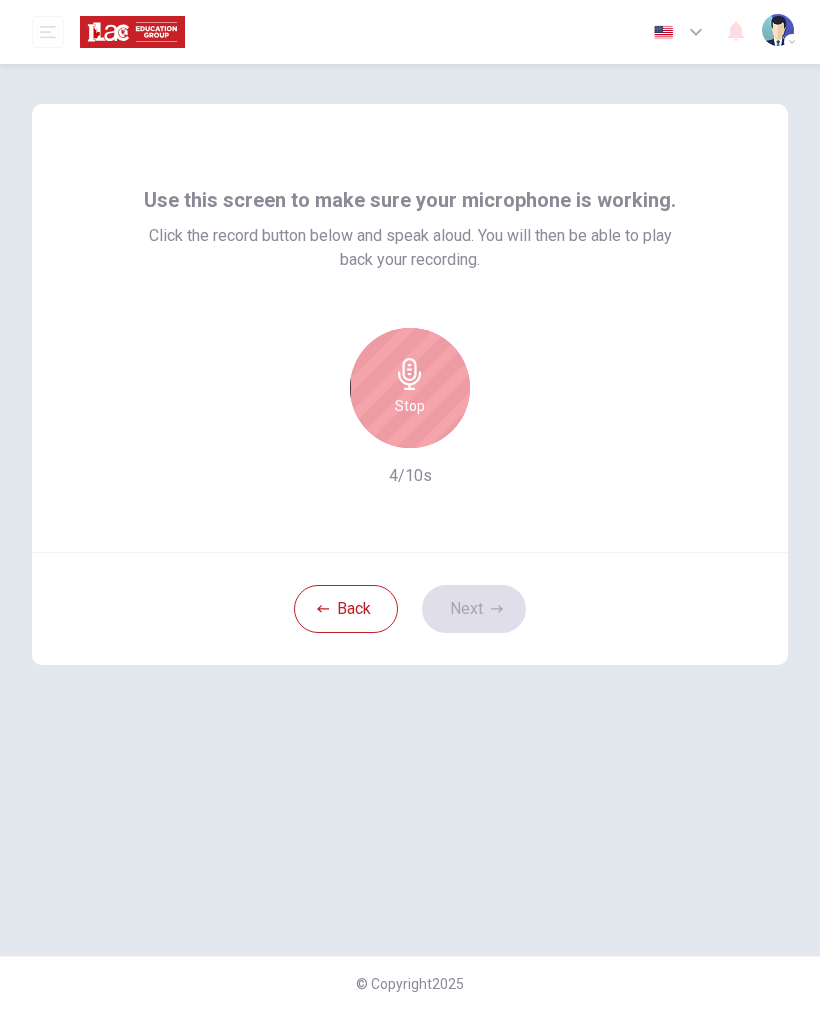 click 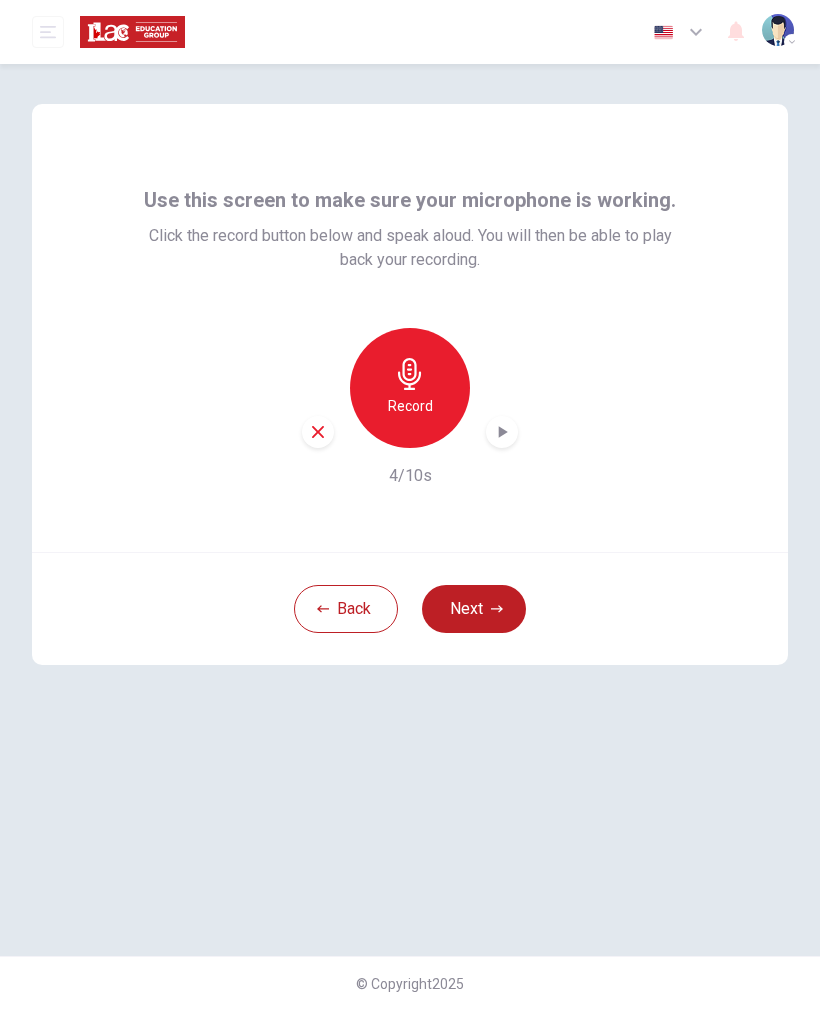 click 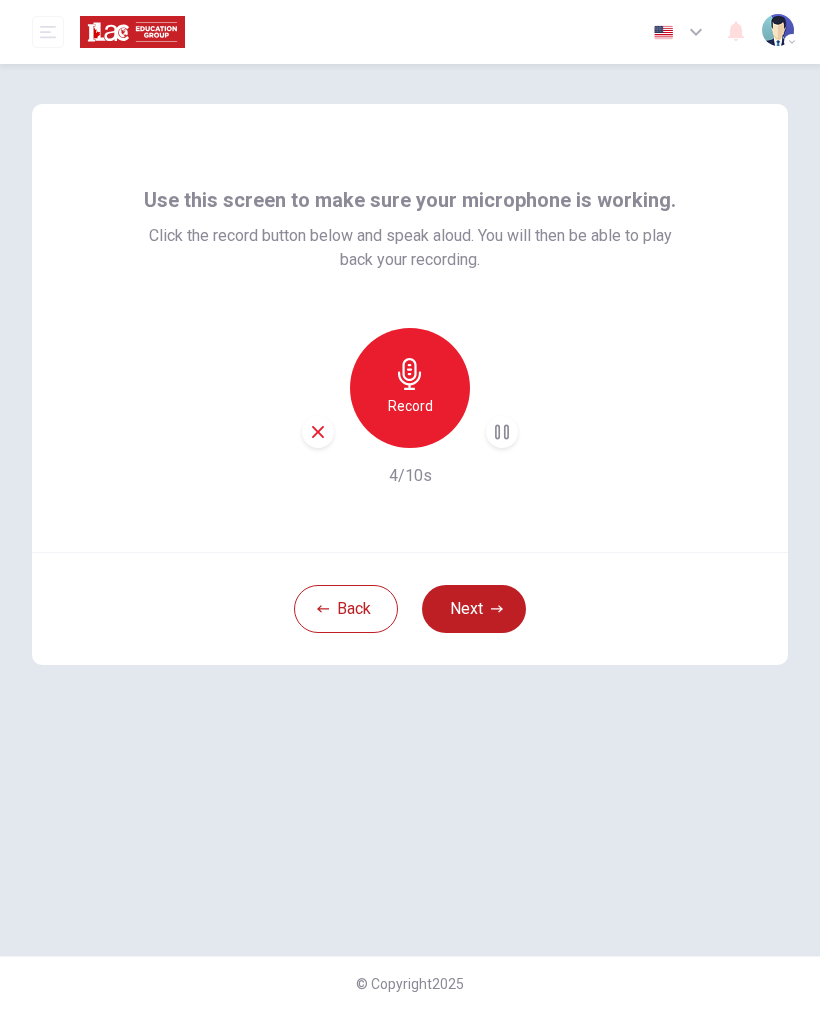 click on "Record" at bounding box center [410, 388] 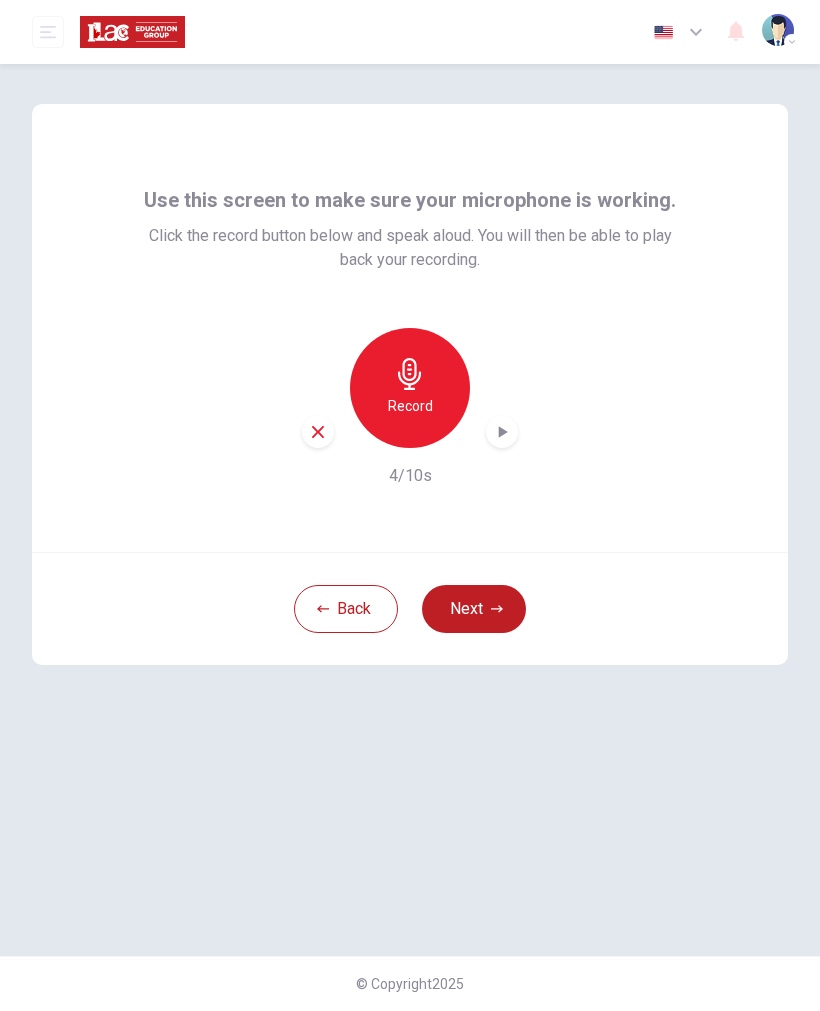 click 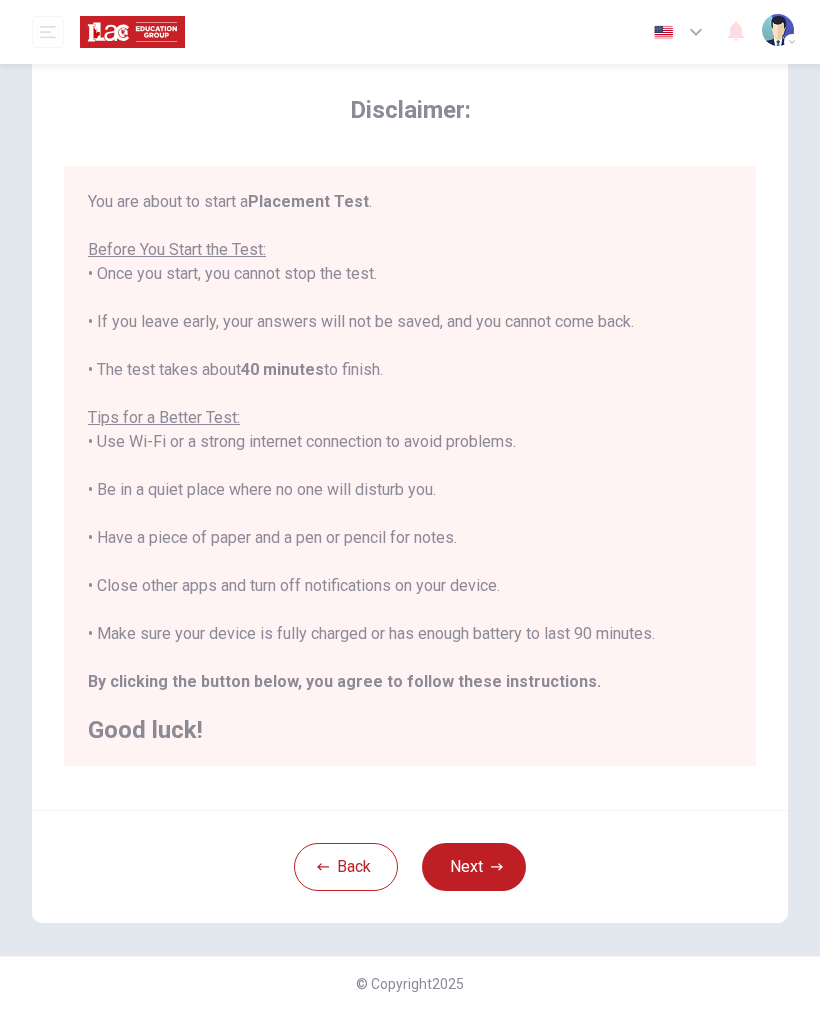scroll, scrollTop: 50, scrollLeft: 0, axis: vertical 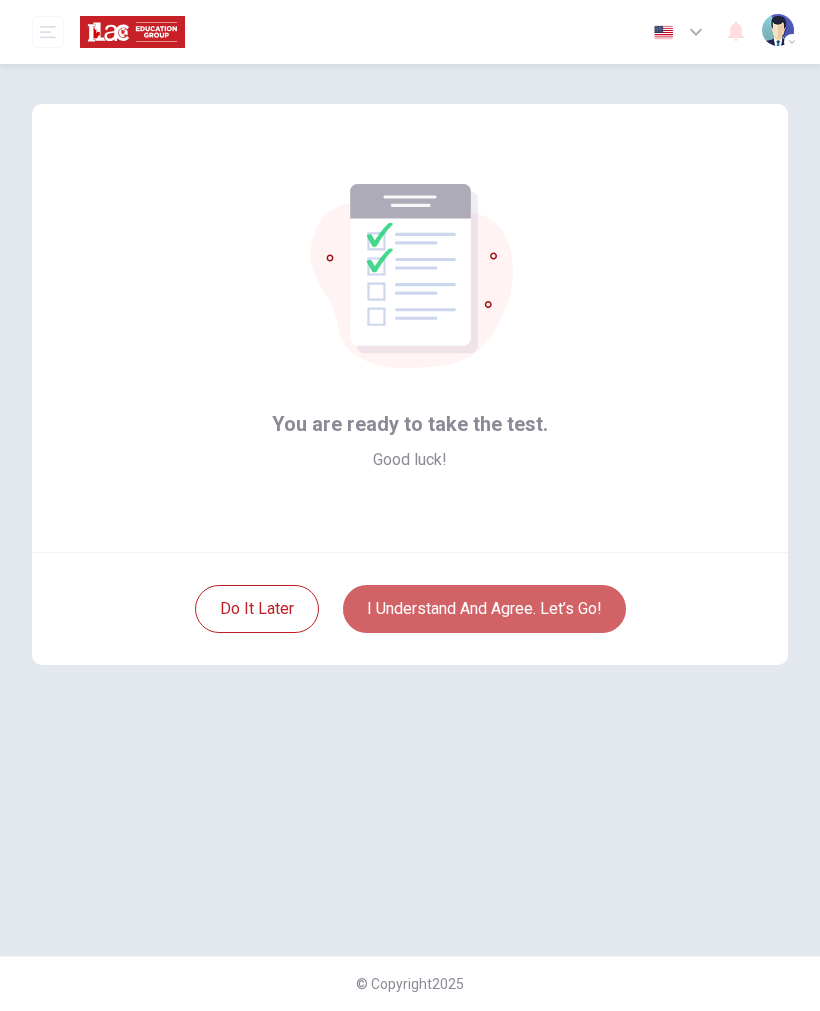 click on "I understand and agree. Let’s go!" at bounding box center [484, 609] 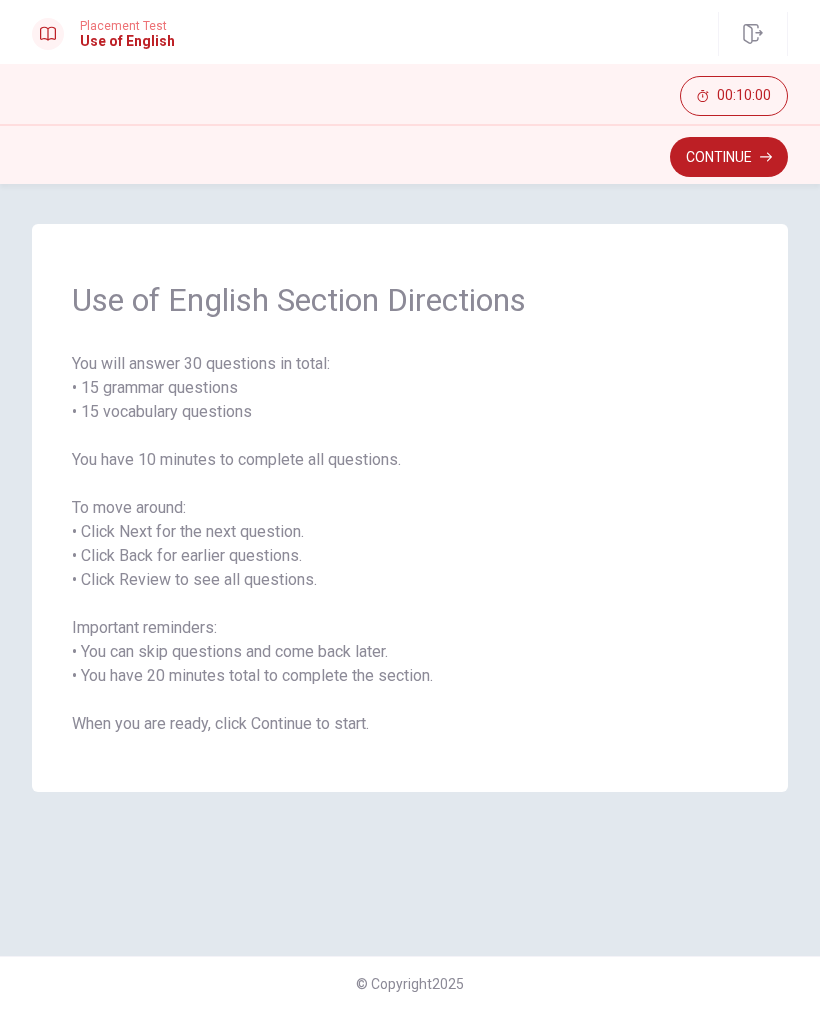 click on "Continue" at bounding box center (729, 157) 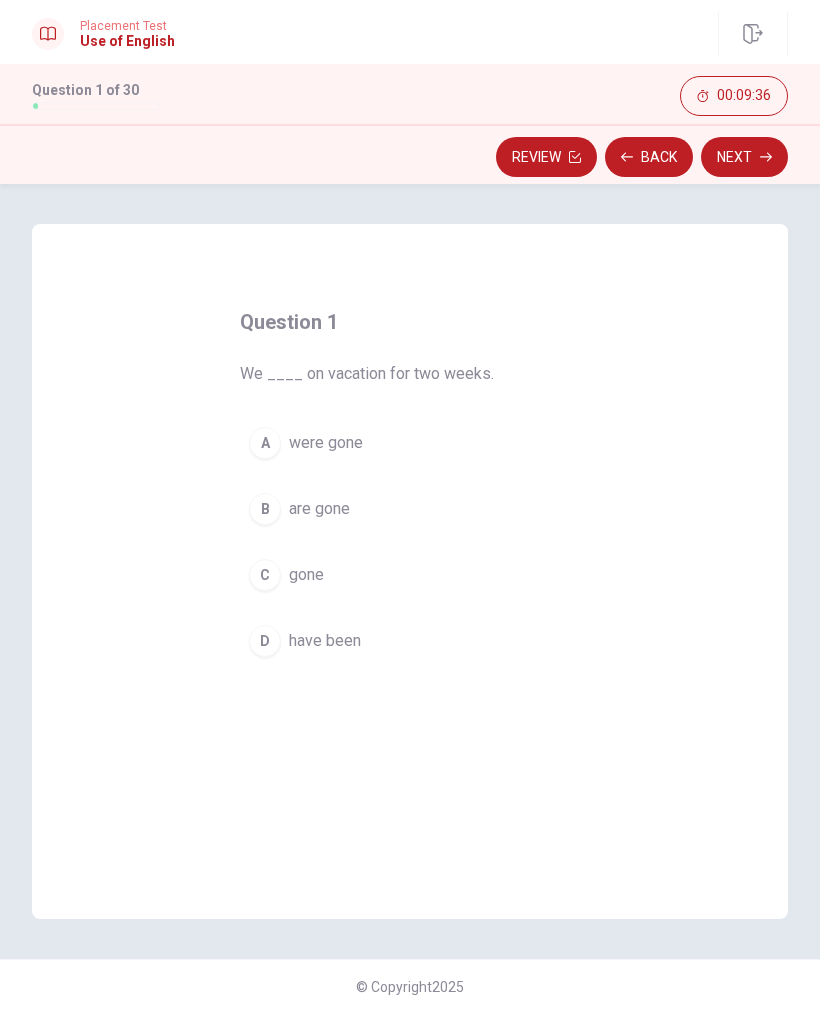 click on "B" at bounding box center [265, 509] 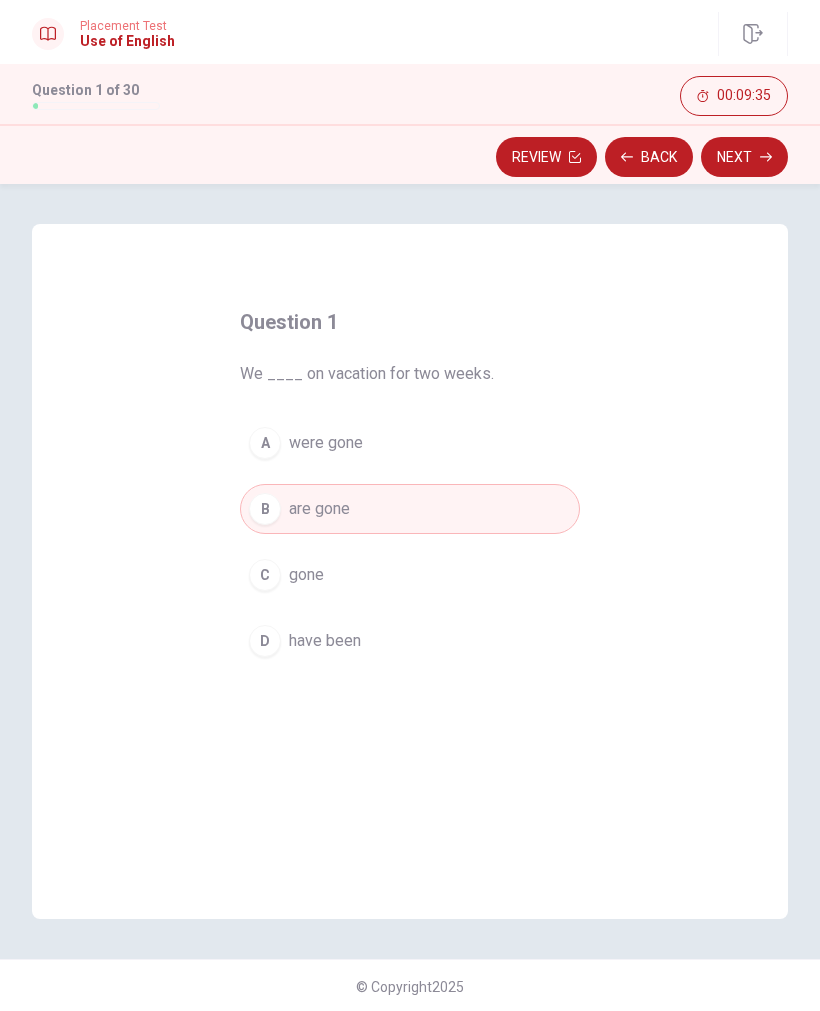 click on "Next" at bounding box center [744, 157] 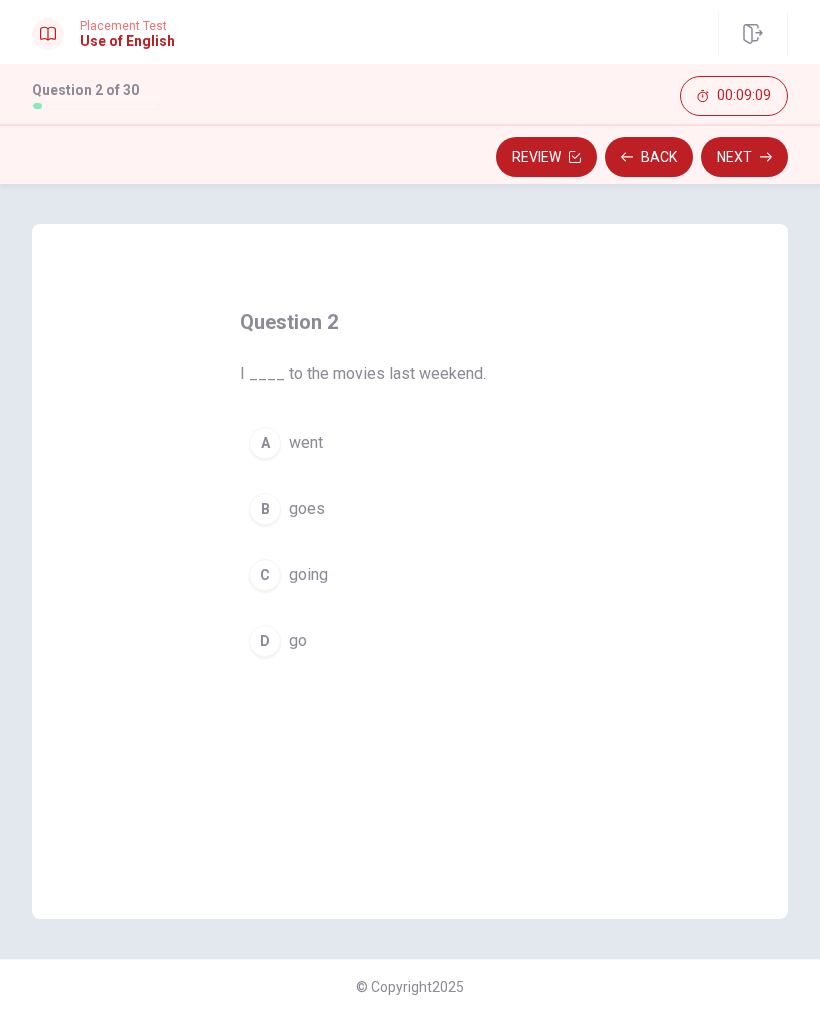 click on "A" at bounding box center (265, 443) 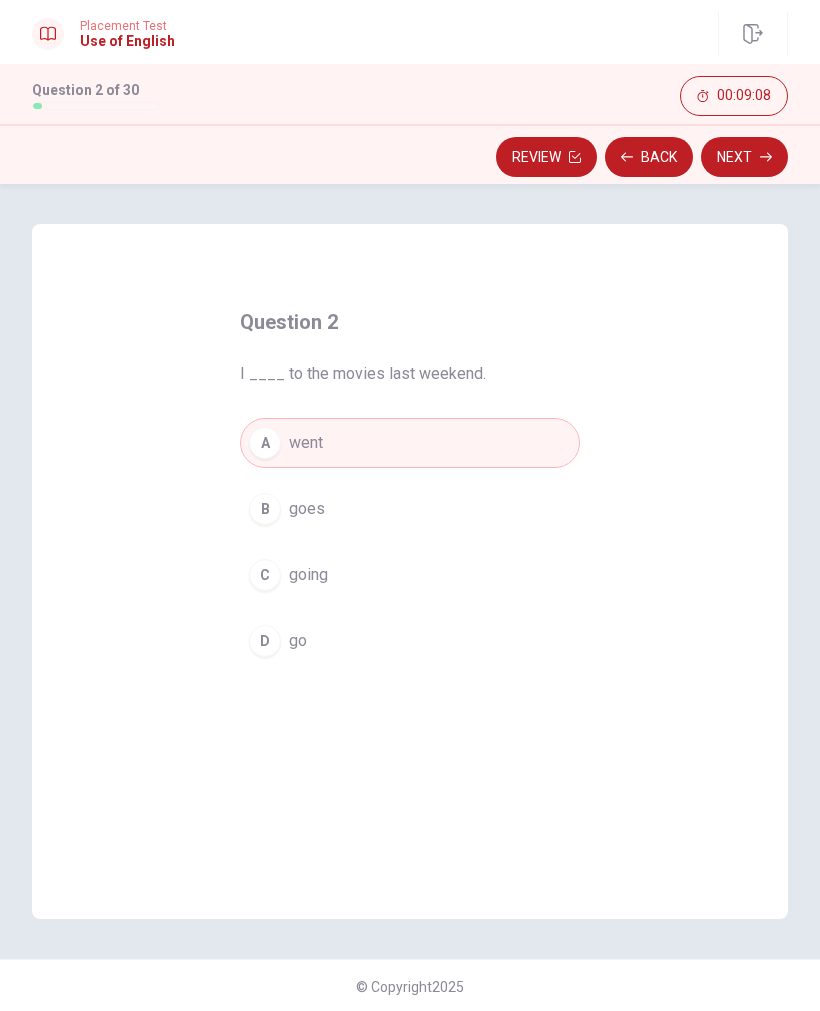 click on "Next" at bounding box center (744, 157) 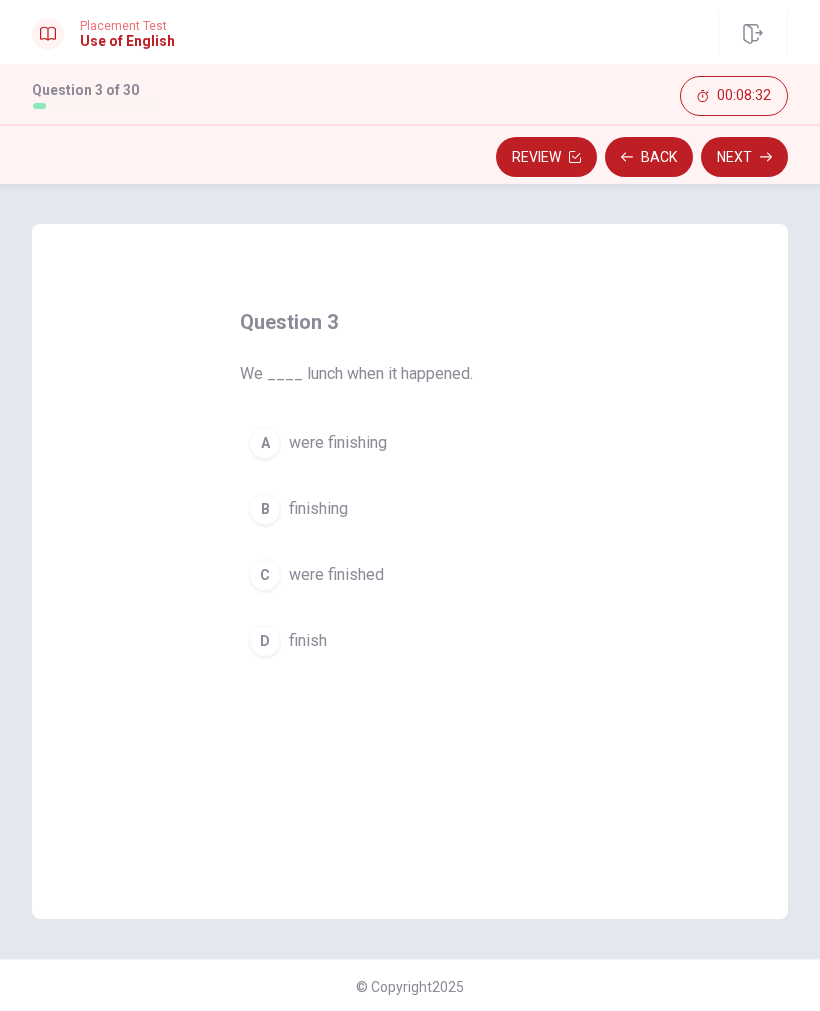 click on "A" at bounding box center (265, 443) 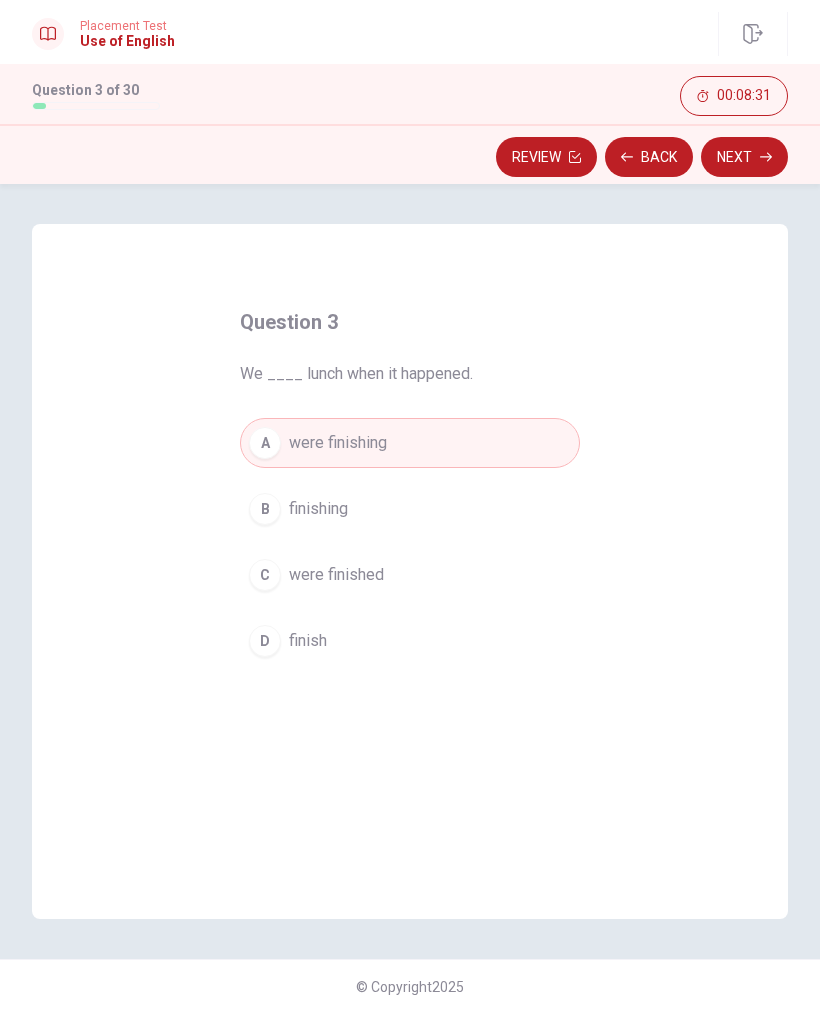 click on "Next" at bounding box center (744, 157) 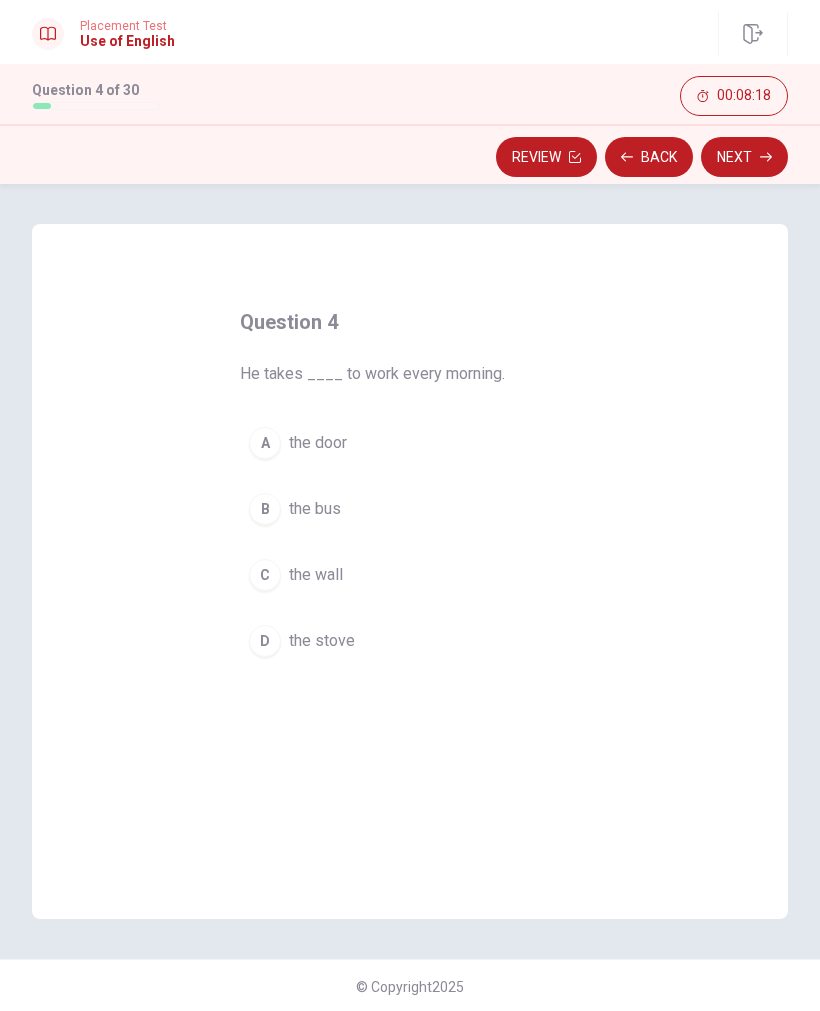 click on "B the bus" at bounding box center (410, 509) 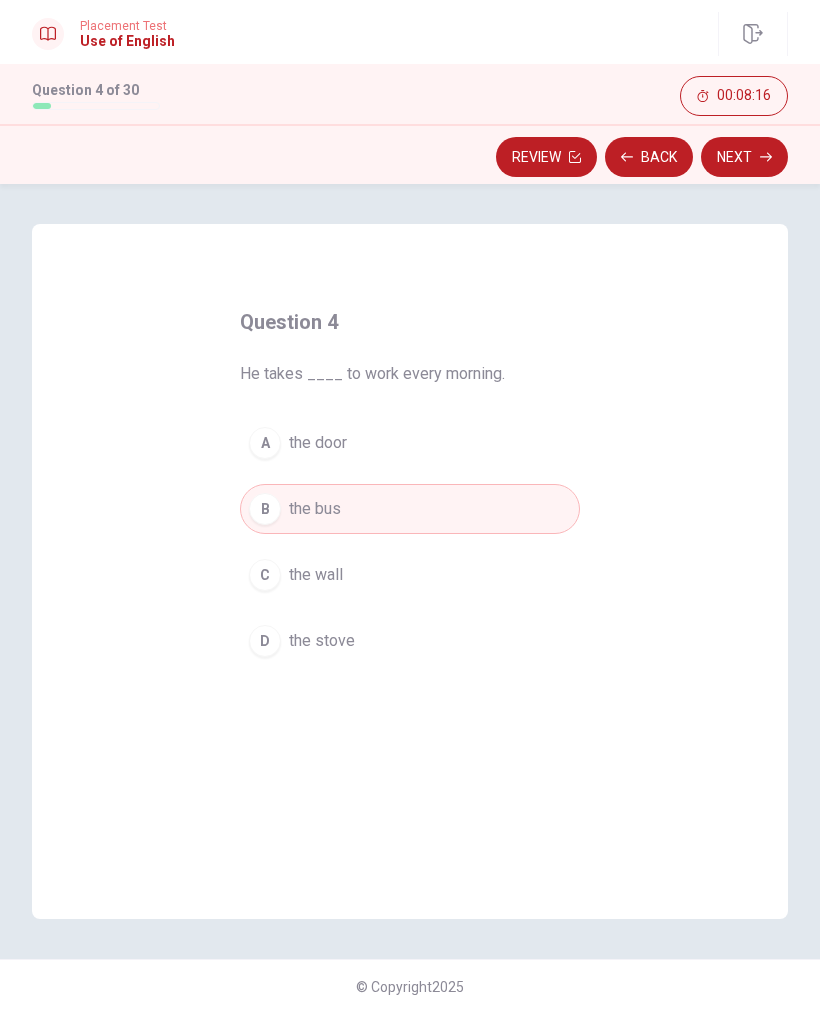 click on "Next" at bounding box center [744, 157] 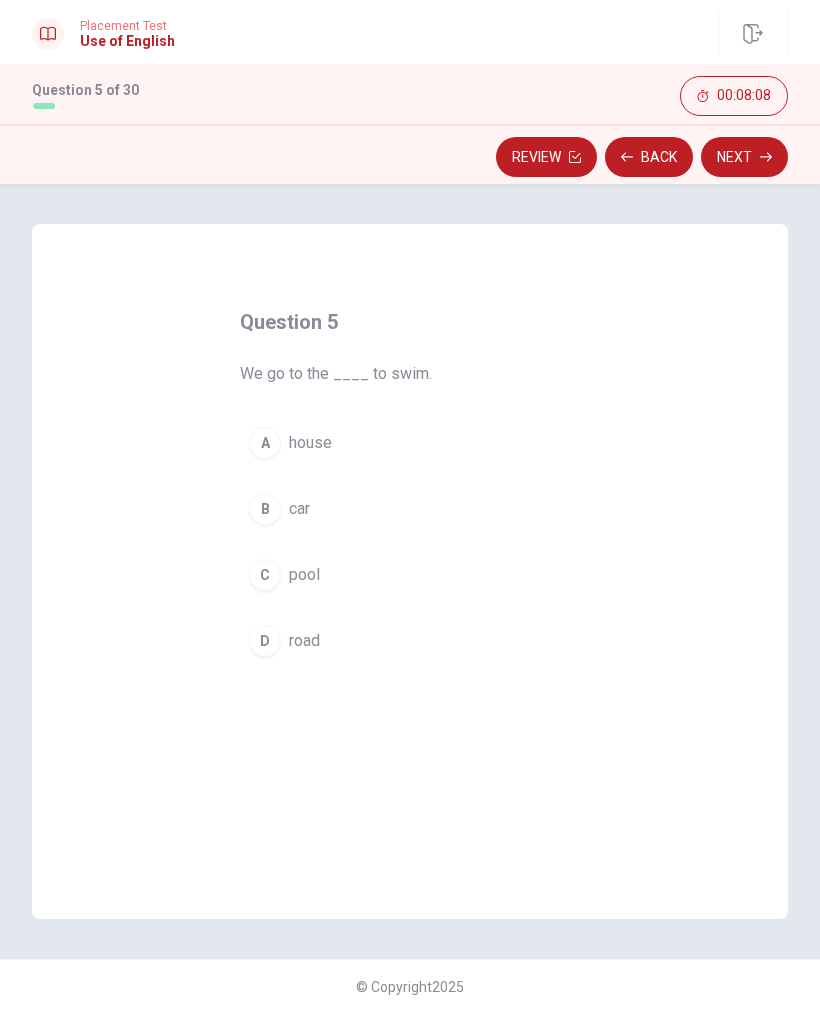 click on "C pool" at bounding box center (410, 575) 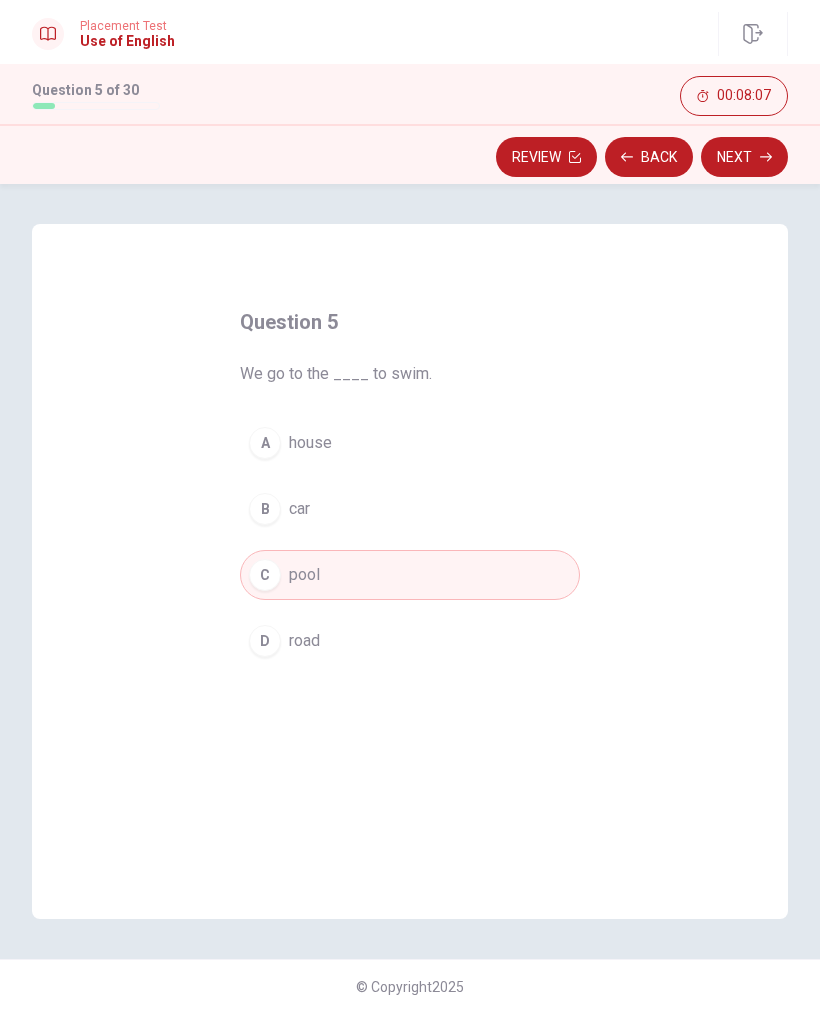click 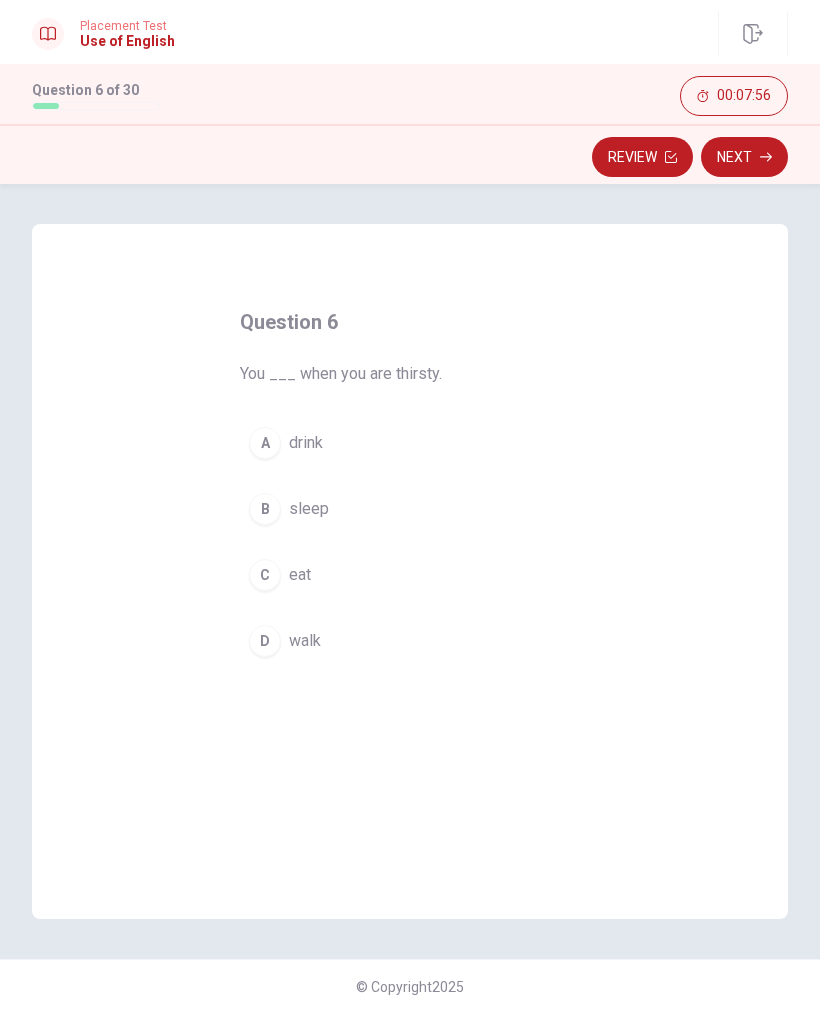 click on "A" at bounding box center [265, 443] 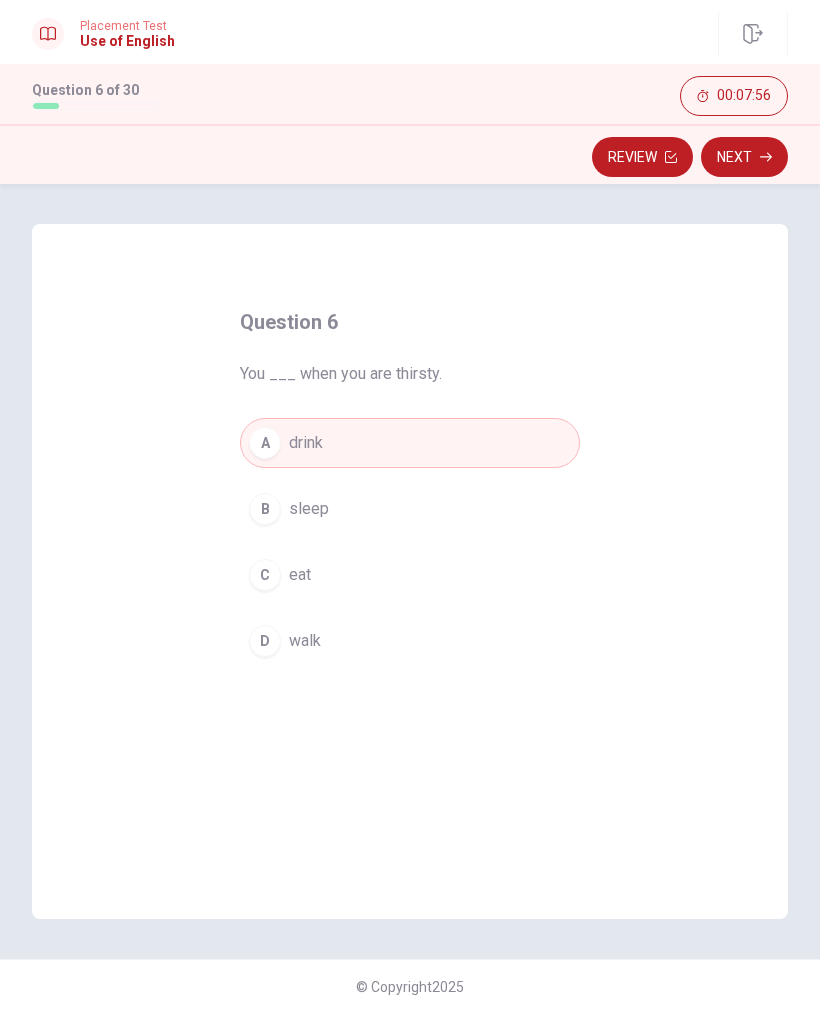 click on "Next" at bounding box center (744, 157) 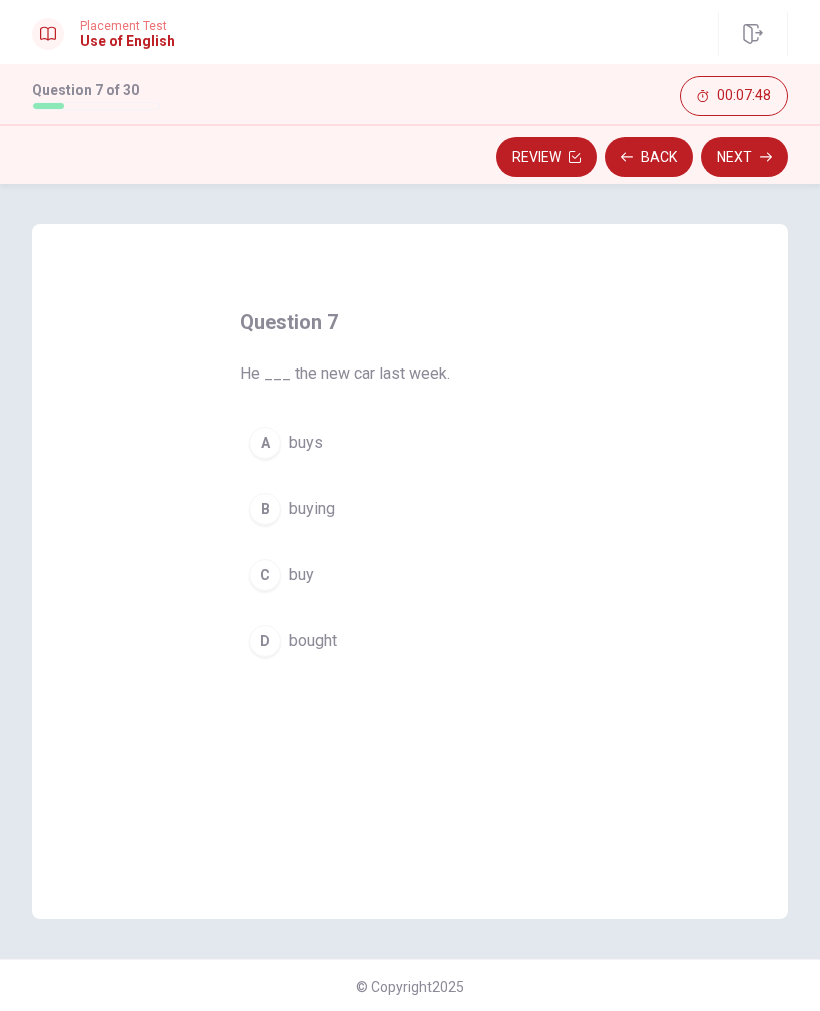 click on "D" at bounding box center [265, 641] 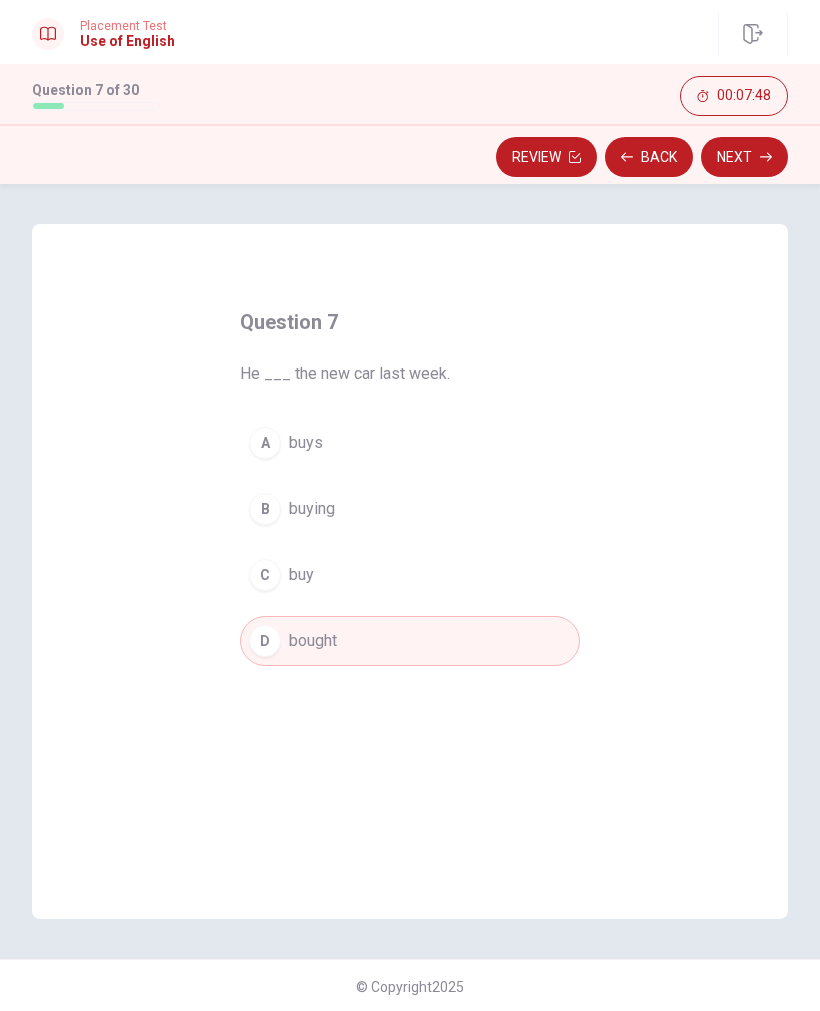 click on "Next" at bounding box center [744, 157] 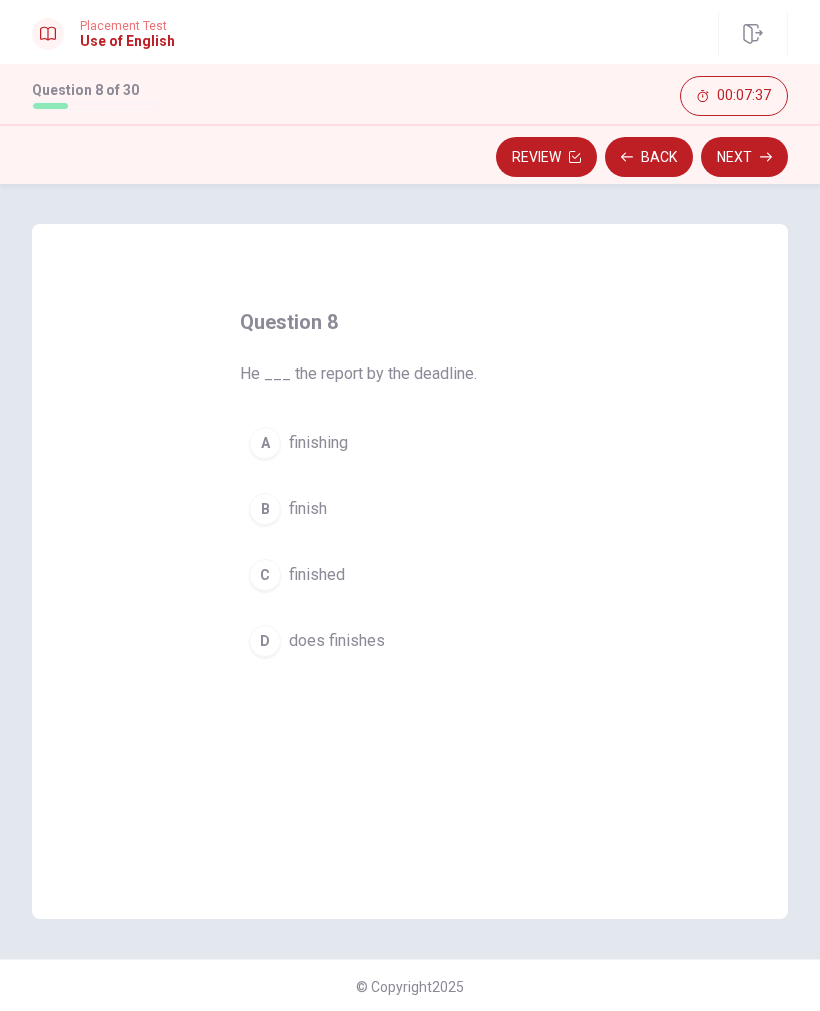 click on "C" at bounding box center (265, 575) 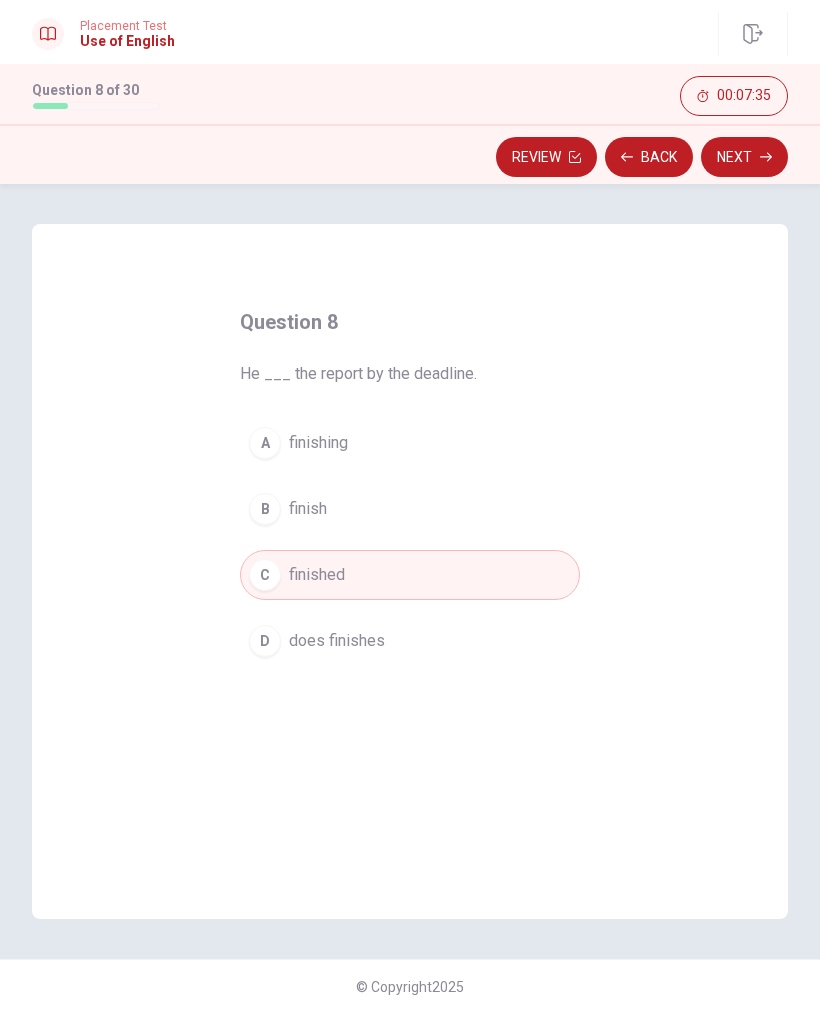 click on "Next" at bounding box center (744, 157) 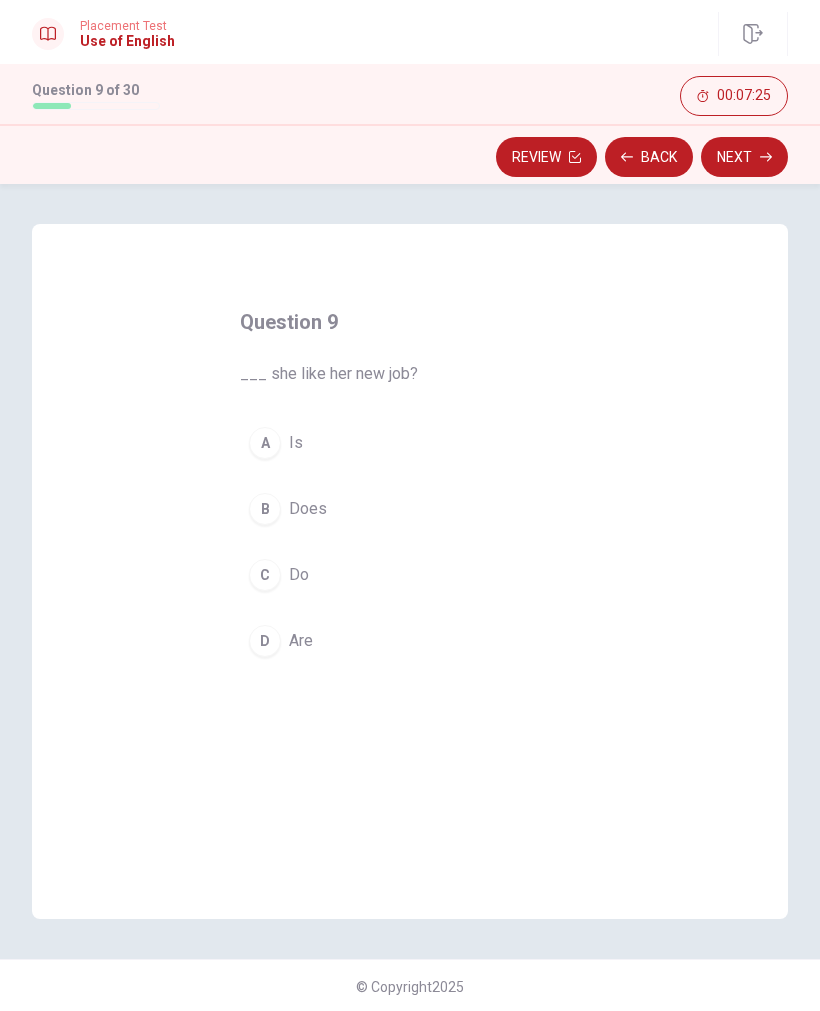 click on "B Does" at bounding box center (410, 509) 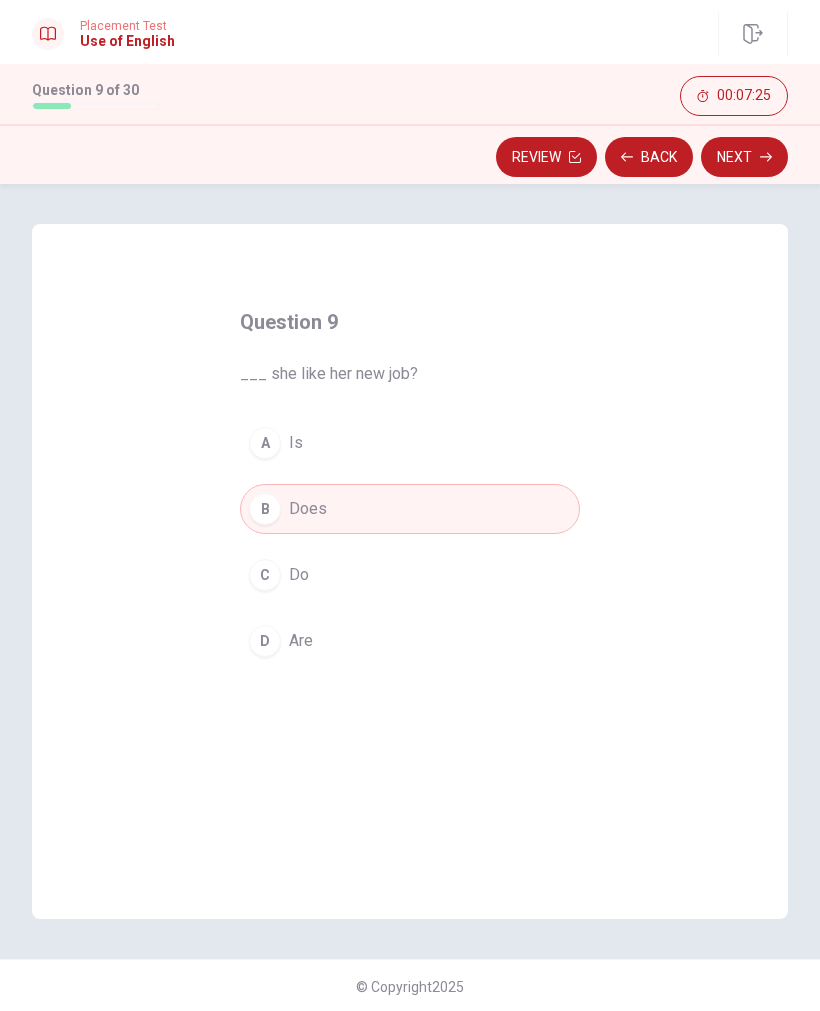 click on "Next" at bounding box center (744, 157) 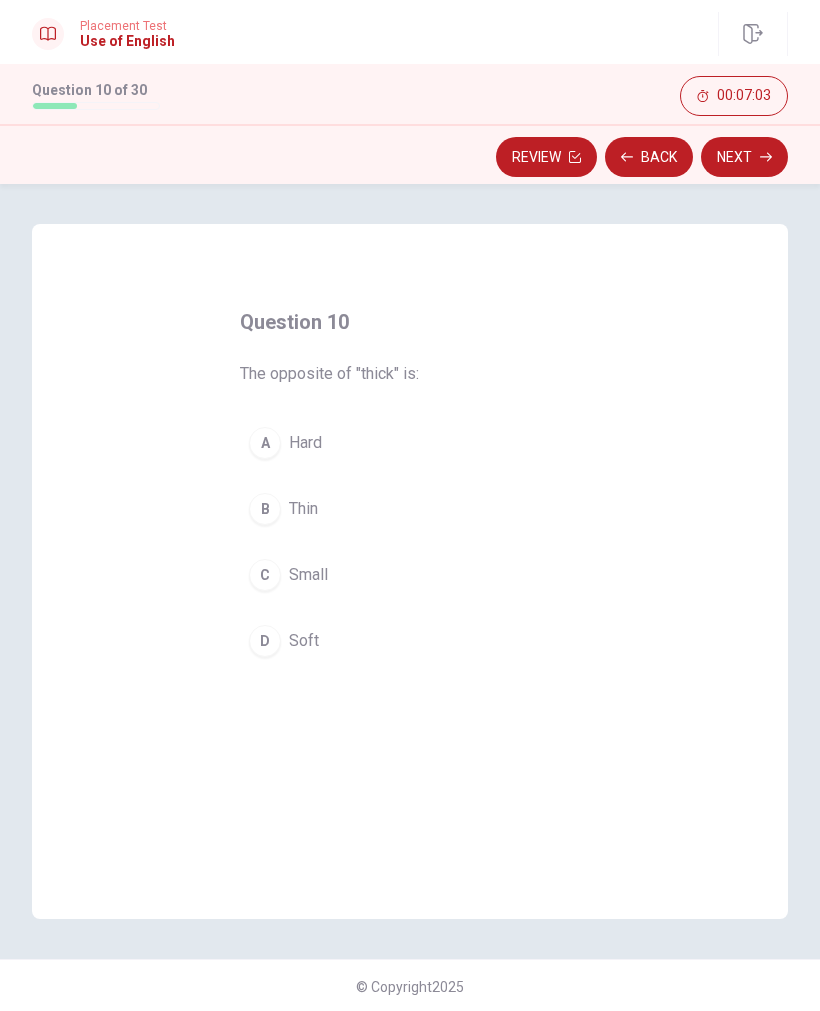click on "A" at bounding box center (265, 443) 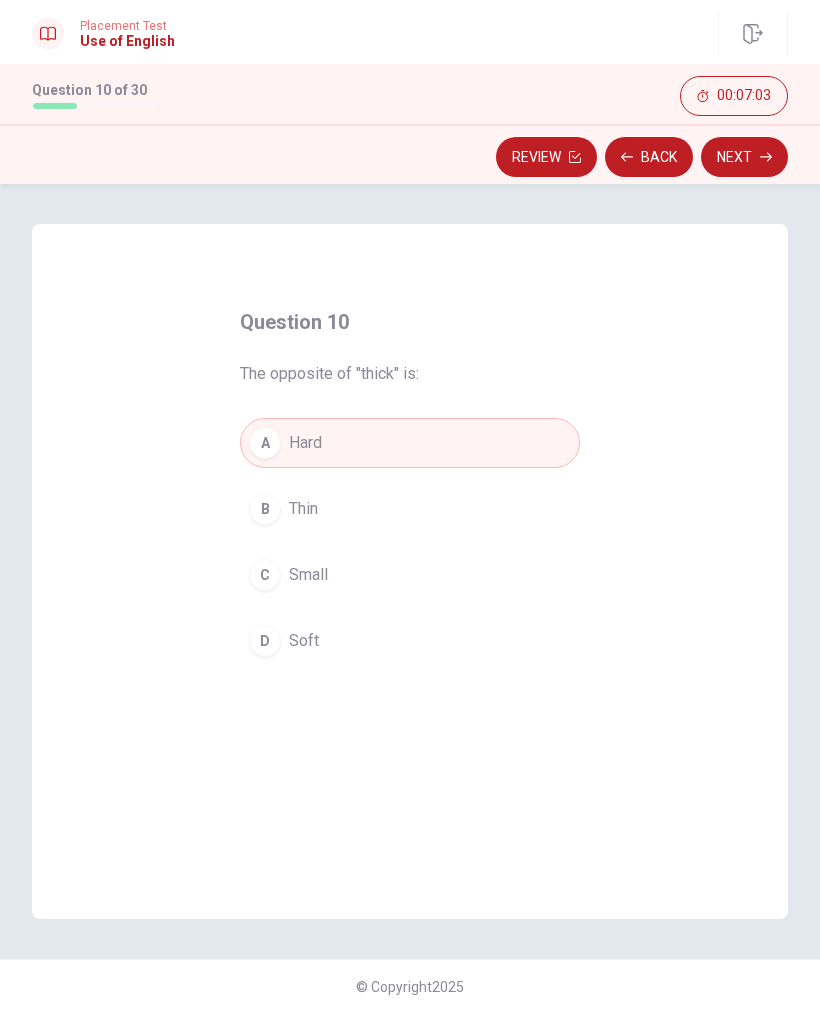 click on "Next" at bounding box center (744, 157) 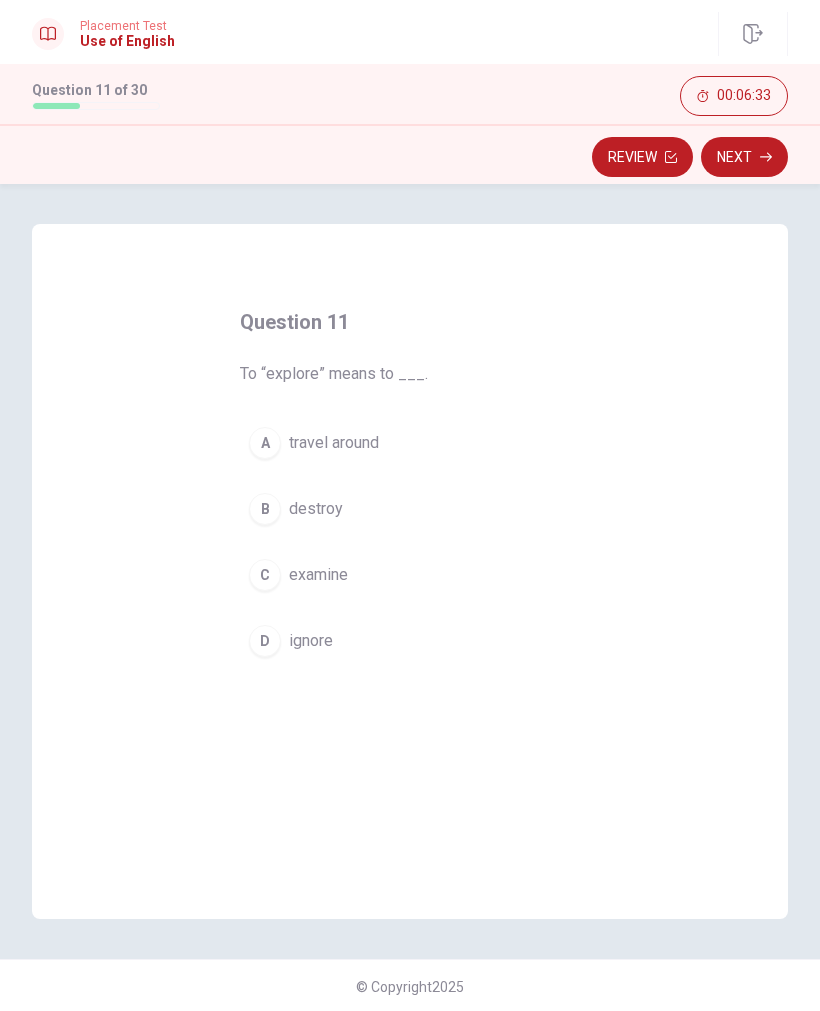 click on "examine" at bounding box center (318, 575) 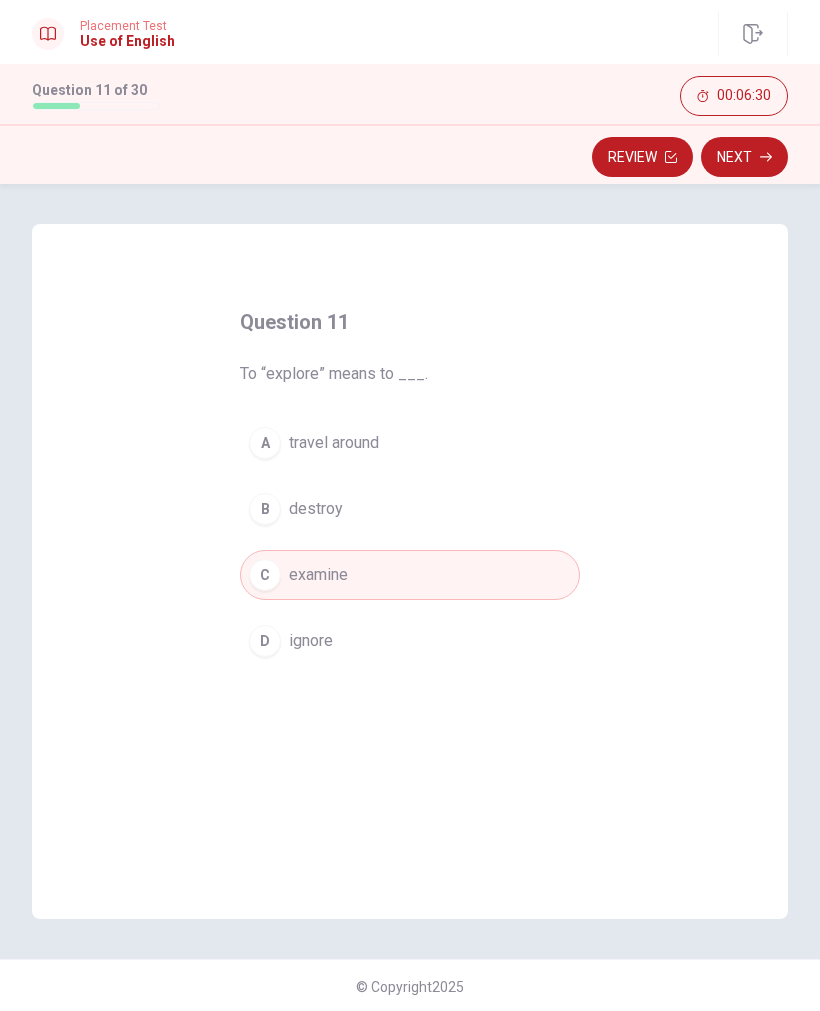 click on "Next" at bounding box center (744, 157) 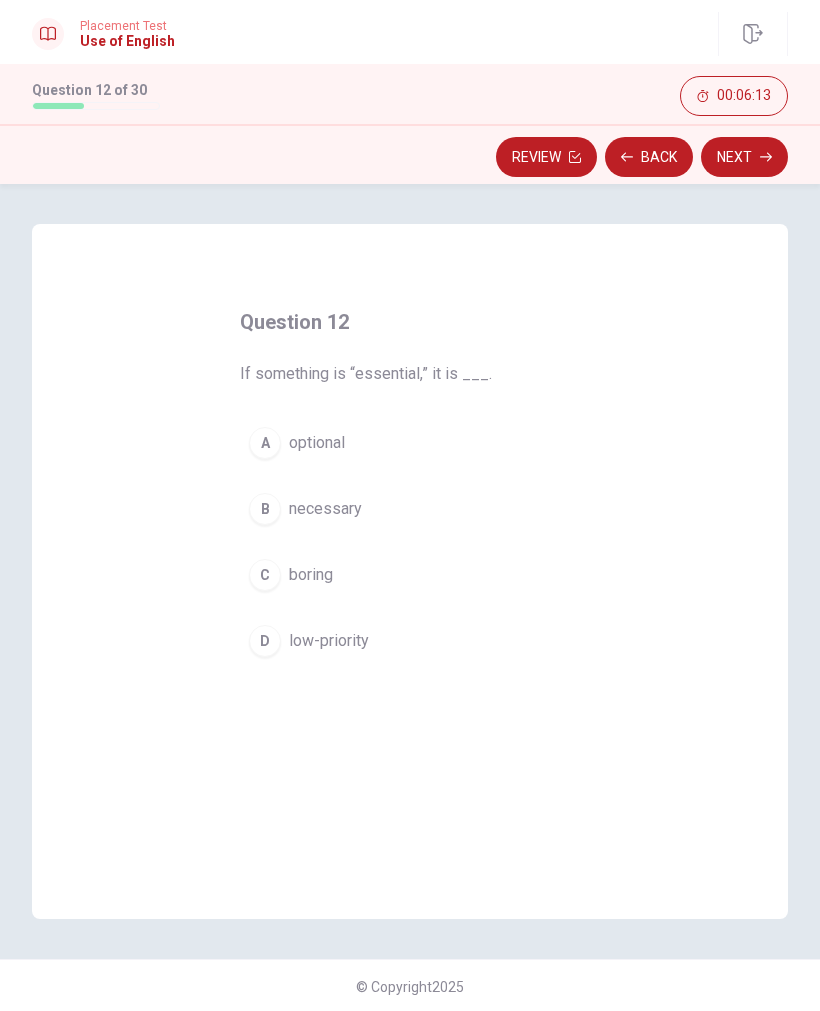 click on "optional" at bounding box center [317, 443] 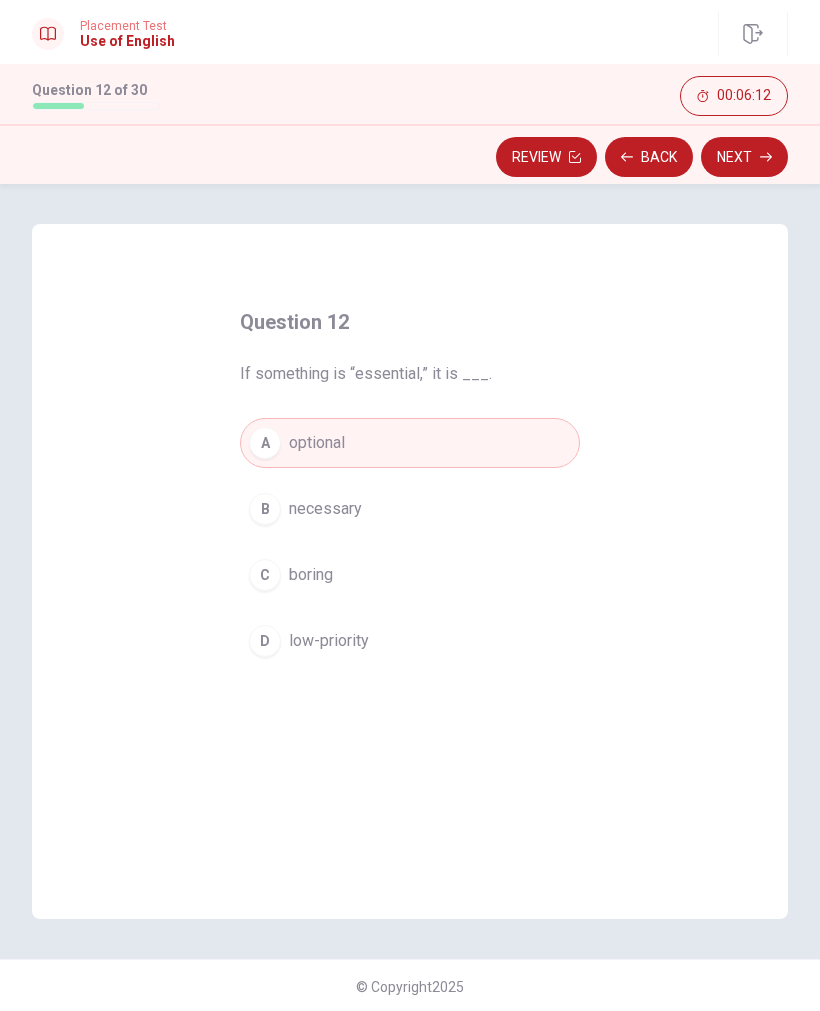 click on "Next" at bounding box center [744, 157] 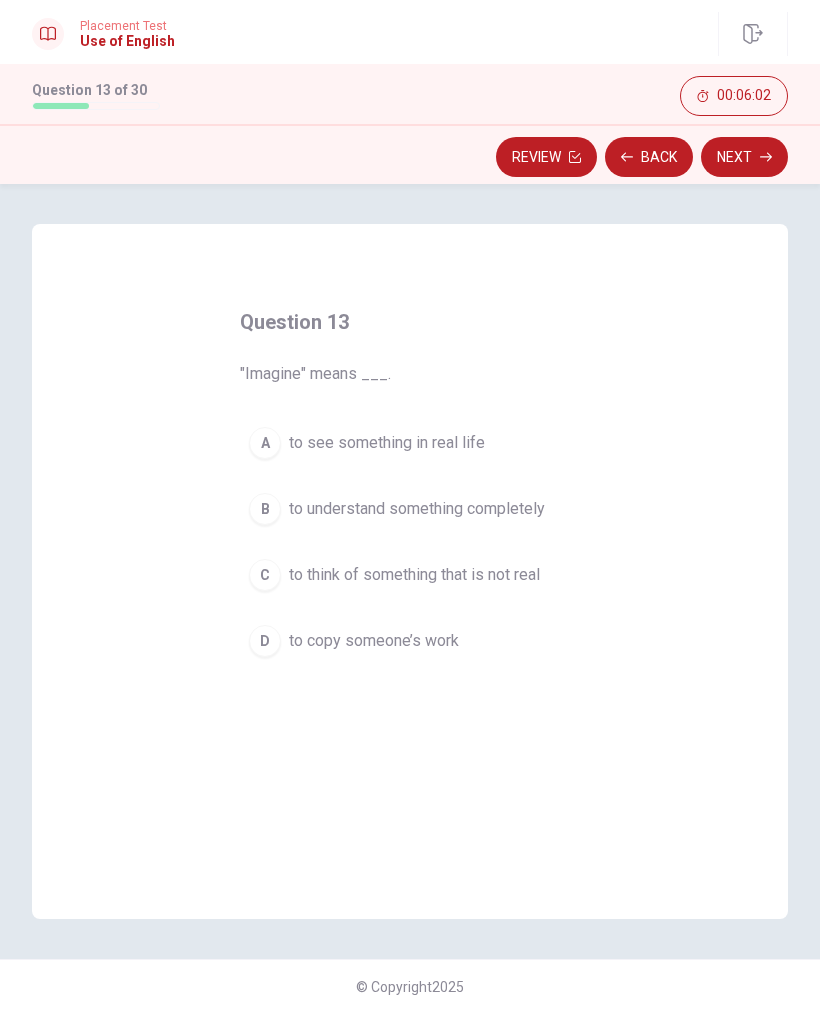 click on "to think of something that is not real" at bounding box center [414, 575] 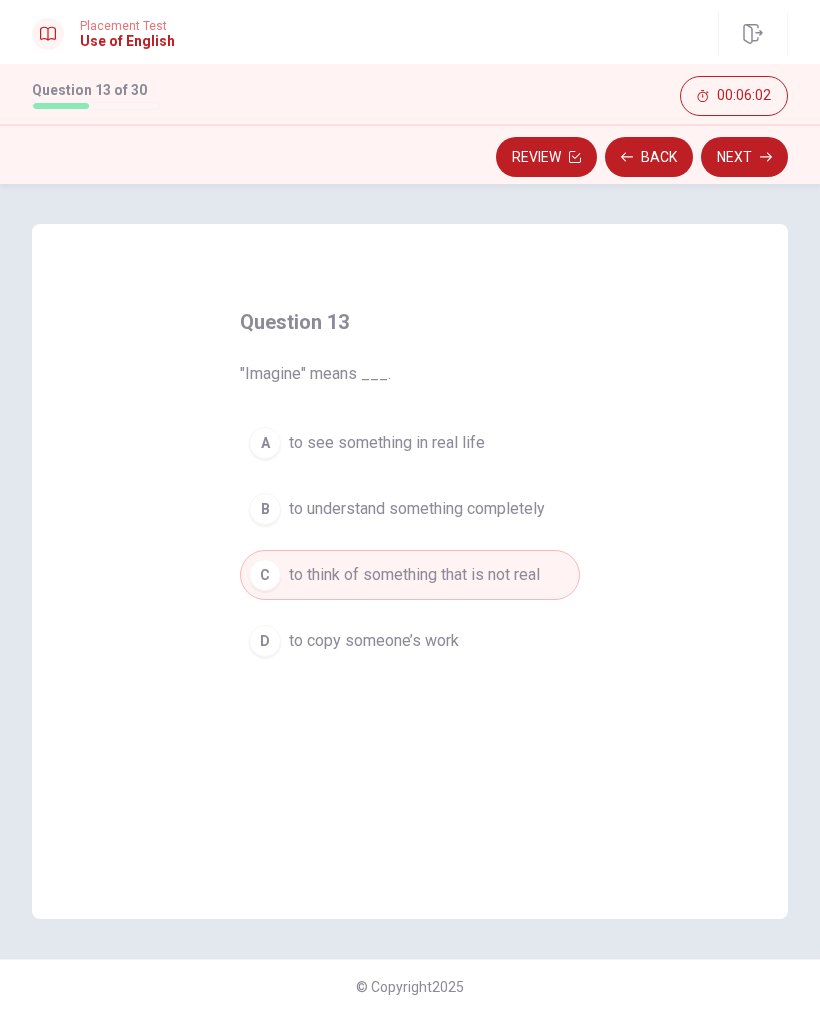 click on "Next" at bounding box center [744, 157] 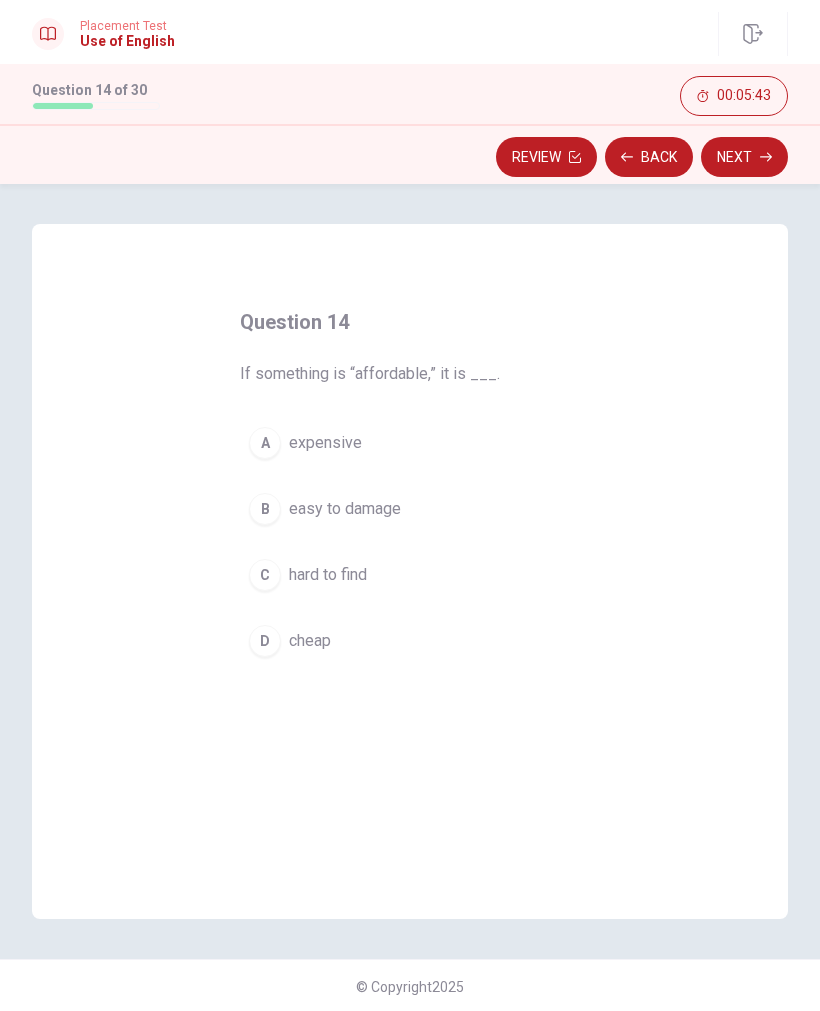 click on "easy to damage" at bounding box center (345, 509) 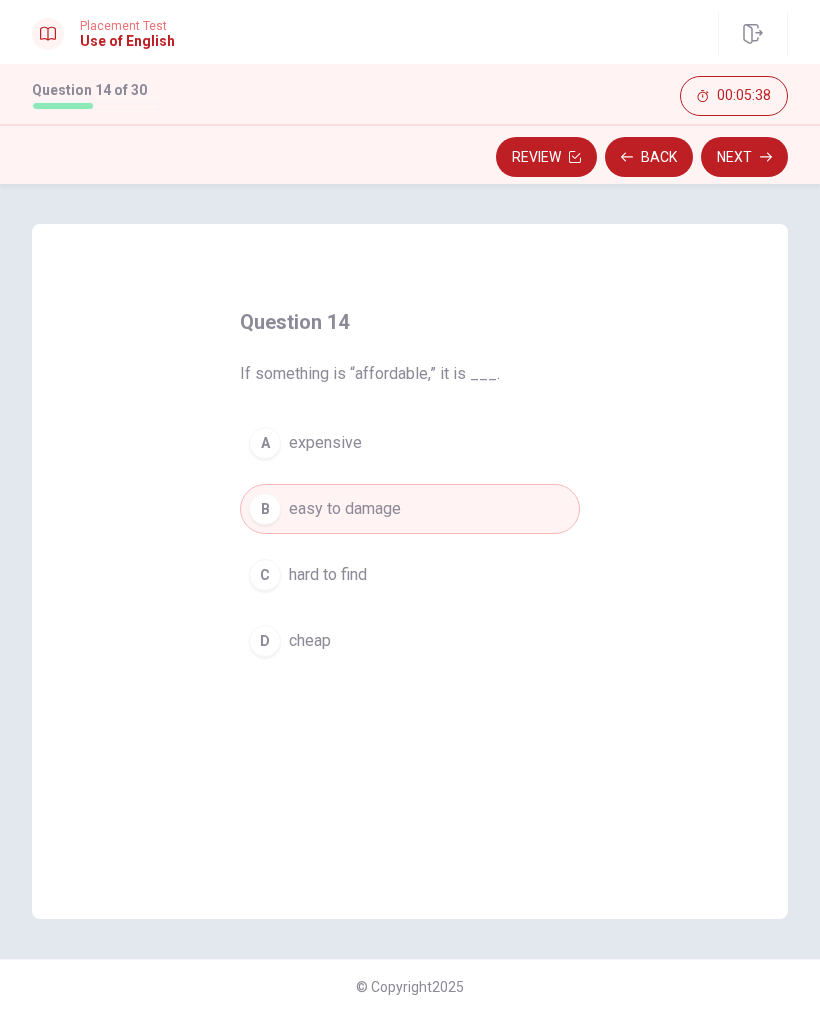 click on "Next" at bounding box center [744, 157] 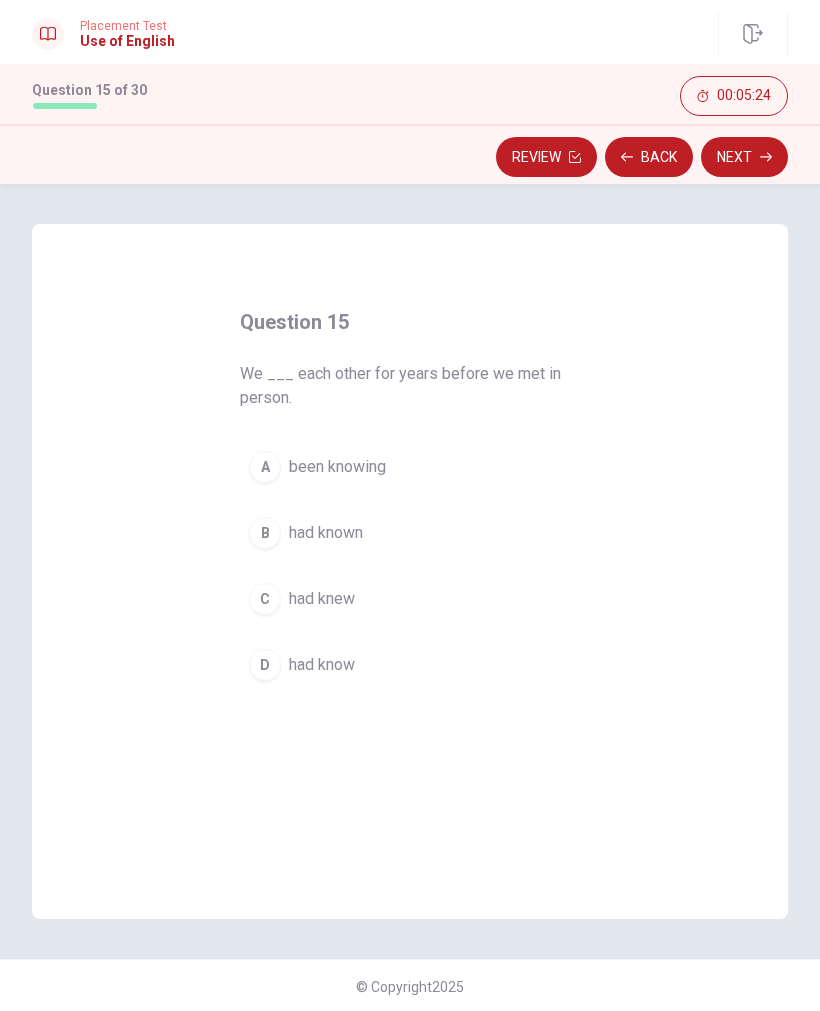 click on "had know" at bounding box center (322, 665) 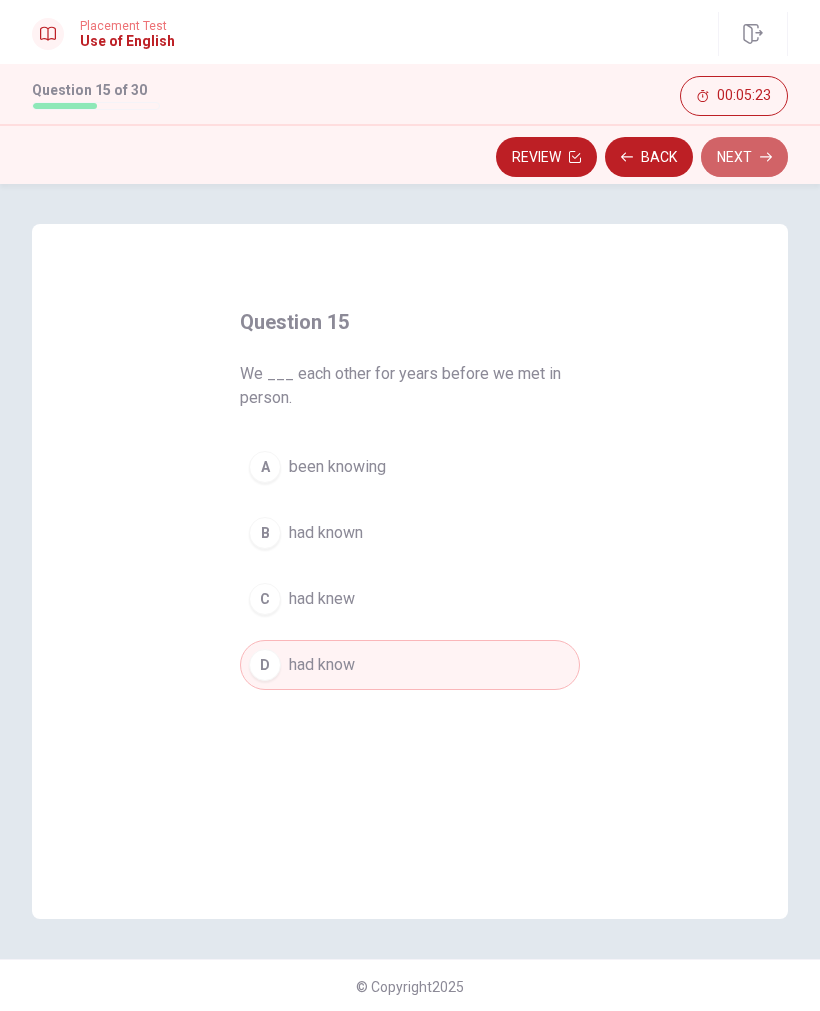 click on "Next" at bounding box center [744, 157] 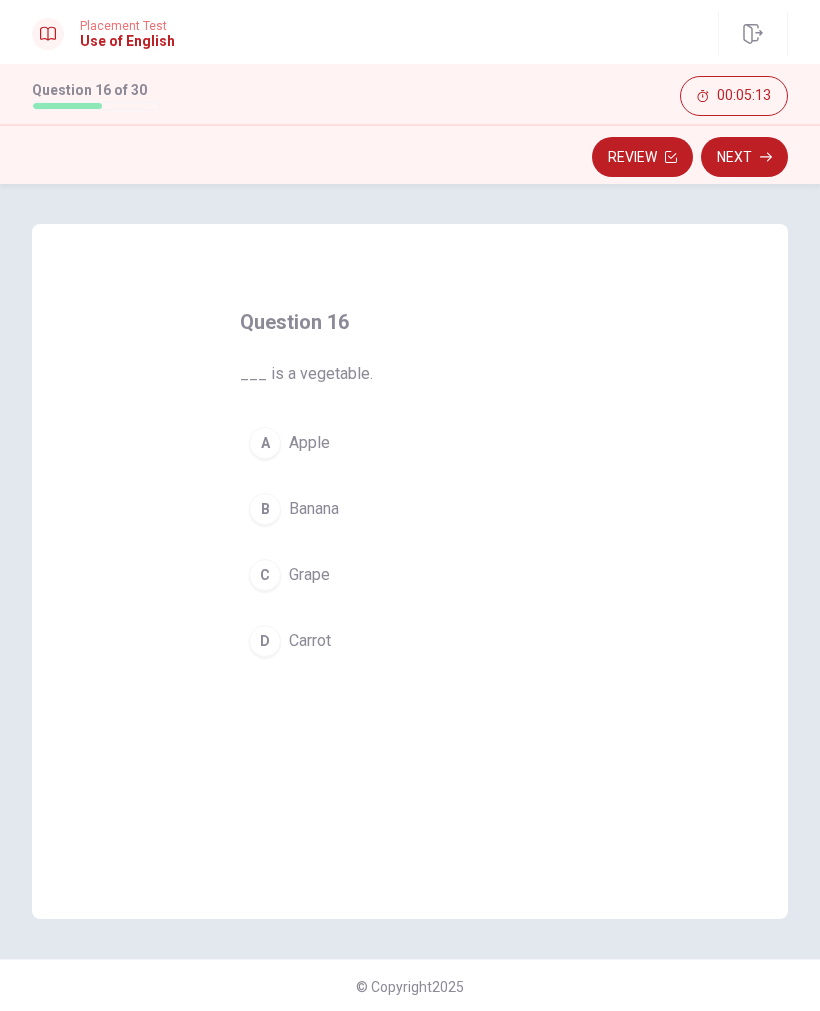 click on "D Carrot" at bounding box center (410, 641) 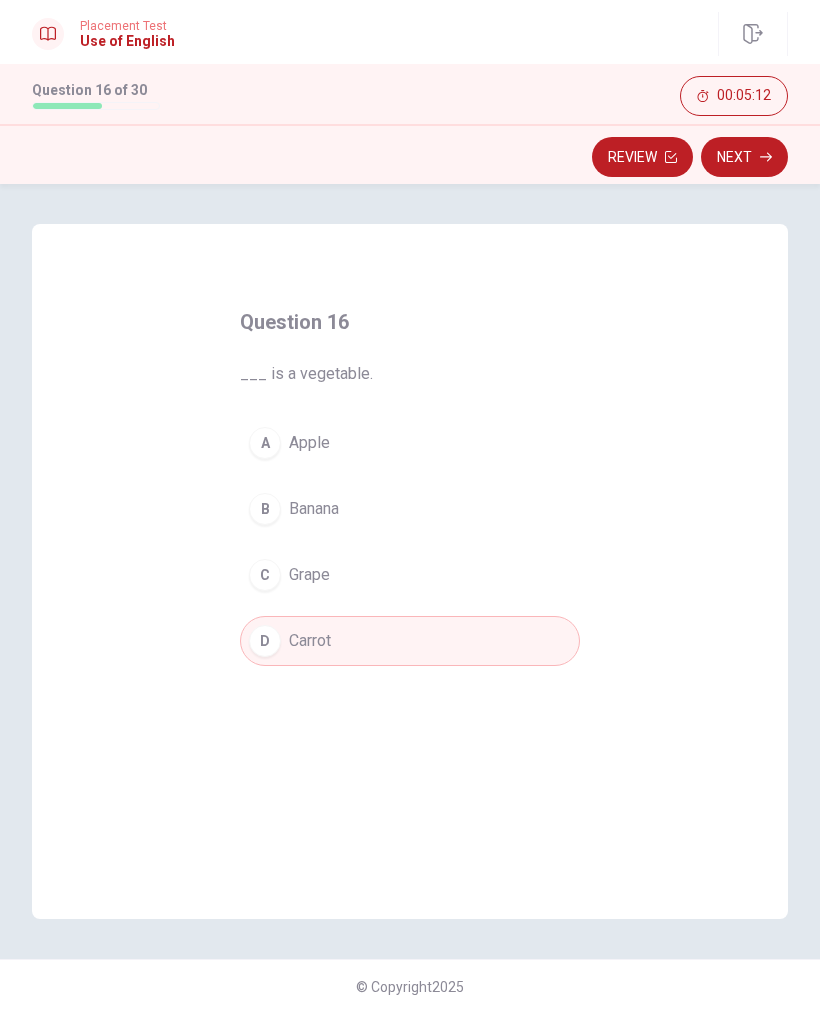 click on "Next" at bounding box center [744, 157] 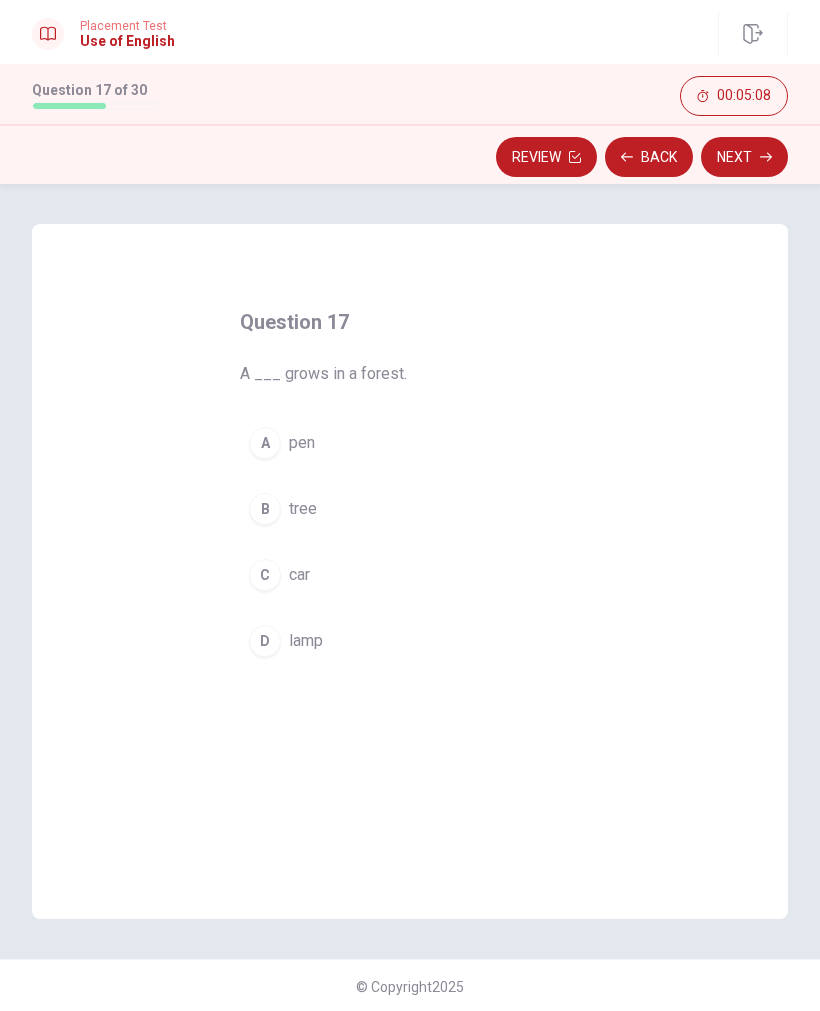 click on "B tree" at bounding box center (410, 509) 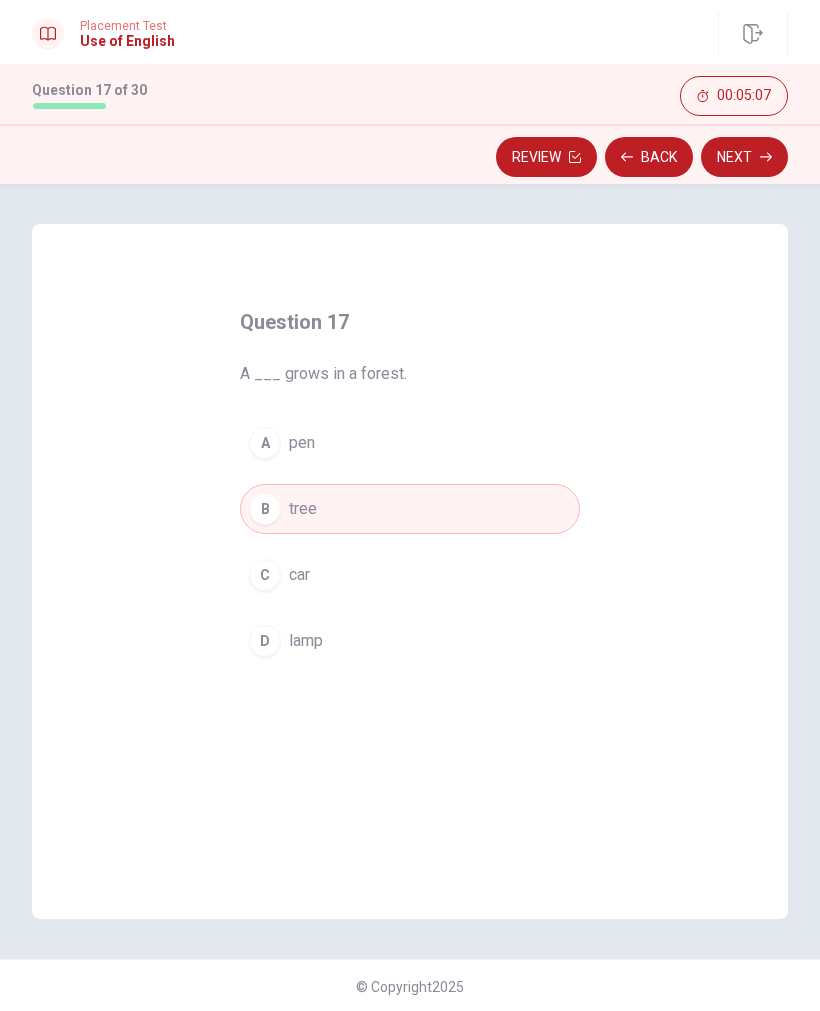 click on "Next" at bounding box center [744, 157] 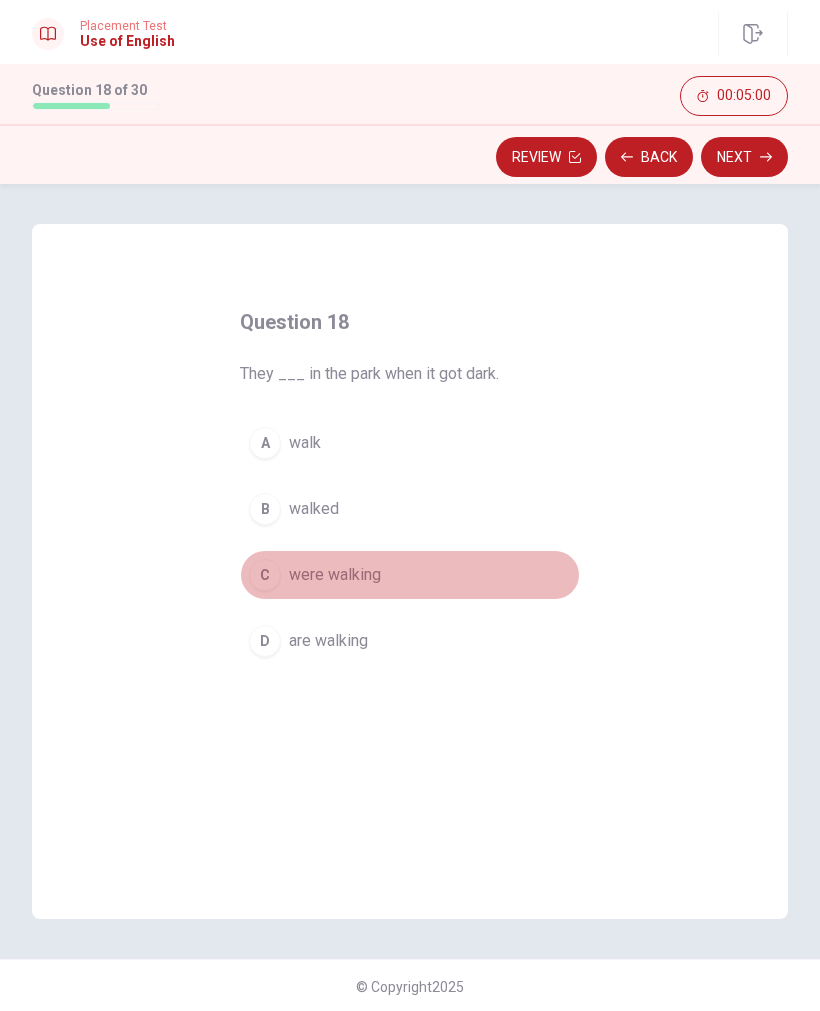 click on "were walking" at bounding box center (335, 575) 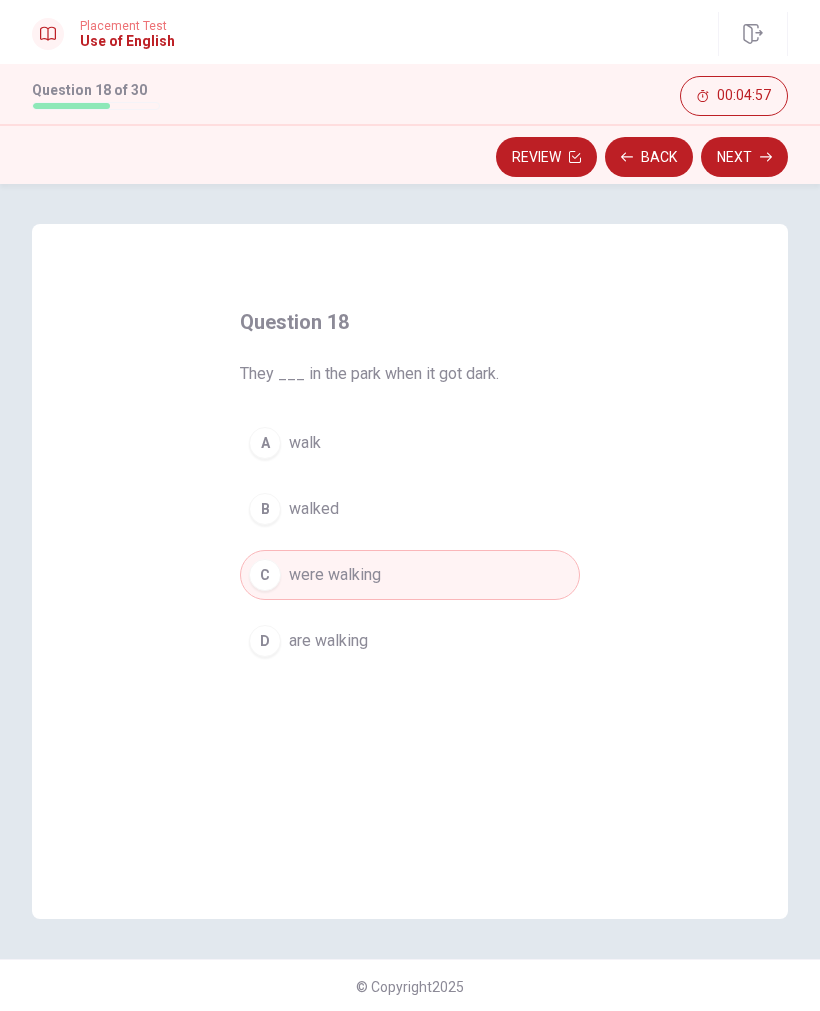 click on "Next" at bounding box center (744, 157) 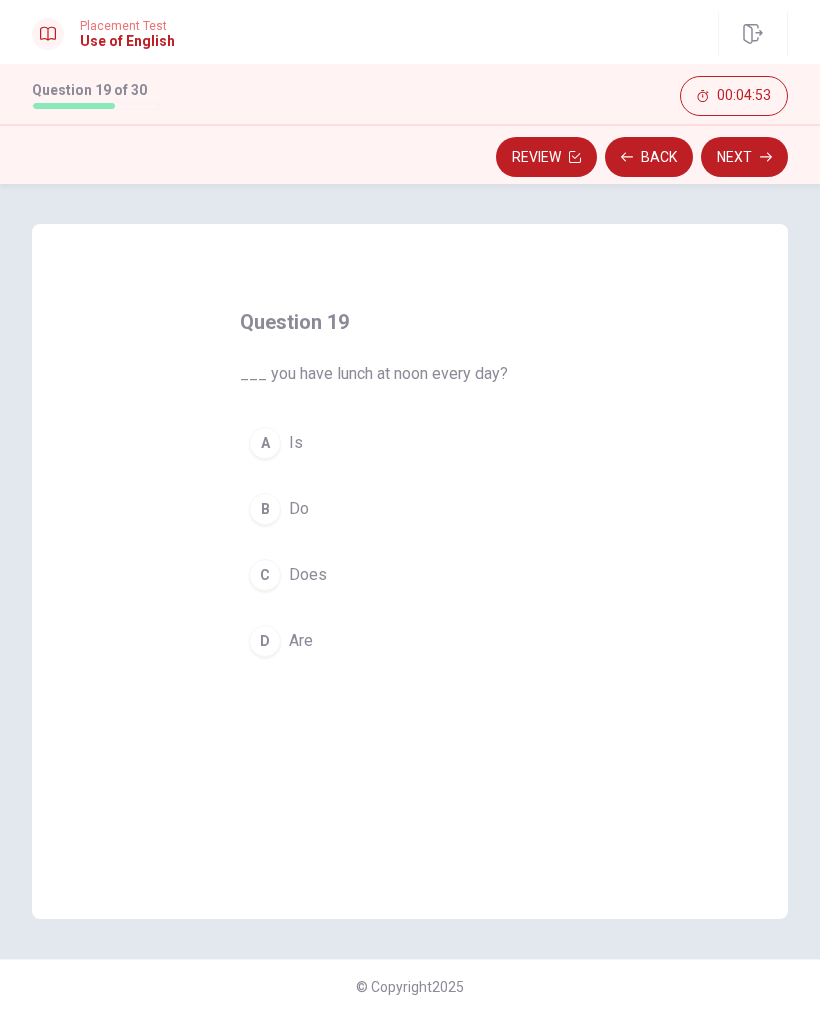 click on "B Do" at bounding box center [410, 509] 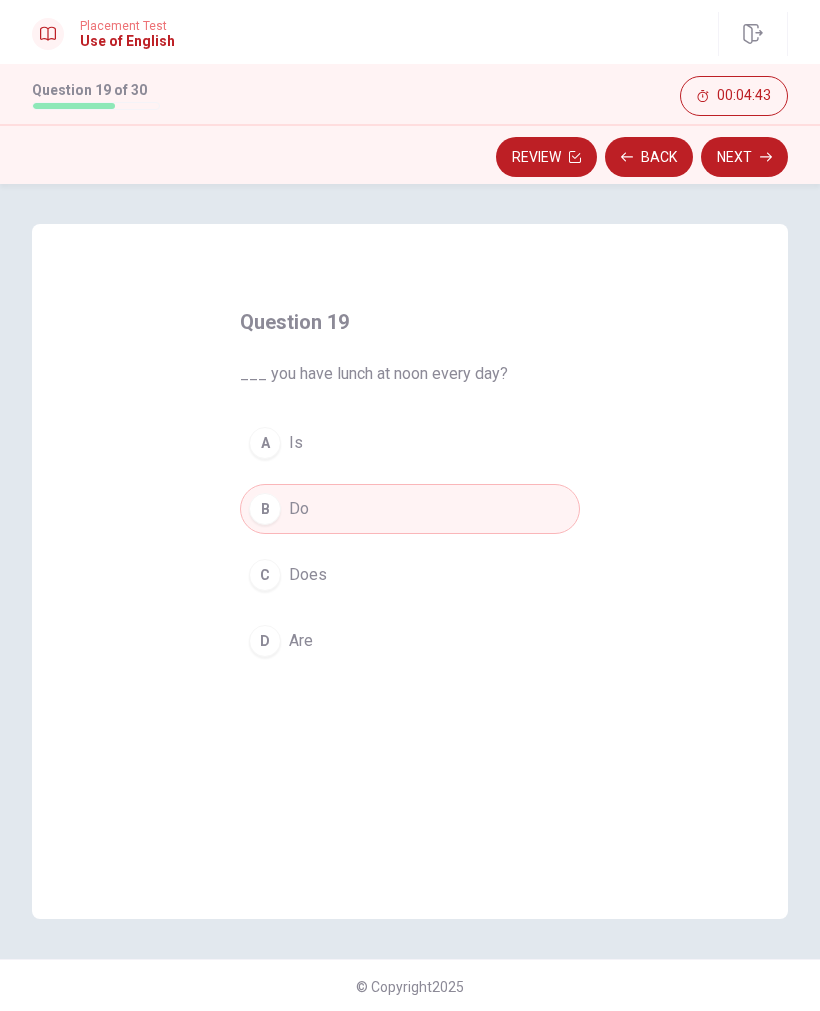 click 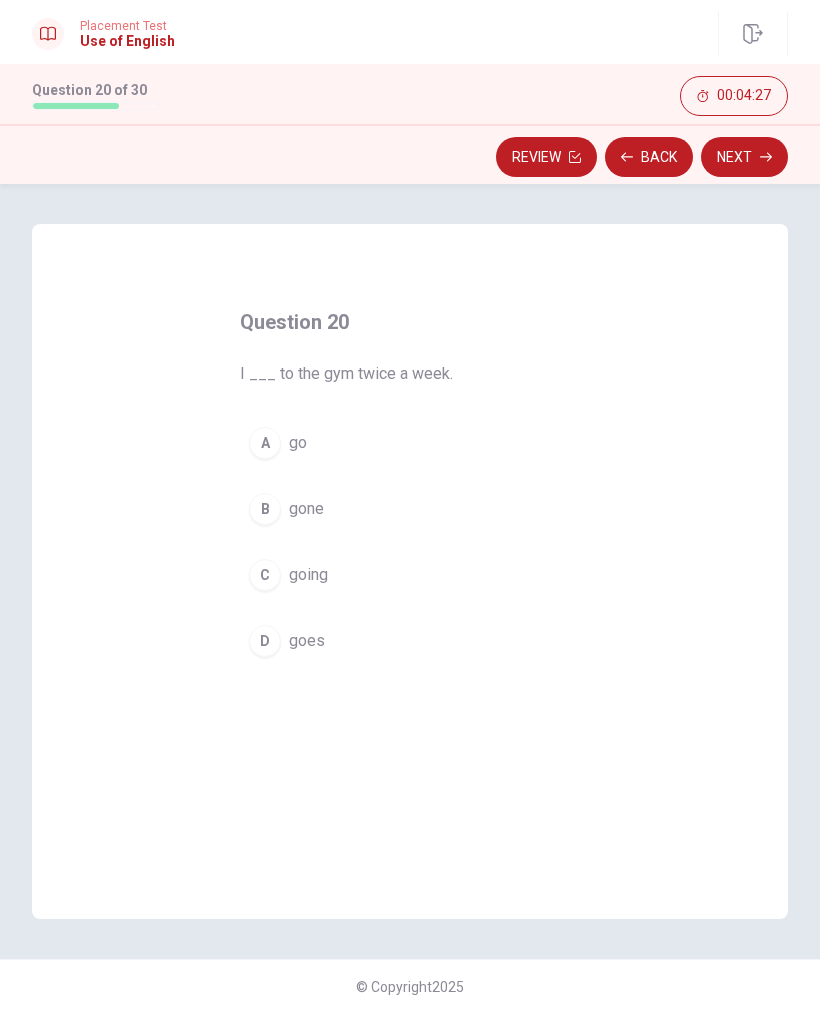 click on "A go" at bounding box center [410, 443] 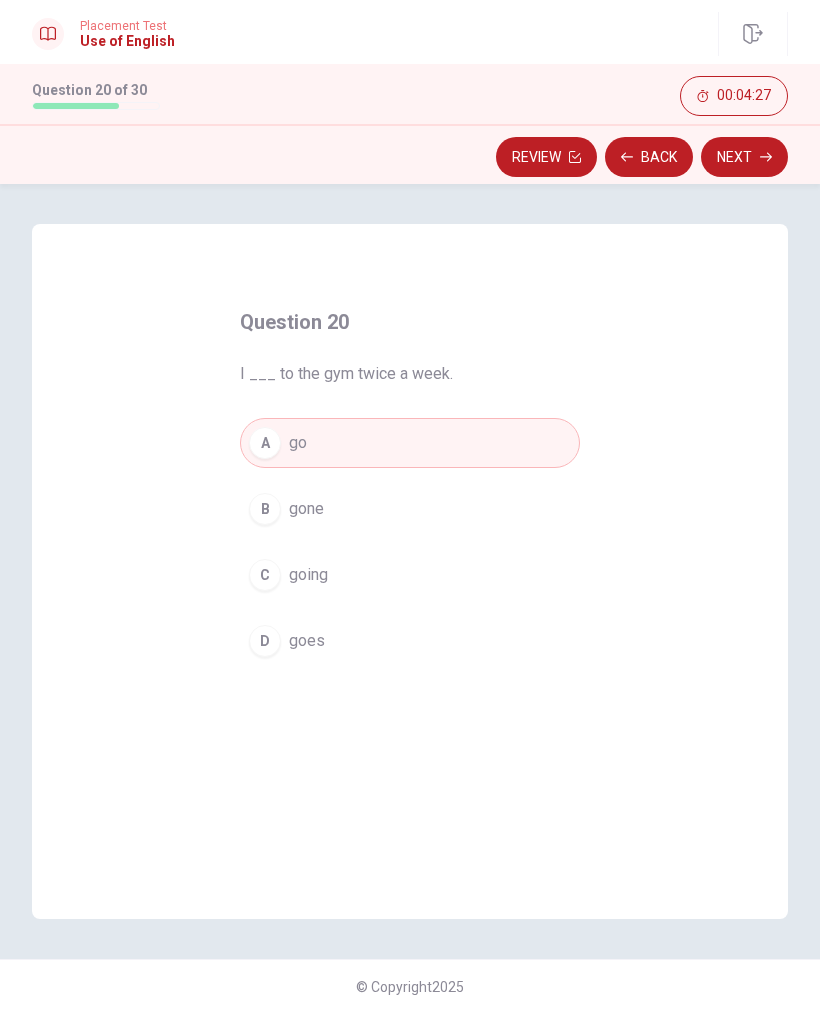 click on "Next" at bounding box center (744, 157) 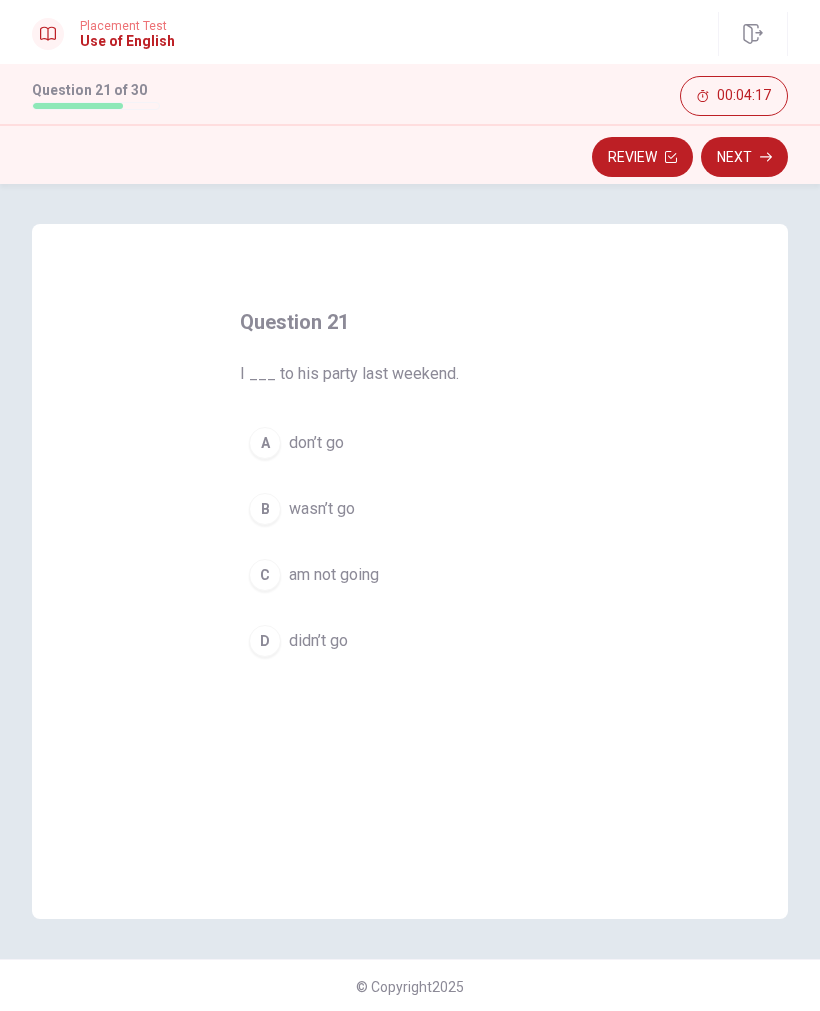 click on "B wasn’t go" at bounding box center (410, 509) 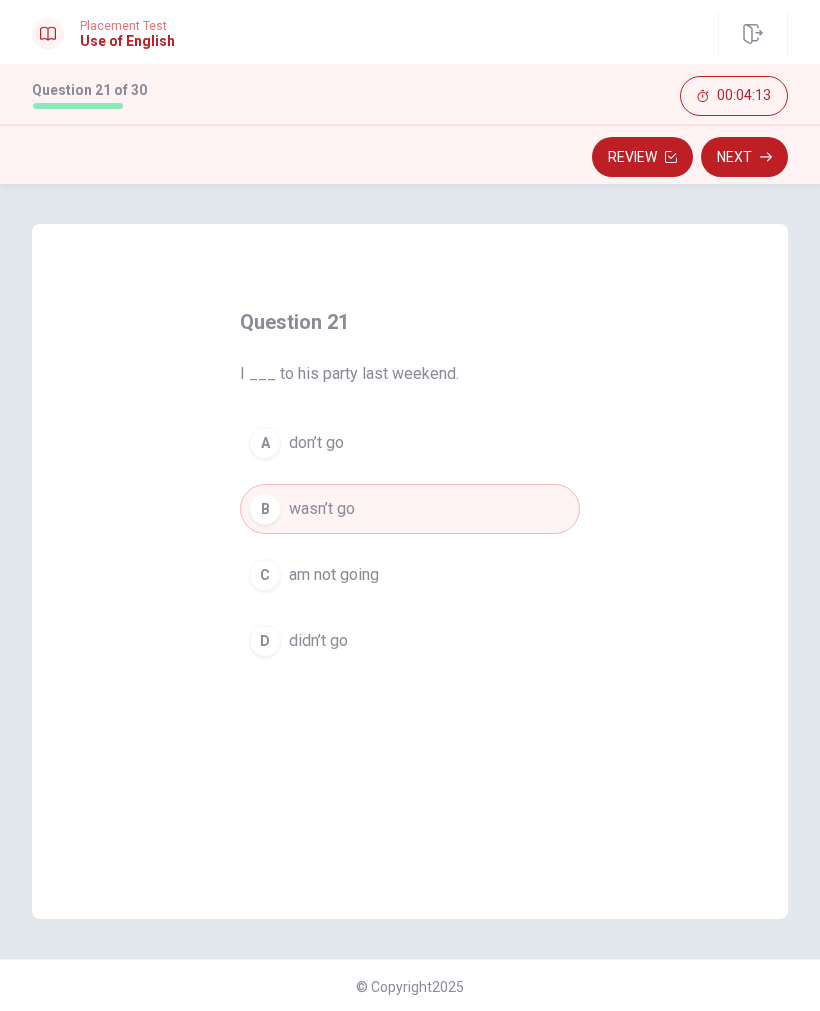 click on "Next" at bounding box center (744, 157) 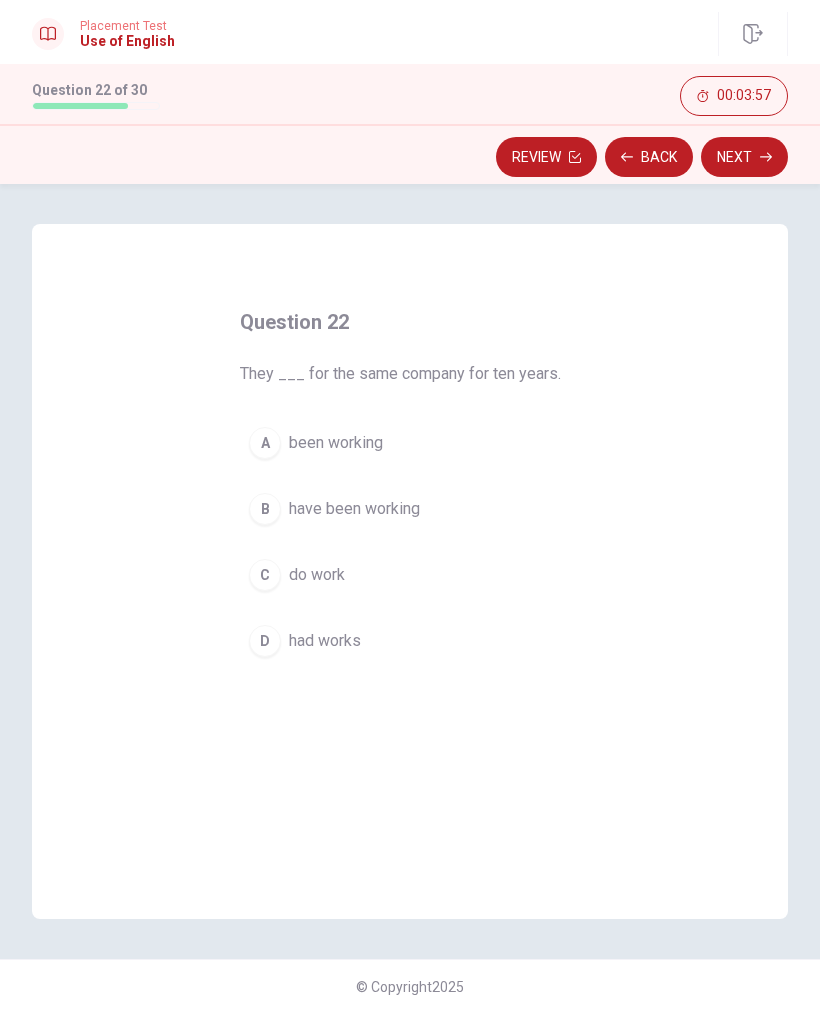 click on "B have been working" at bounding box center (410, 509) 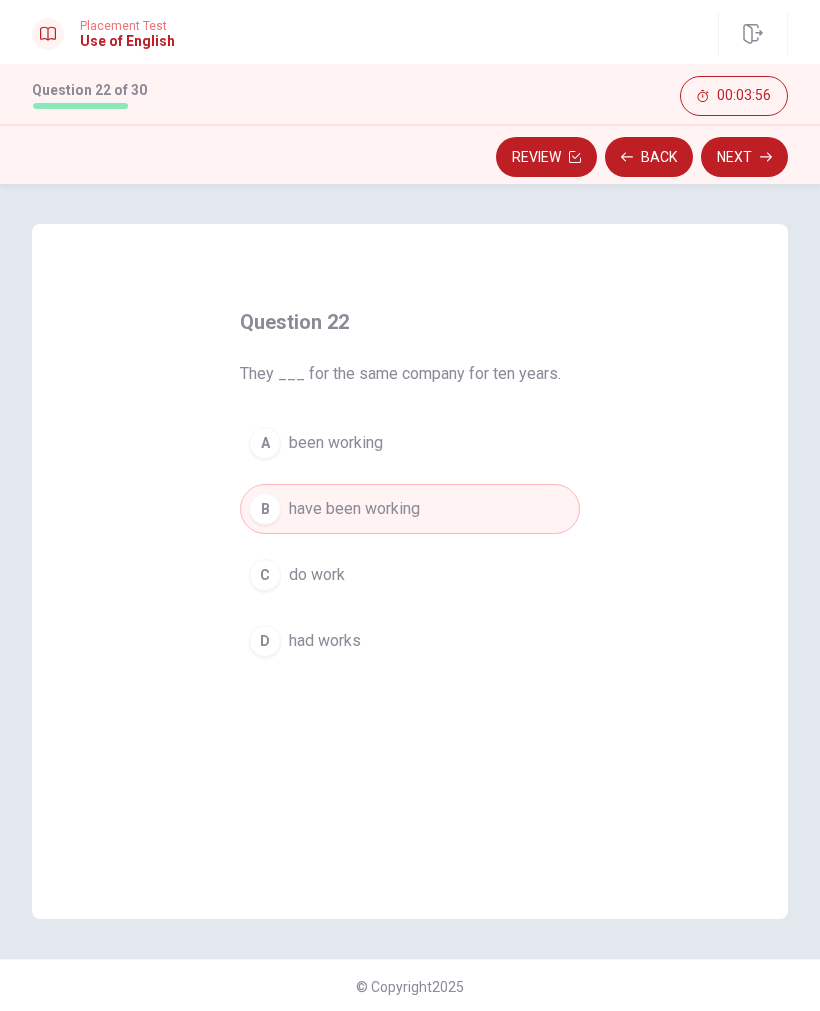 click on "Next" at bounding box center [744, 157] 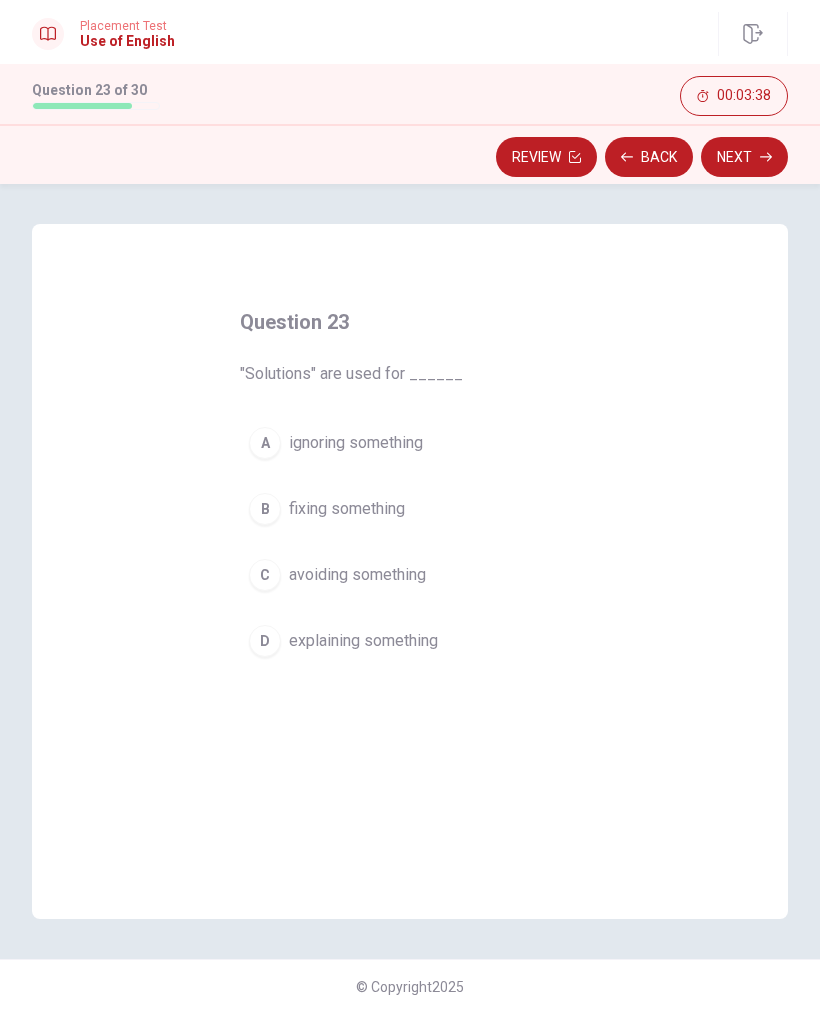 click on "B fixing something" at bounding box center [410, 509] 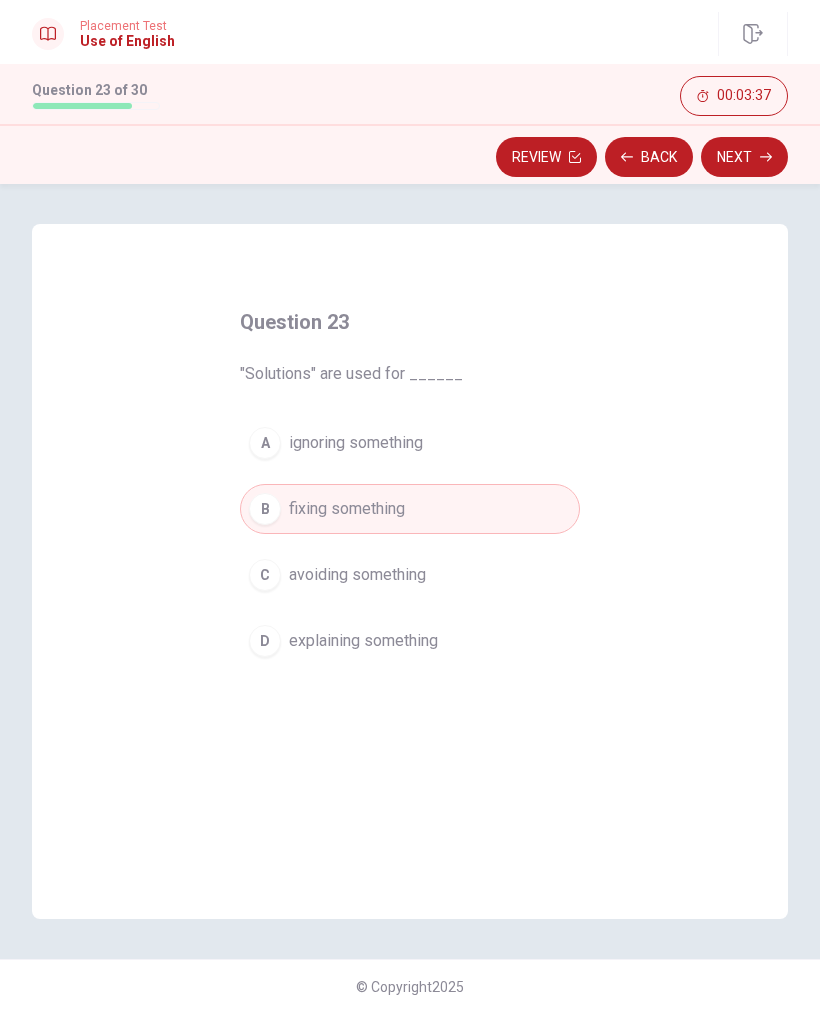 click 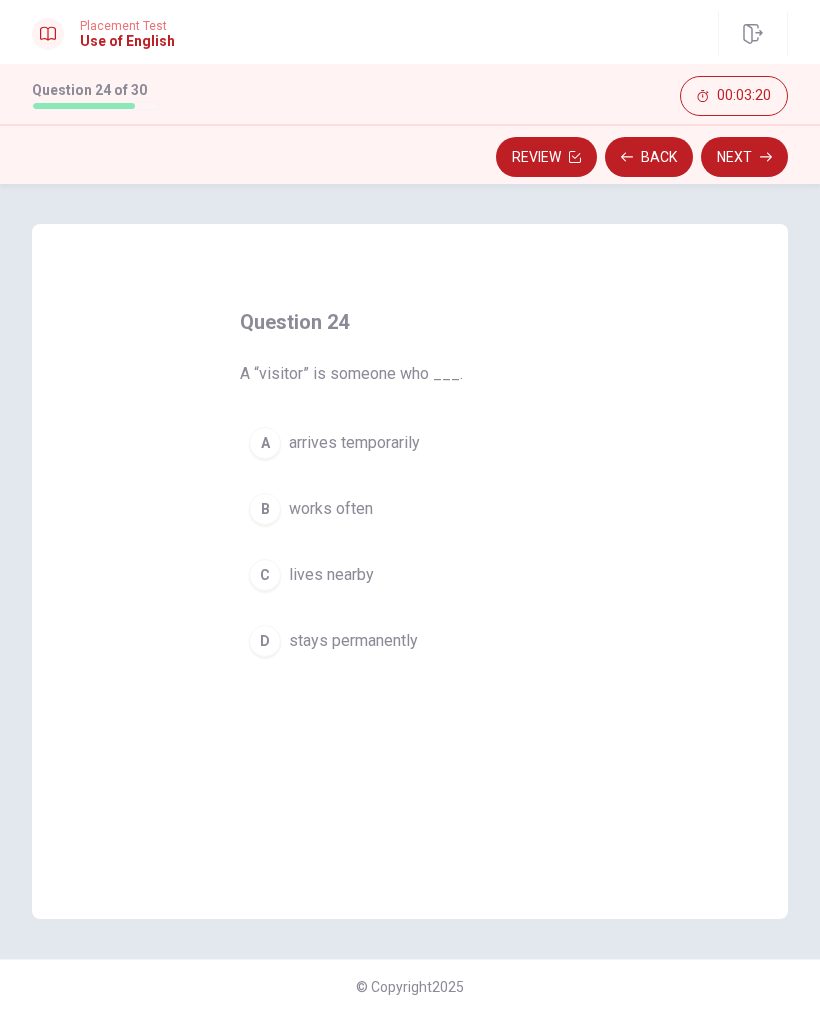 click on "arrives temporarily" at bounding box center [354, 443] 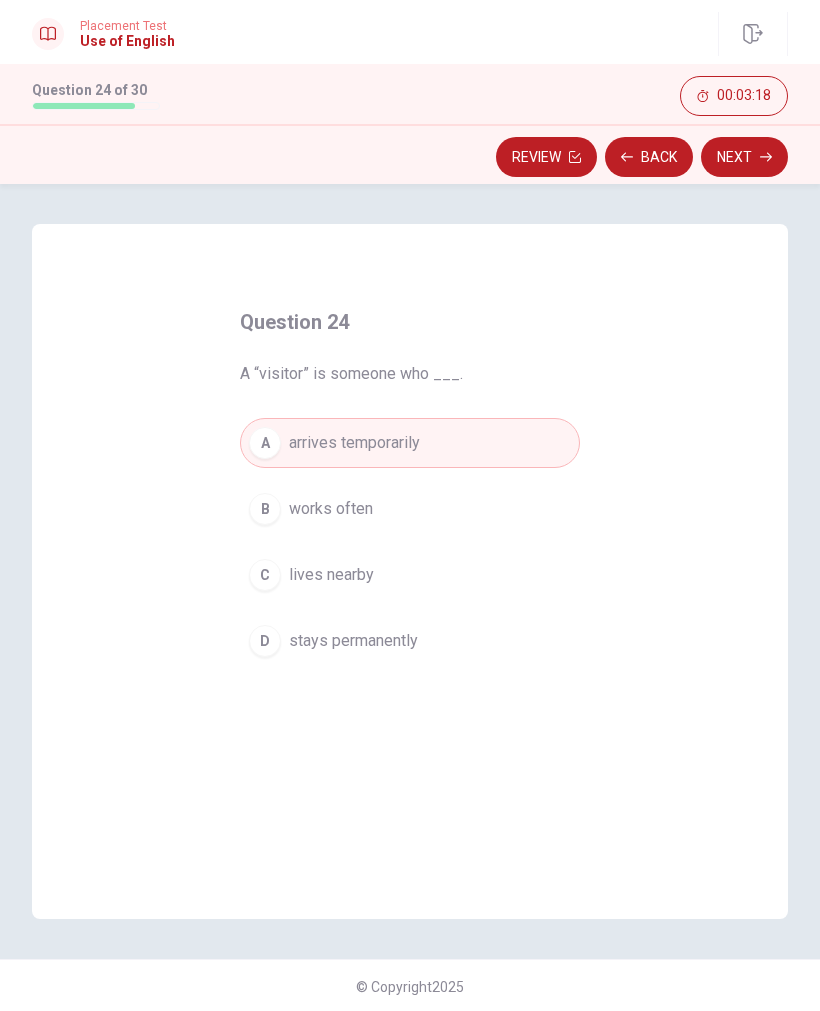 click on "Next" at bounding box center (744, 157) 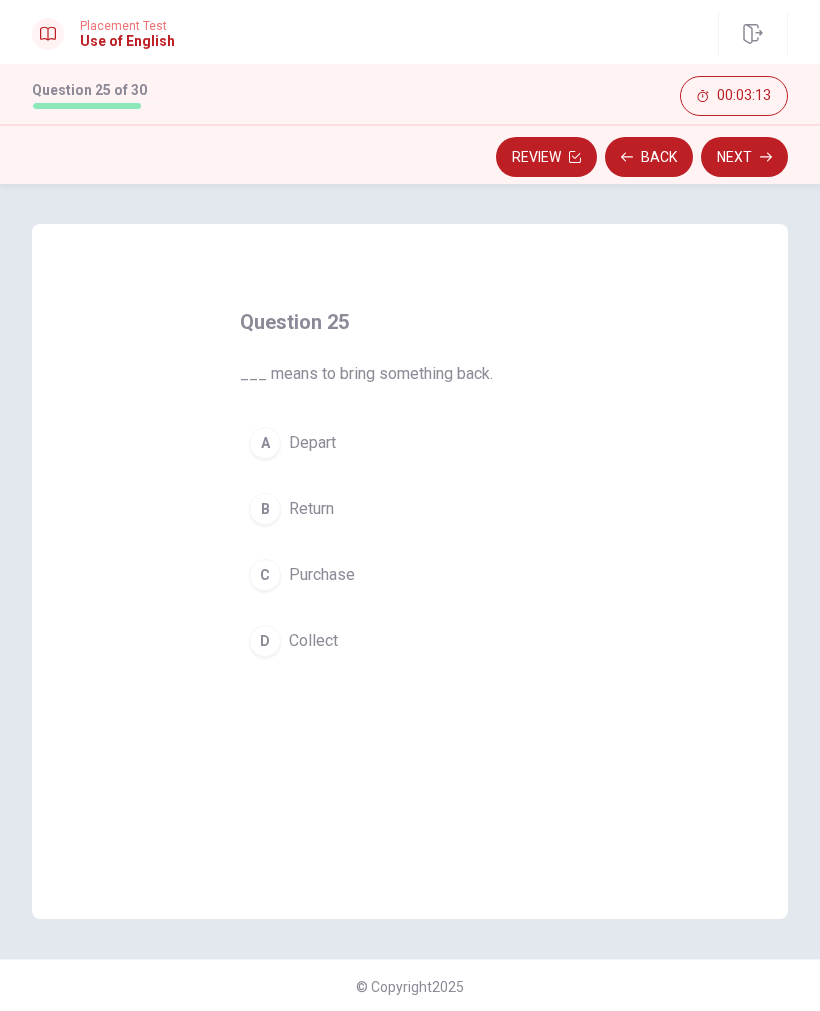 click on "B Return" at bounding box center [410, 509] 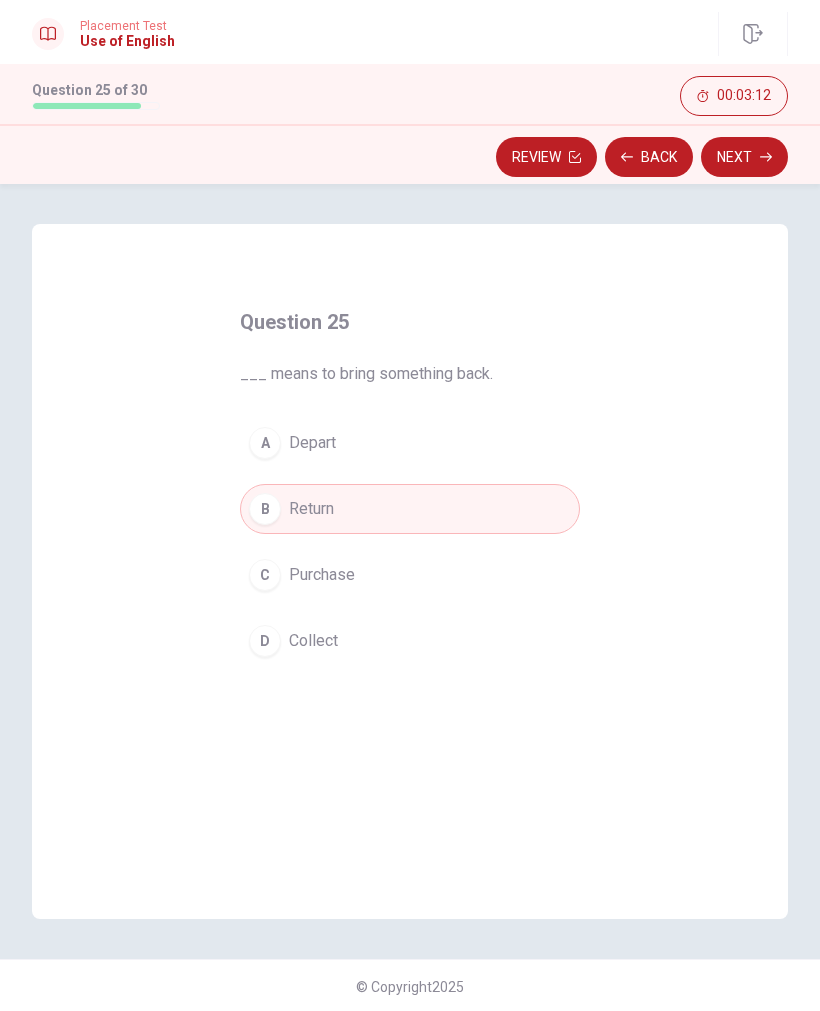 click on "Next" at bounding box center [744, 157] 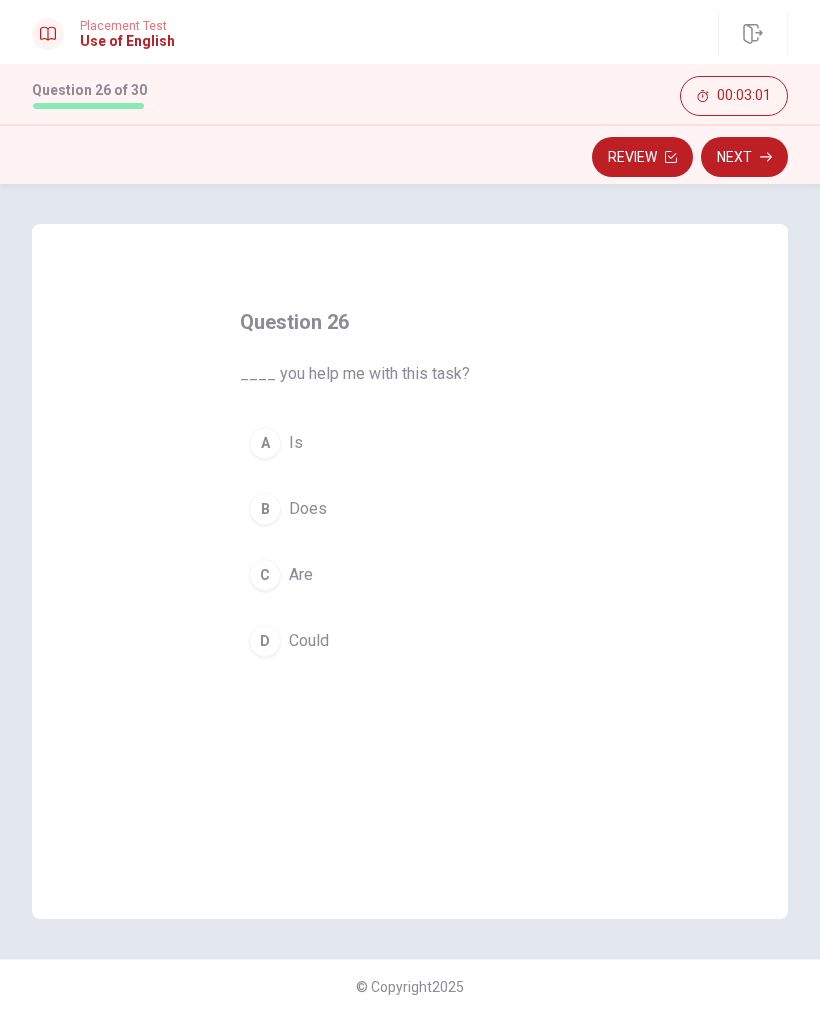 click on "D Could" at bounding box center (410, 641) 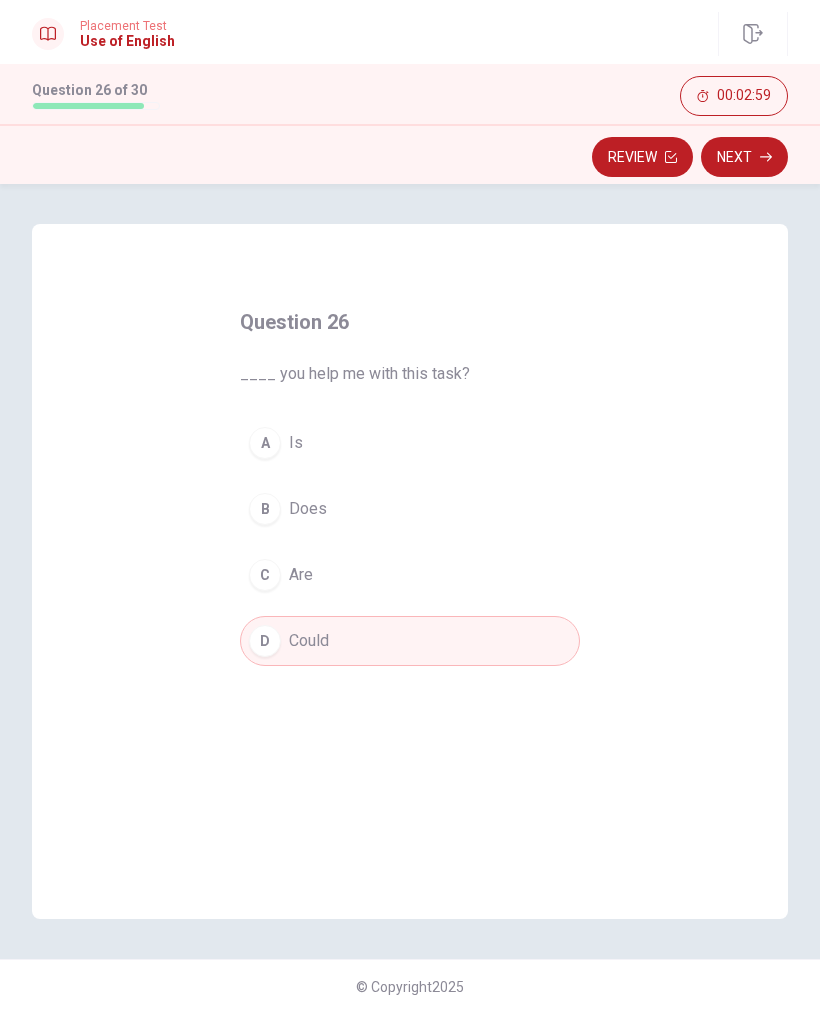 click 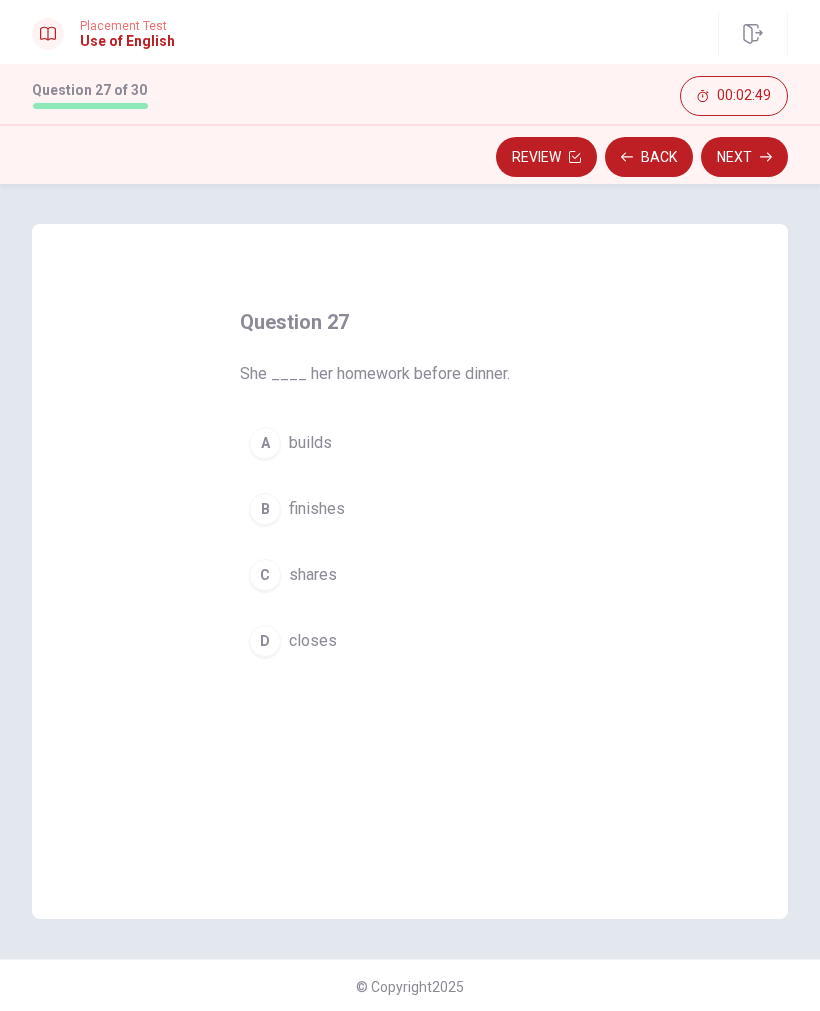 click on "B finishes" at bounding box center [410, 509] 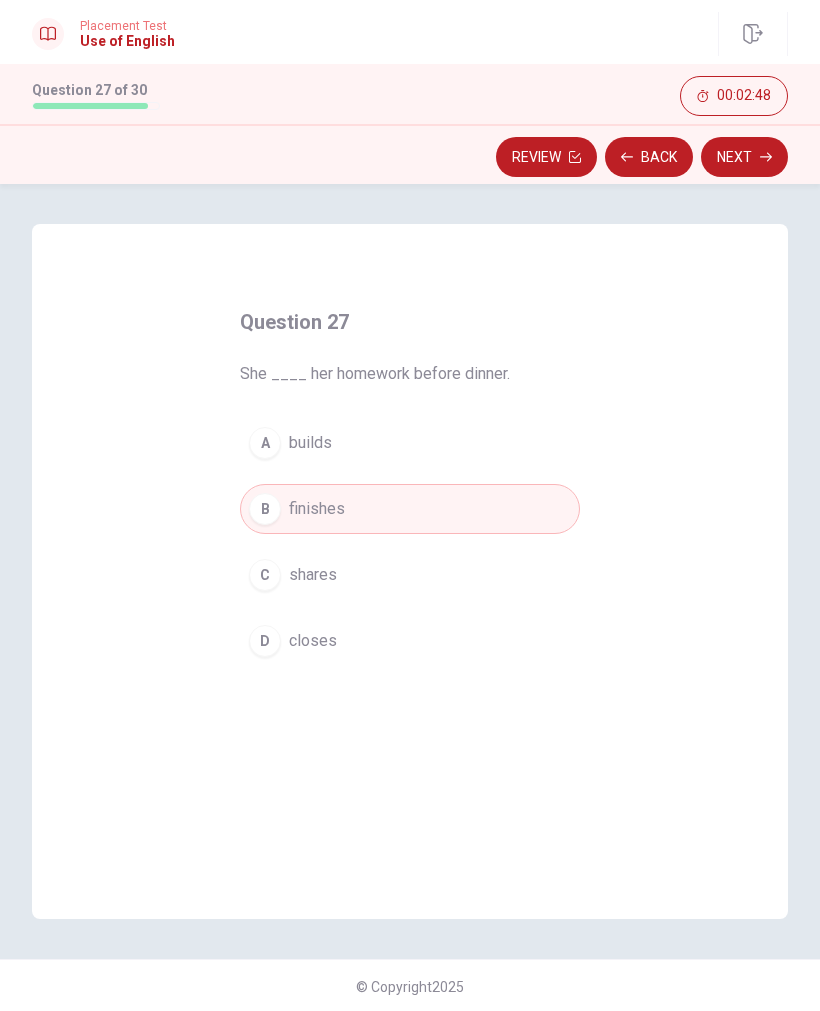 click on "Next" at bounding box center (744, 157) 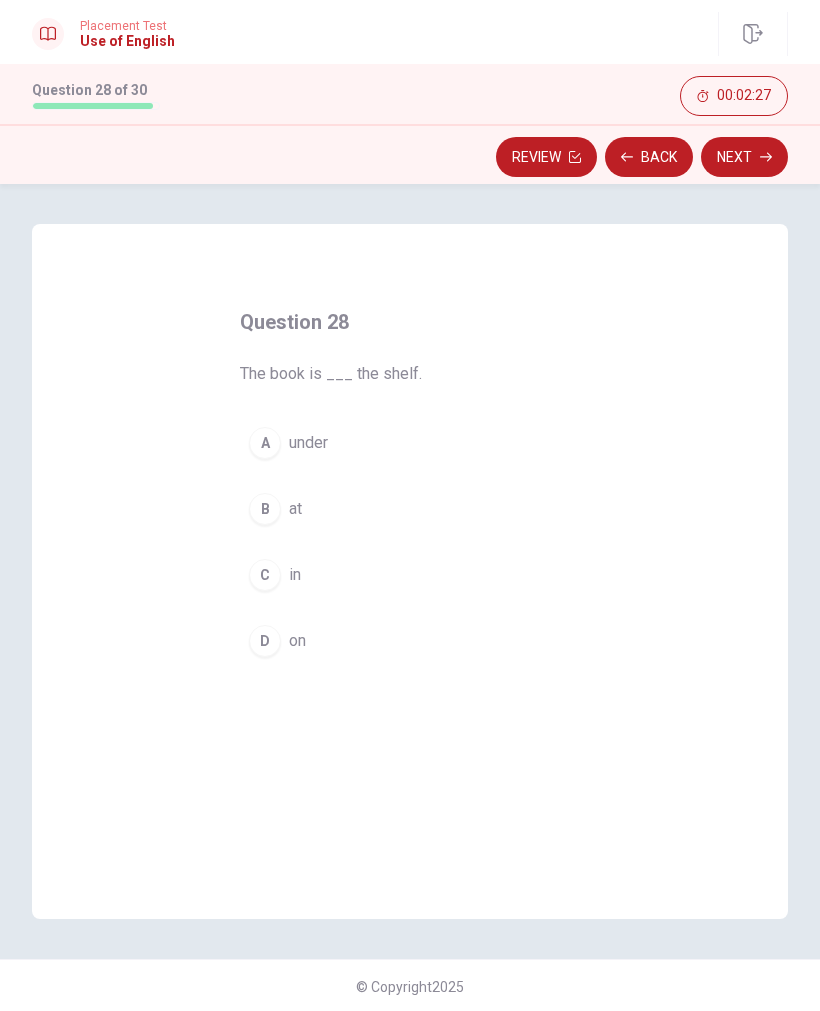 click on "D on" at bounding box center (410, 641) 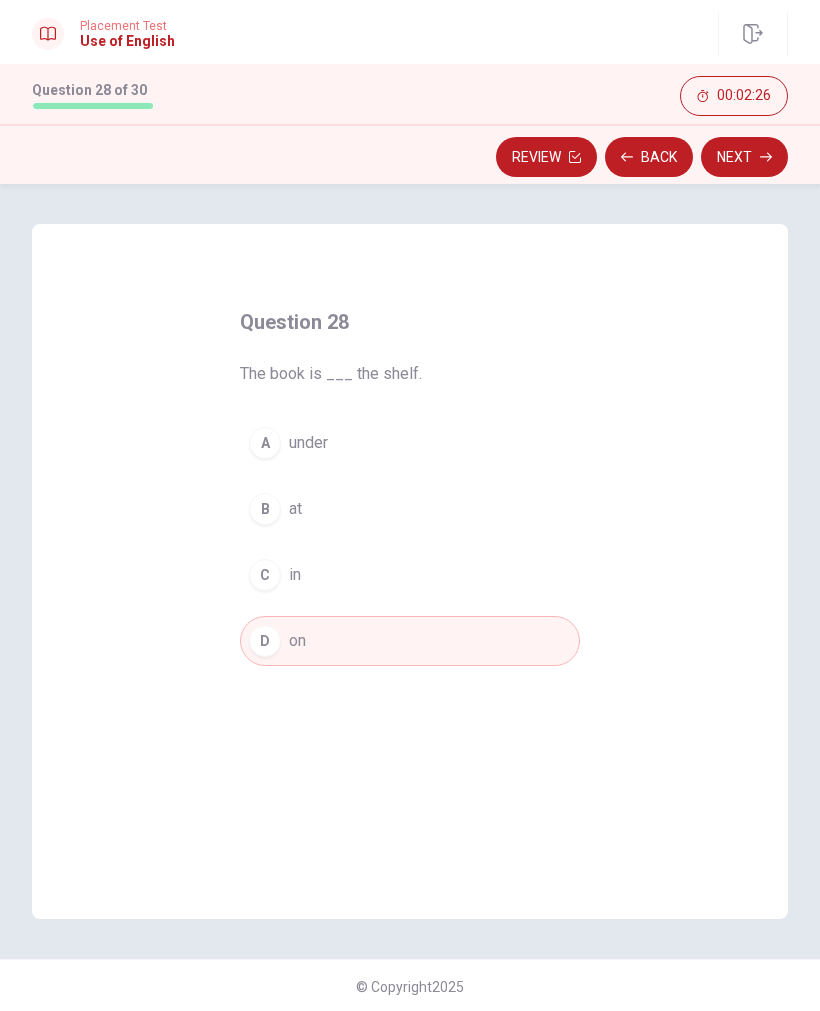 click on "Next" at bounding box center [744, 157] 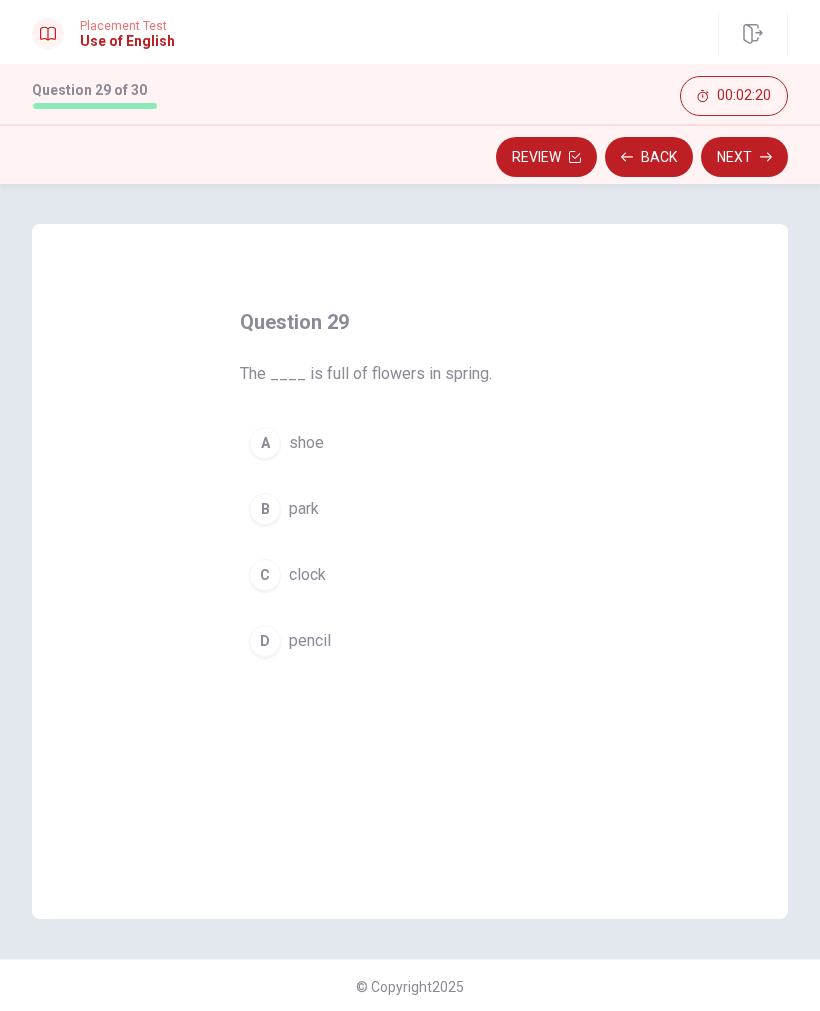 click on "B park" at bounding box center [410, 509] 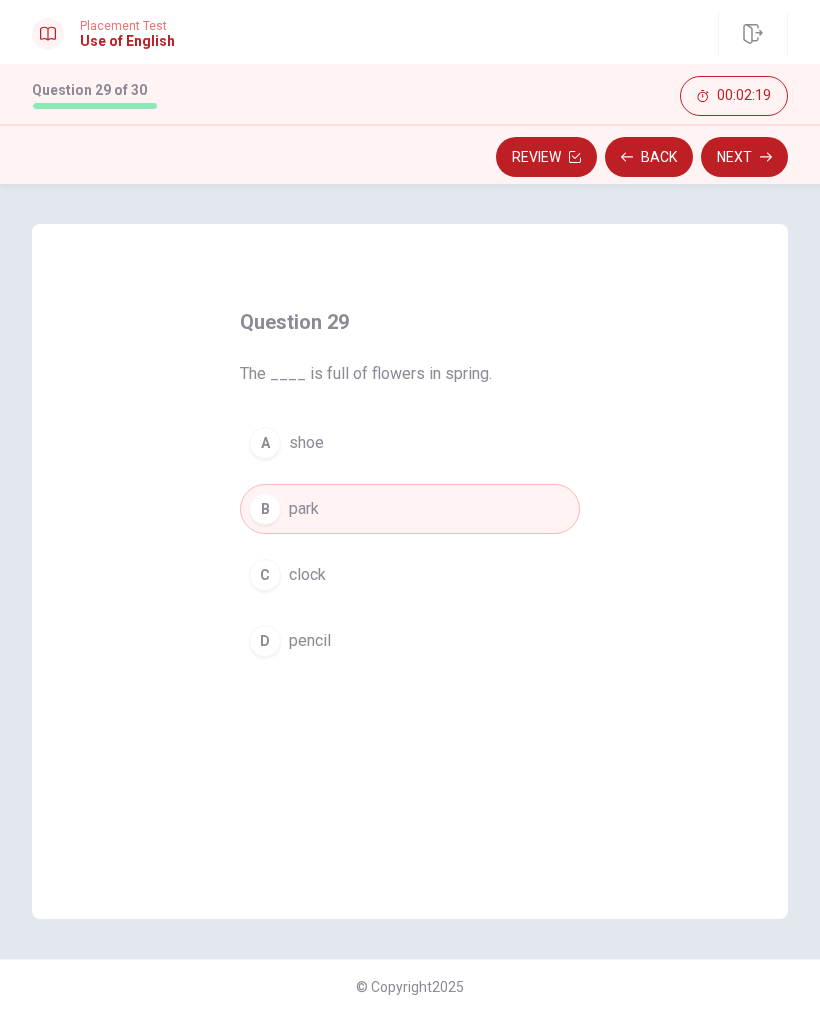 click on "Next" at bounding box center [744, 157] 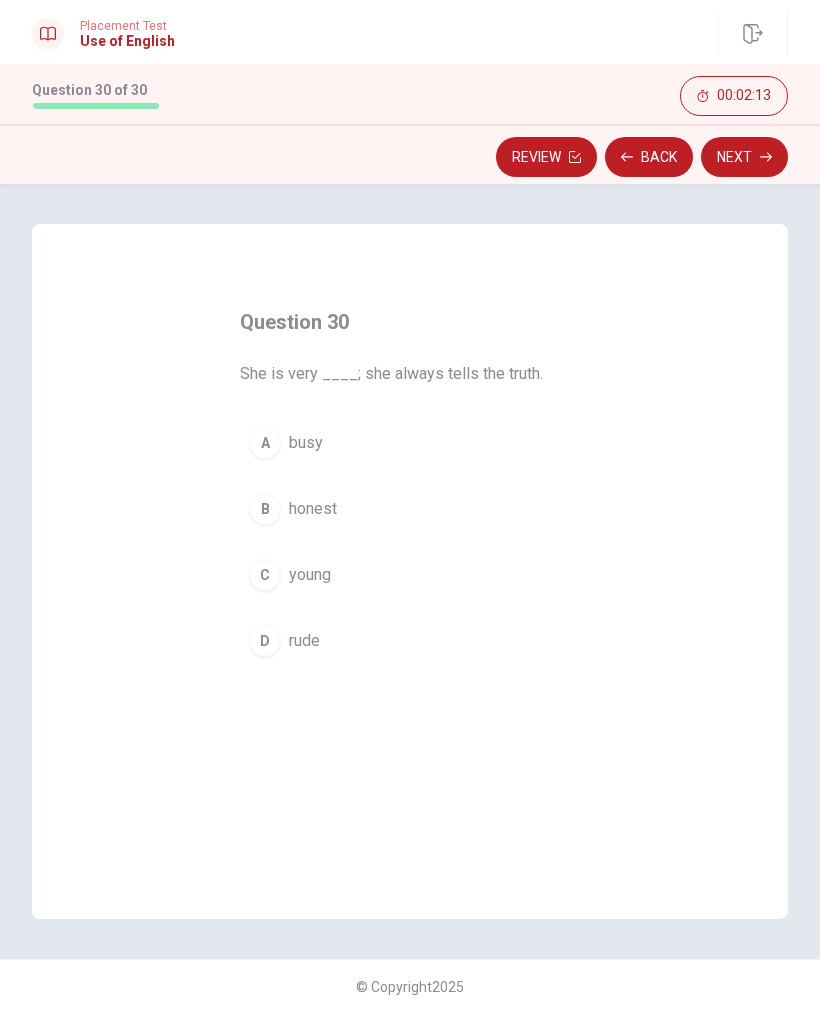 click on "B honest" at bounding box center (410, 509) 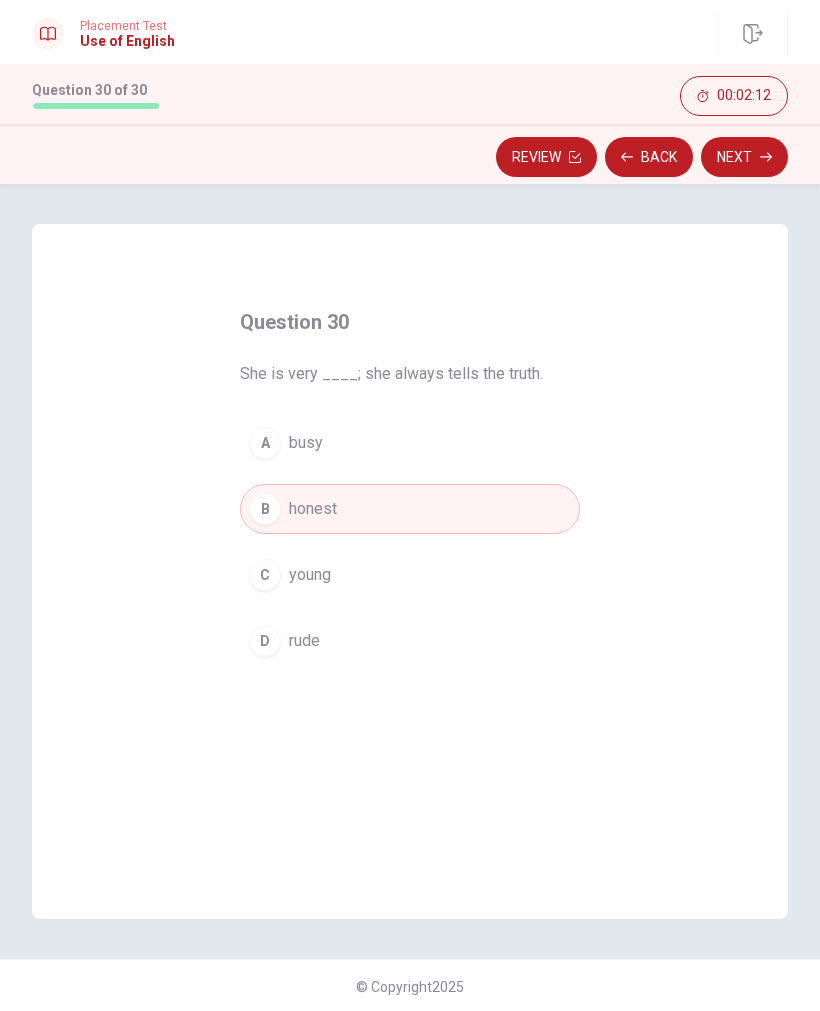 click on "Next" at bounding box center [744, 157] 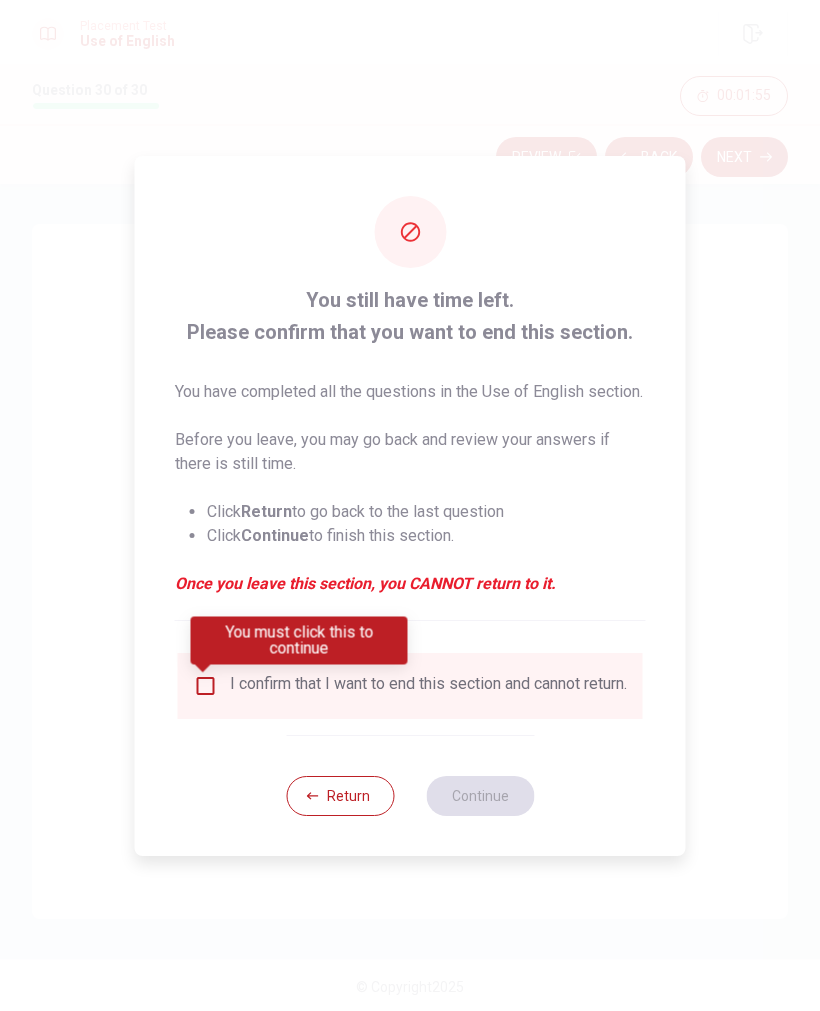 click on "Return" at bounding box center [340, 796] 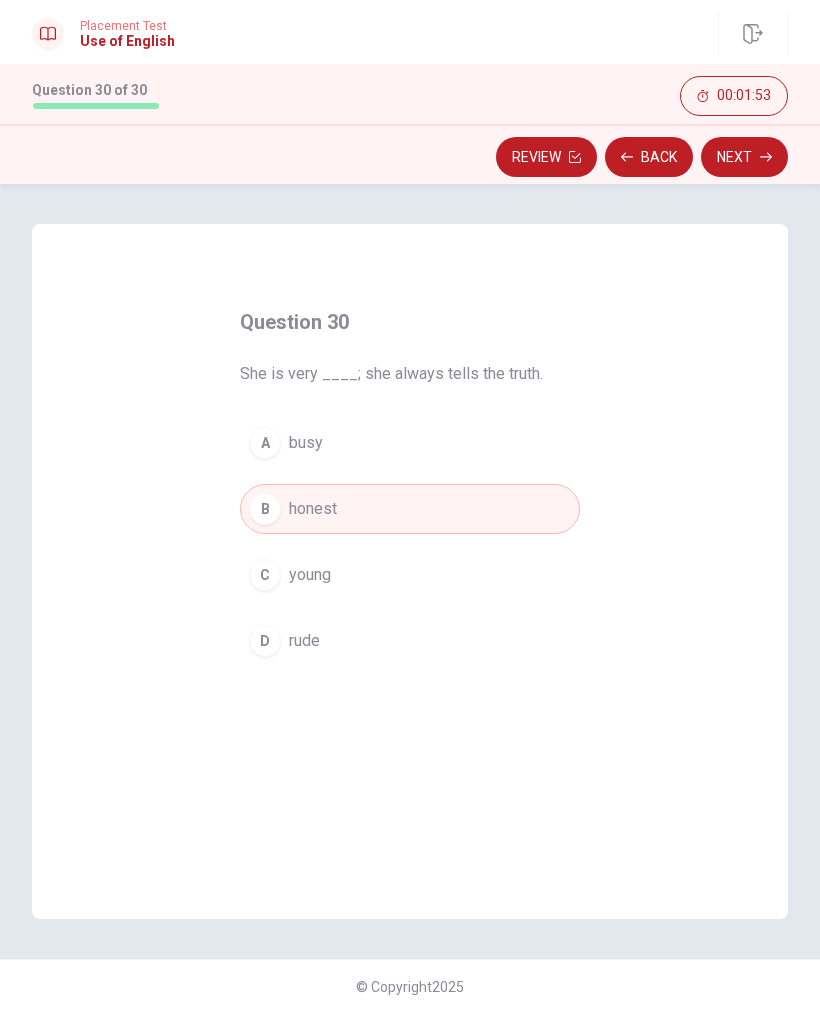 click on "Back" at bounding box center [649, 157] 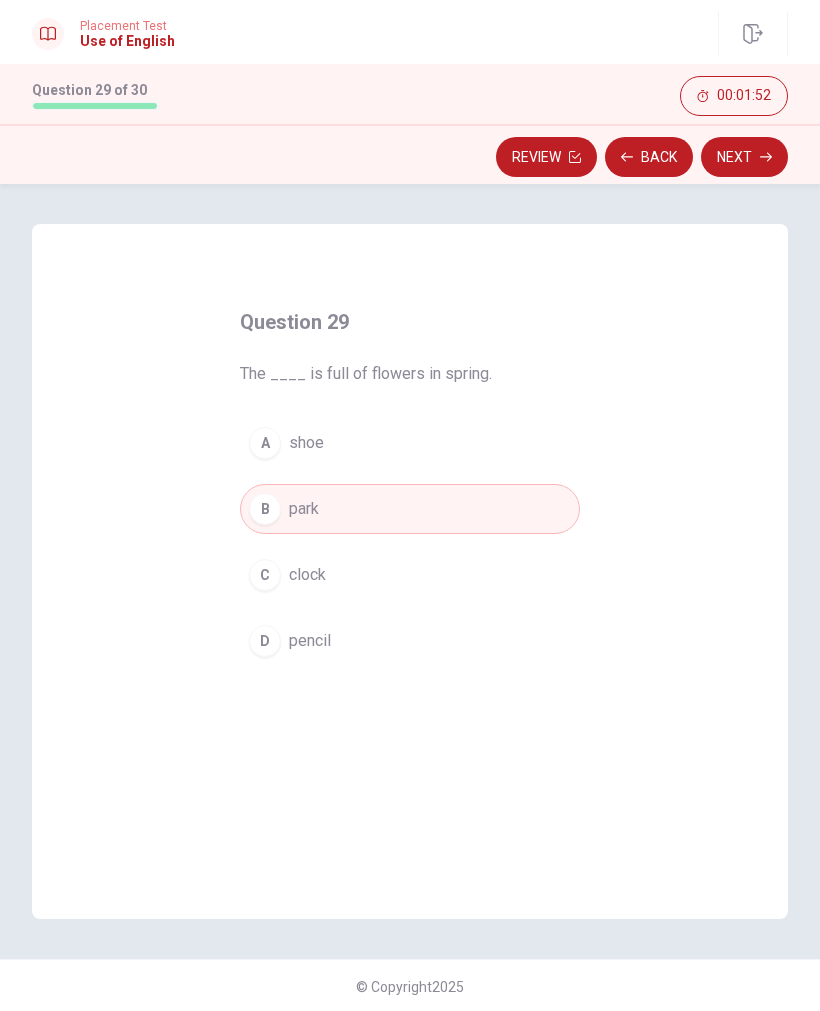 click on "Back" at bounding box center [649, 157] 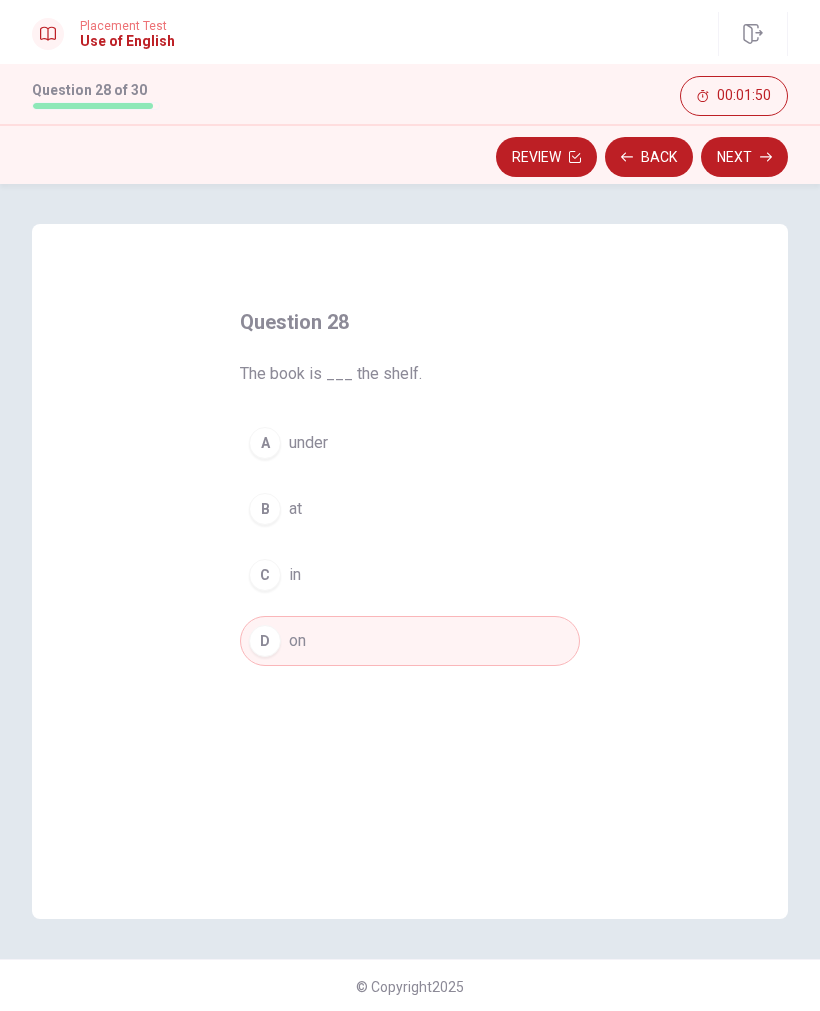 click on "Back" at bounding box center [649, 157] 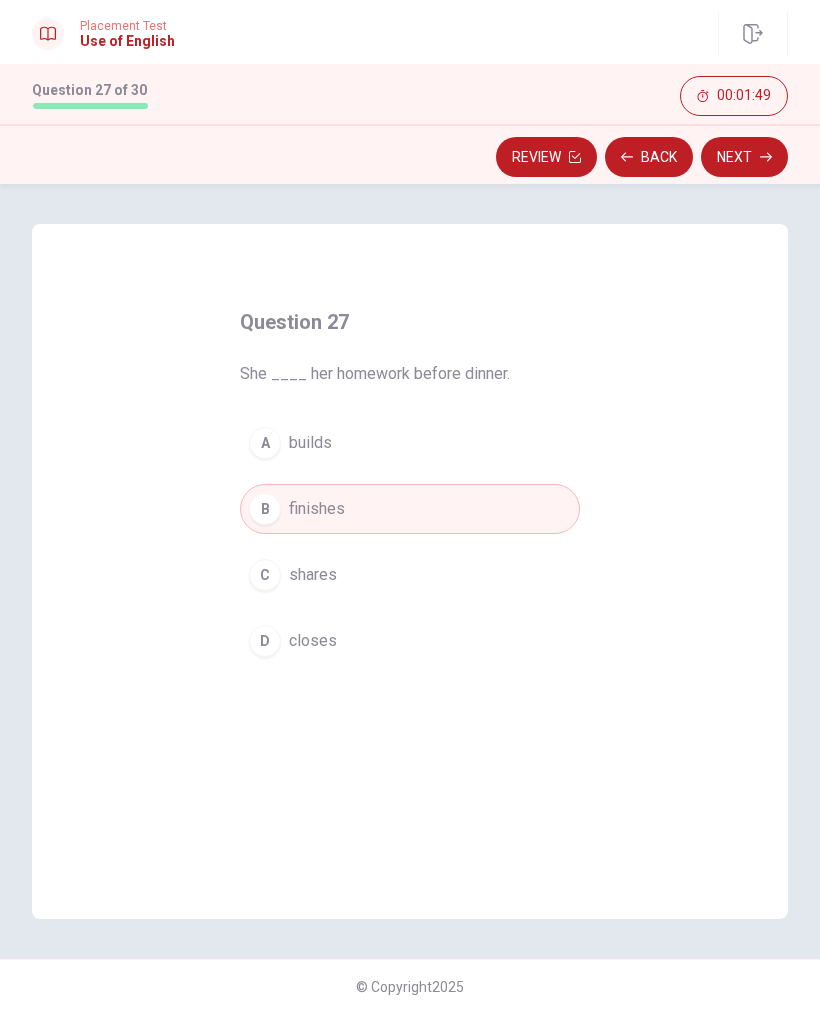 click on "Back" at bounding box center [649, 157] 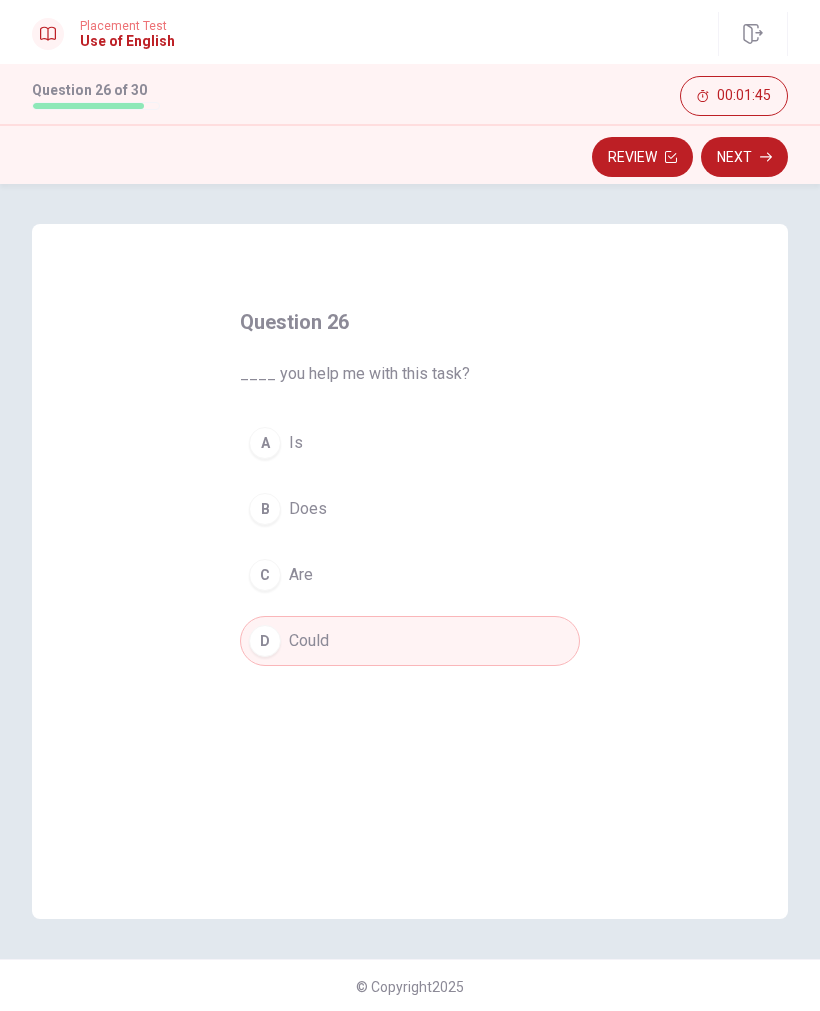 click on "Review" at bounding box center [642, 157] 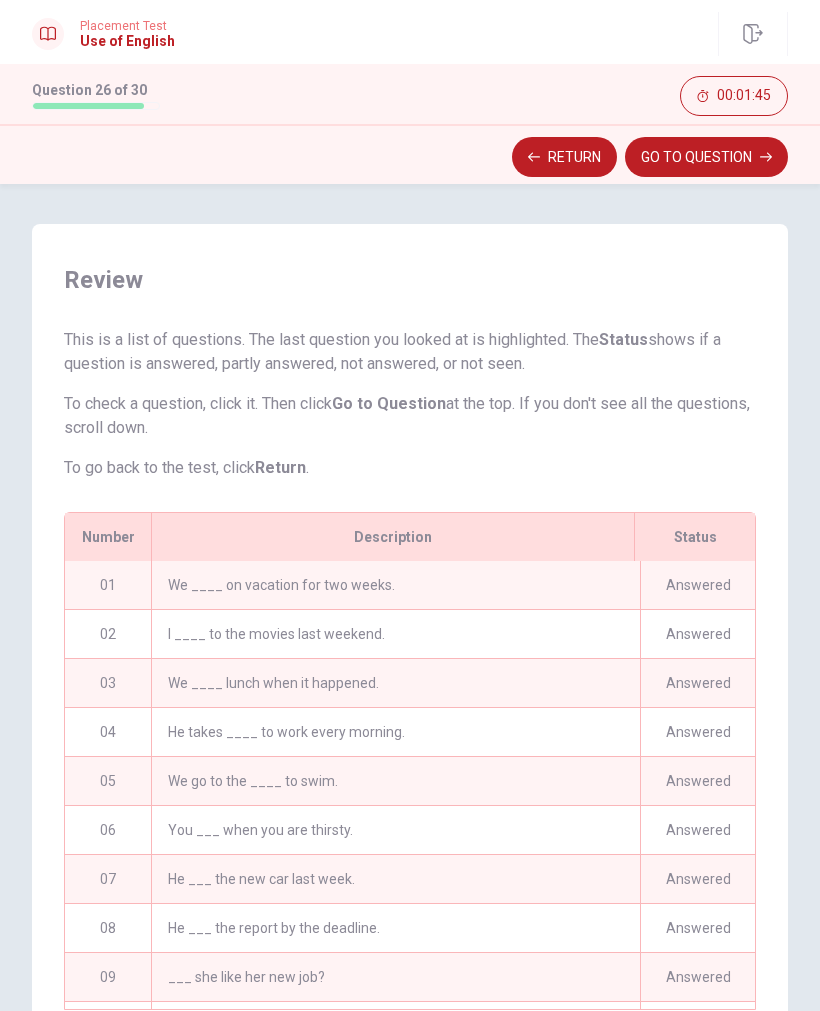 scroll, scrollTop: 886, scrollLeft: 0, axis: vertical 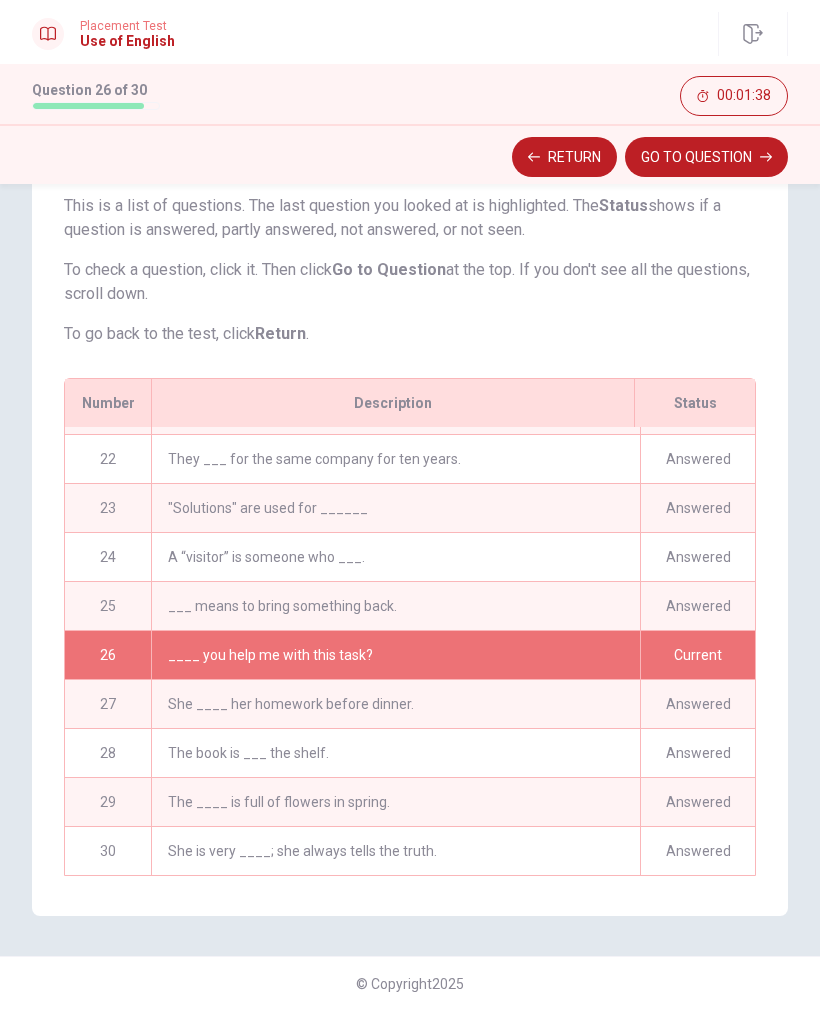 click on "Current" at bounding box center [697, 655] 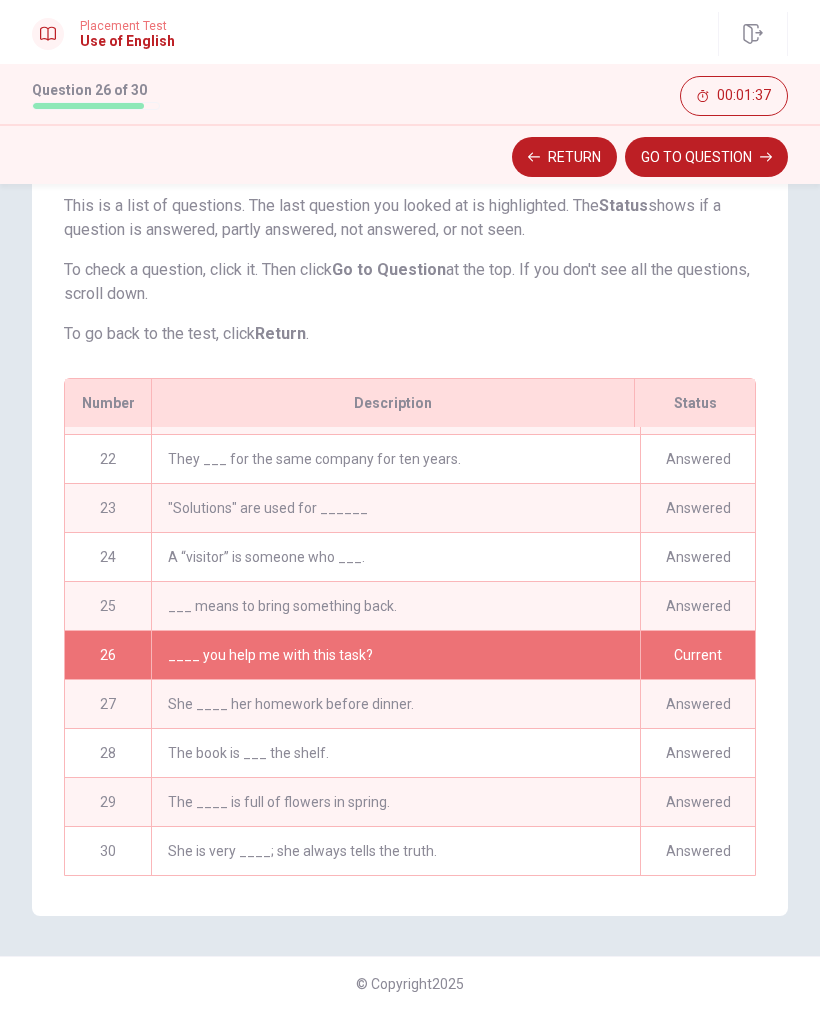 click on "____ you help me with this task?" at bounding box center (395, 655) 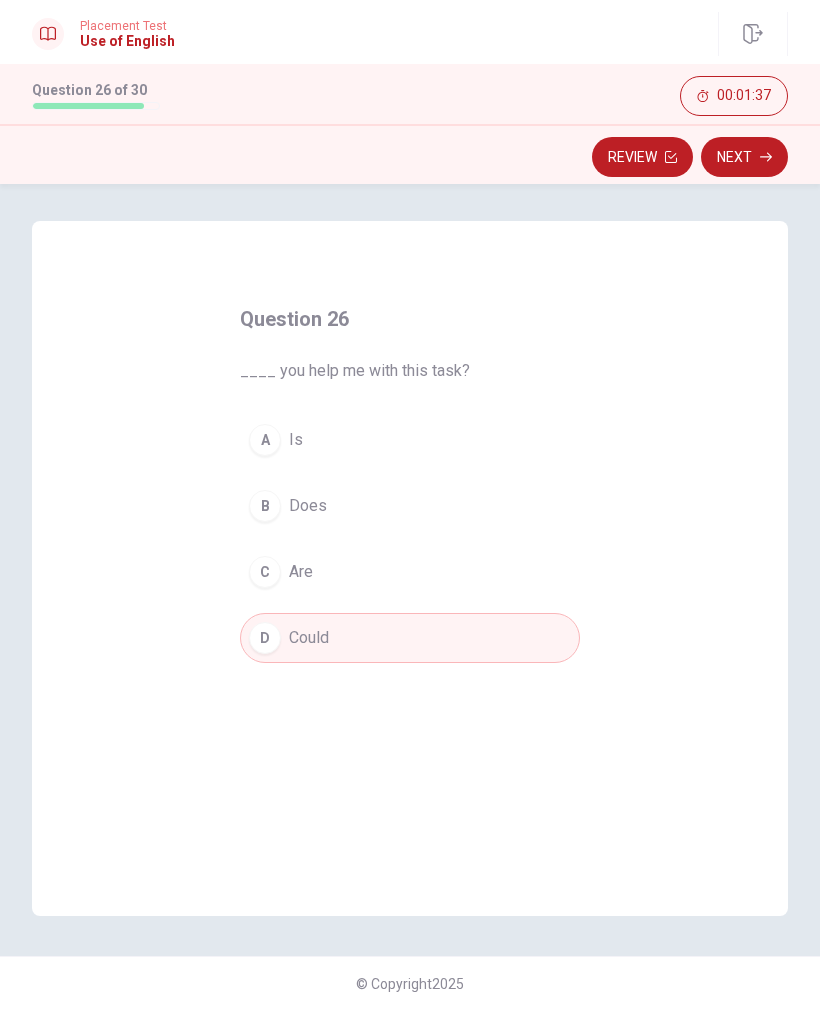 scroll, scrollTop: 3, scrollLeft: 0, axis: vertical 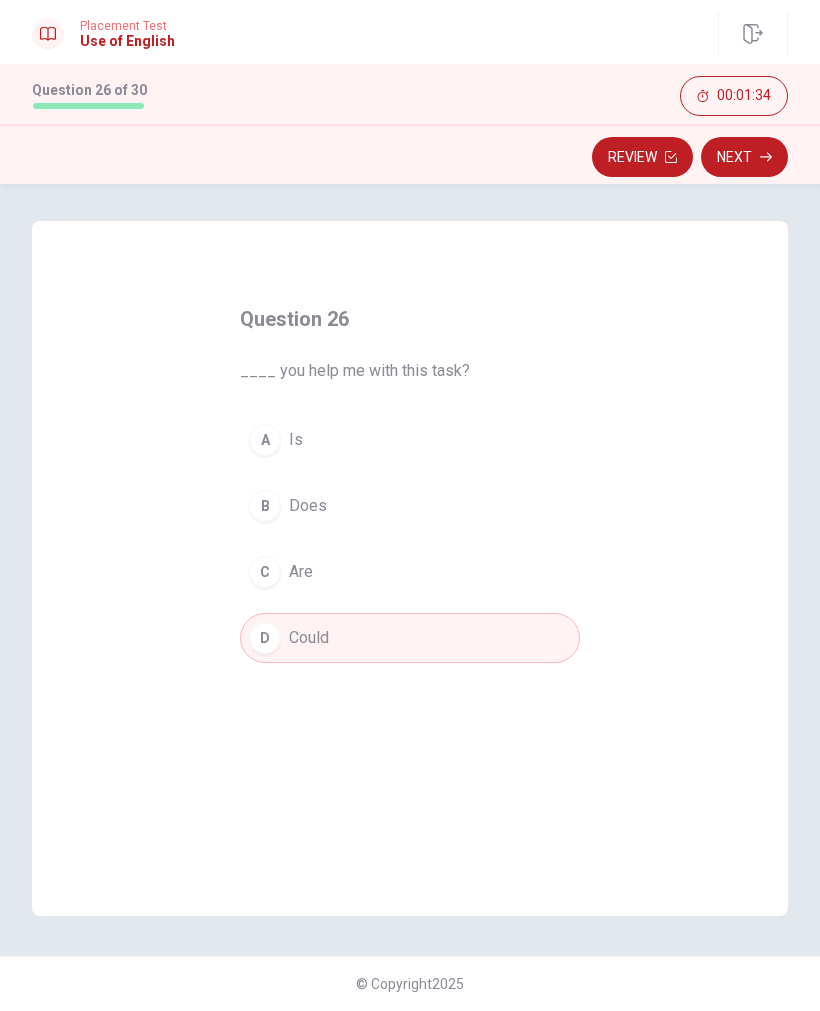 click on "Review" at bounding box center (642, 157) 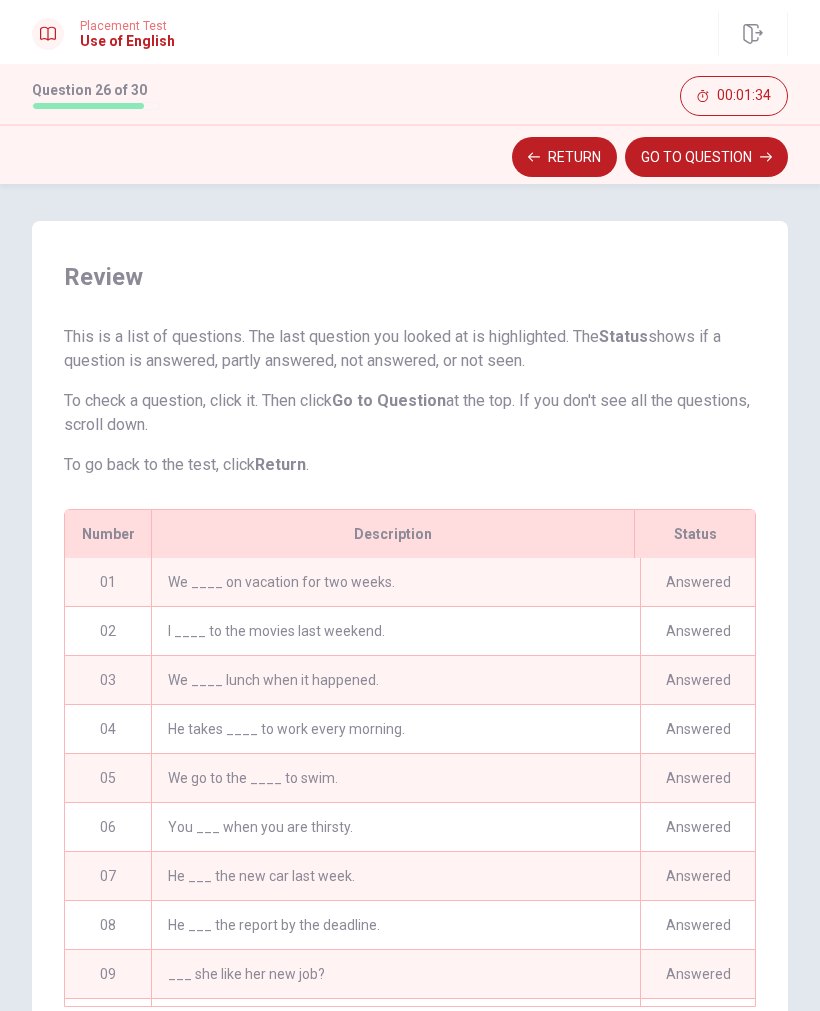 scroll, scrollTop: 88, scrollLeft: 0, axis: vertical 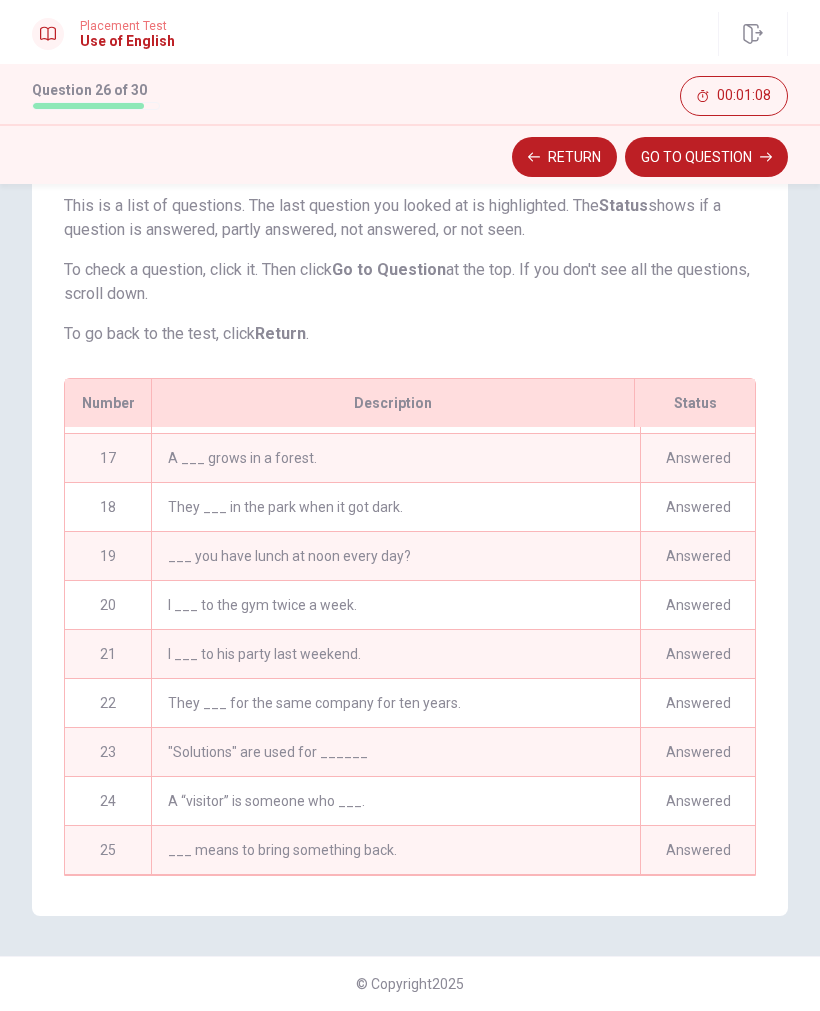click on "GO TO QUESTION" at bounding box center [706, 157] 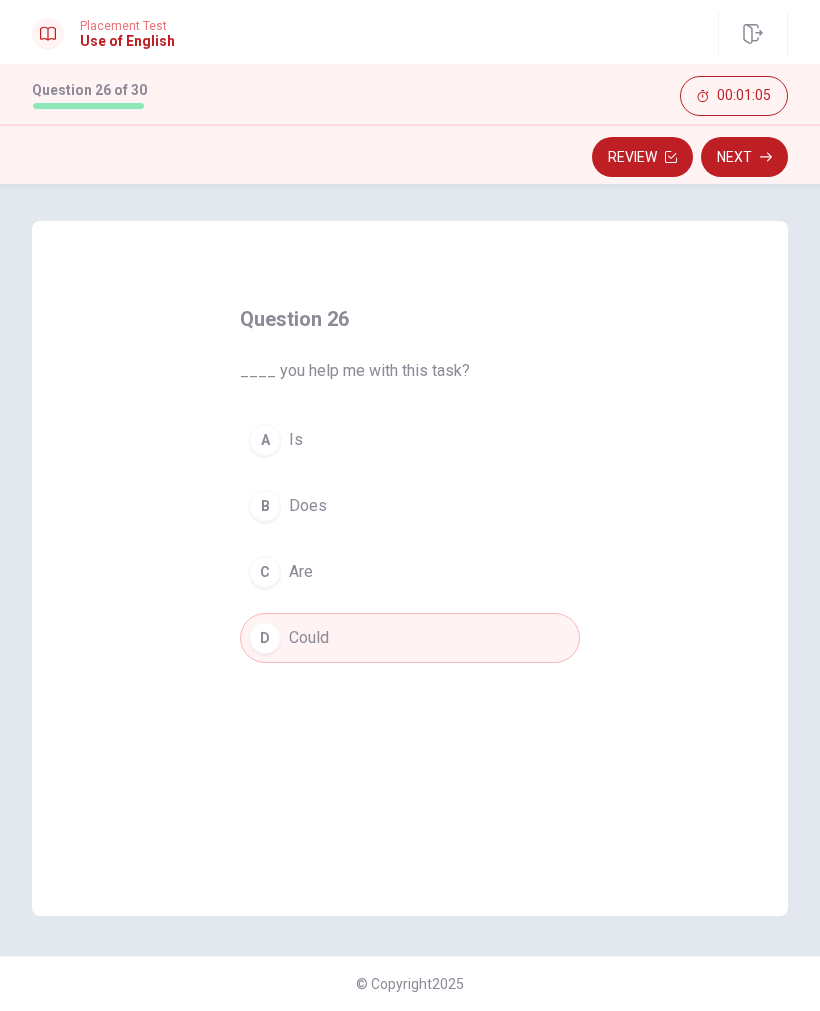 click on "Review" at bounding box center (642, 157) 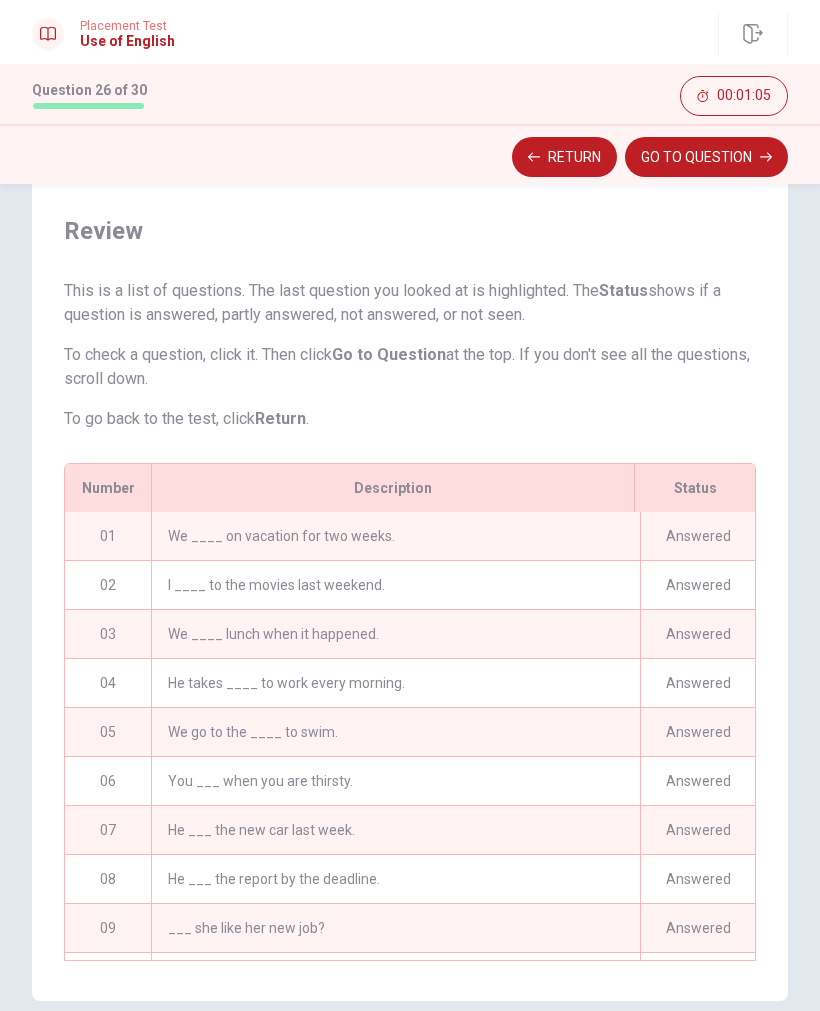scroll, scrollTop: 127, scrollLeft: 0, axis: vertical 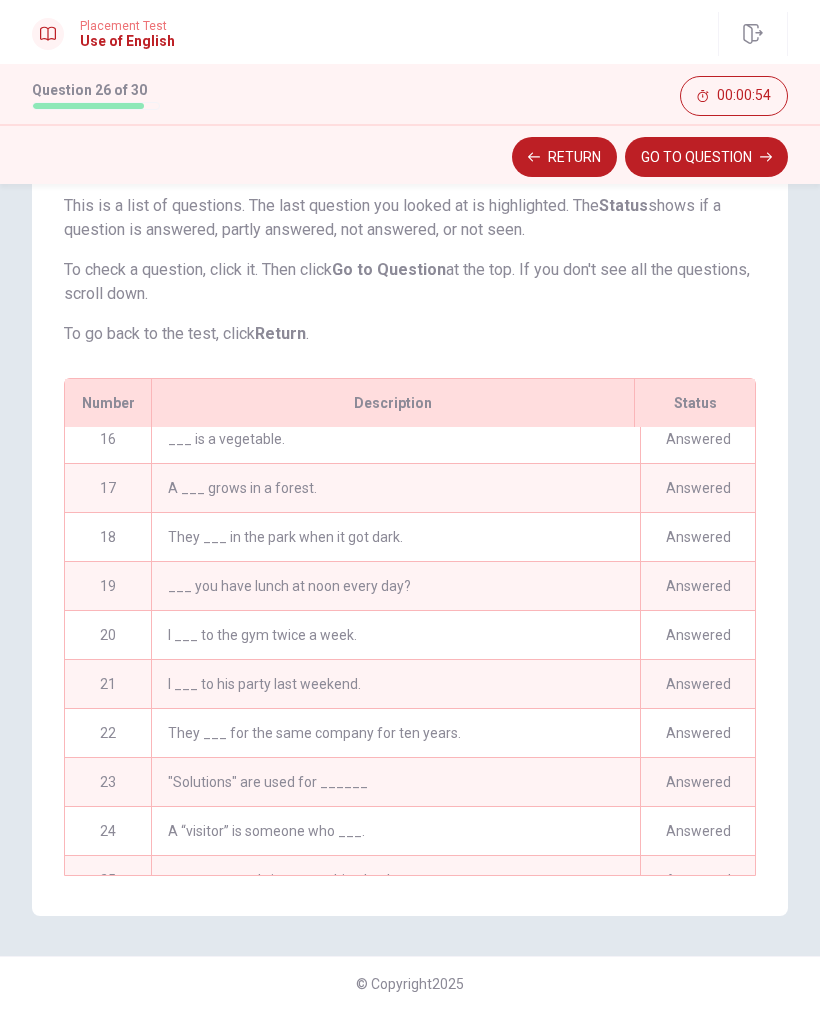click on "___ you have lunch at noon every day?" at bounding box center [395, 586] 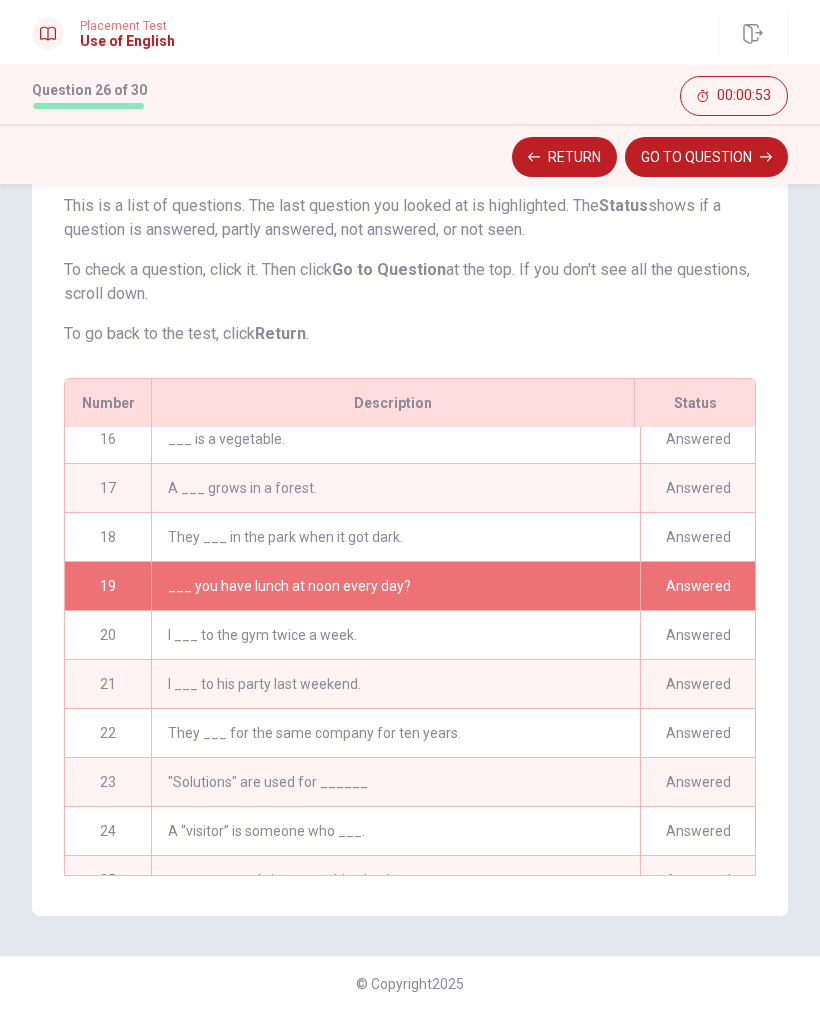 click on "GO TO QUESTION" at bounding box center [706, 157] 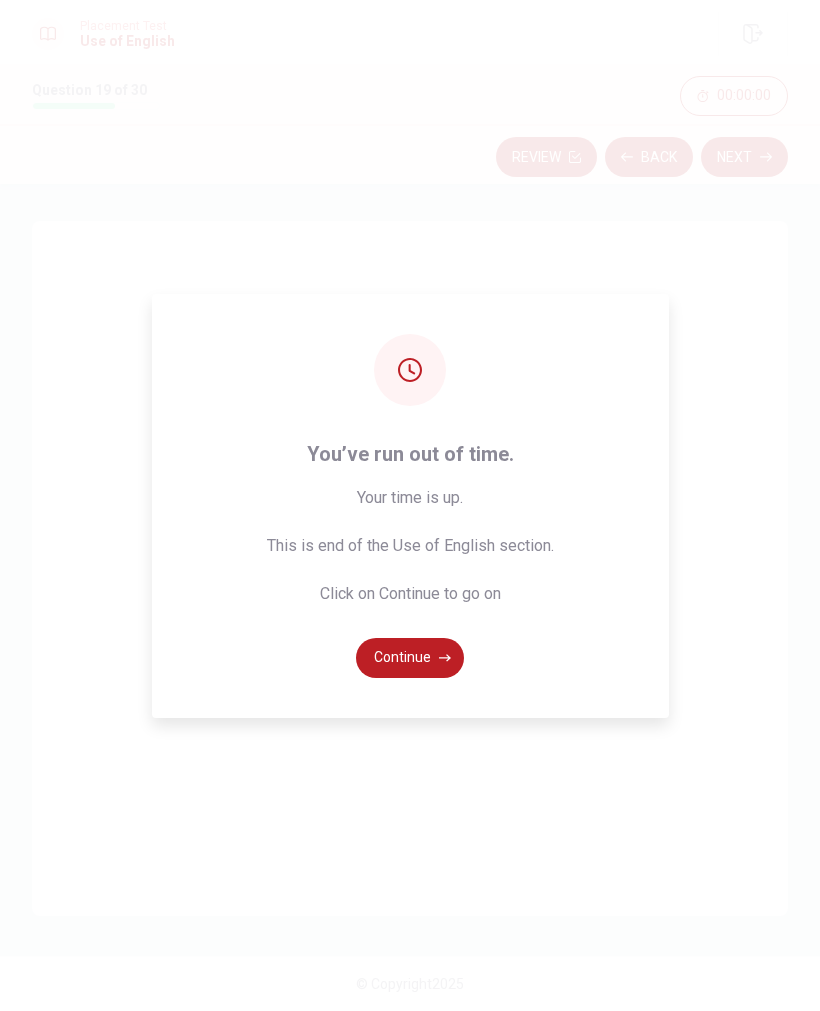 click on "Continue" at bounding box center [410, 658] 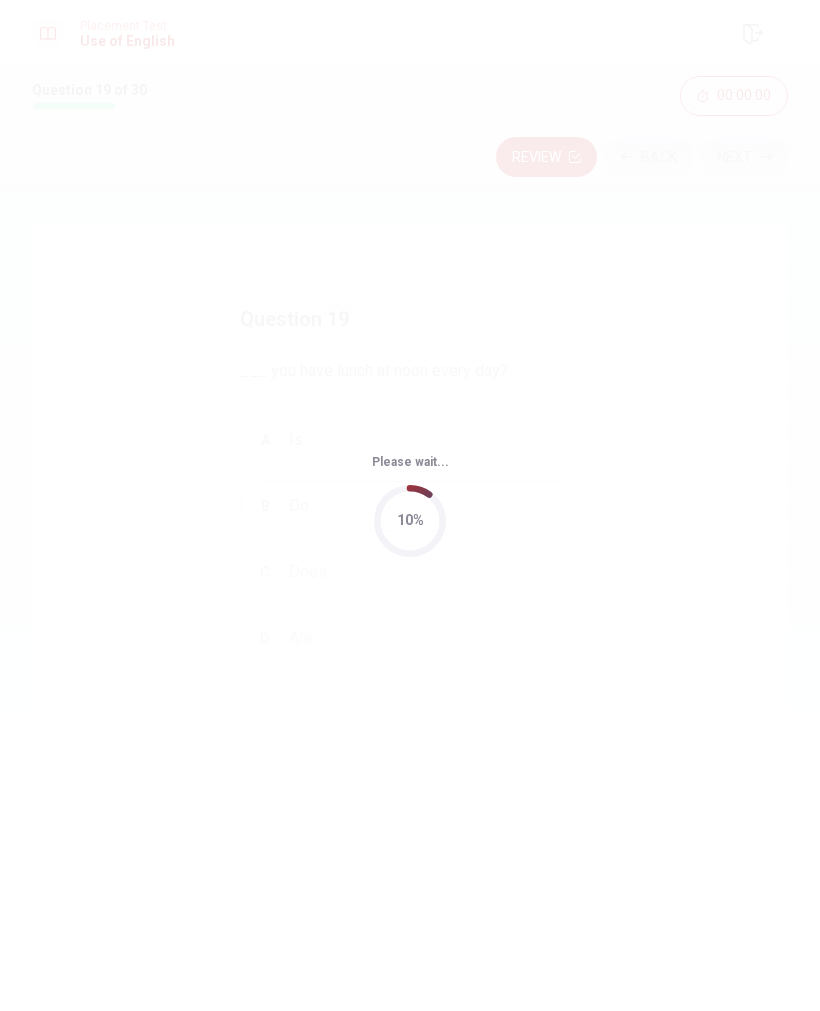 scroll, scrollTop: 0, scrollLeft: 0, axis: both 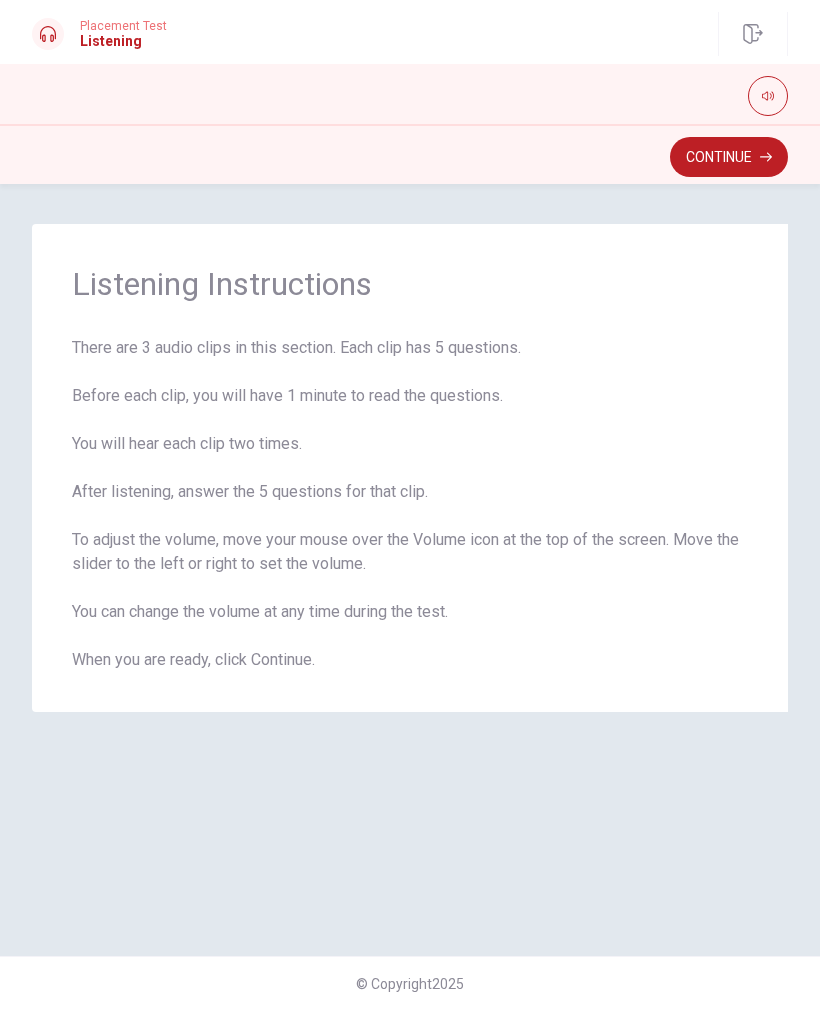 click on "Listening Instructions
There are 3 audio clips in this section. Each clip has 5 questions.
Before each clip, you will have 1 minute to read the questions.
You will hear each clip two times.
After listening, answer the 5 questions for that clip.
To adjust the volume, move your mouse over the Volume icon at the top of the screen. Move the slider to the left or right to set the volume.
You can change the volume at any time during the test.
When you are ready, click Continue." at bounding box center (410, 570) 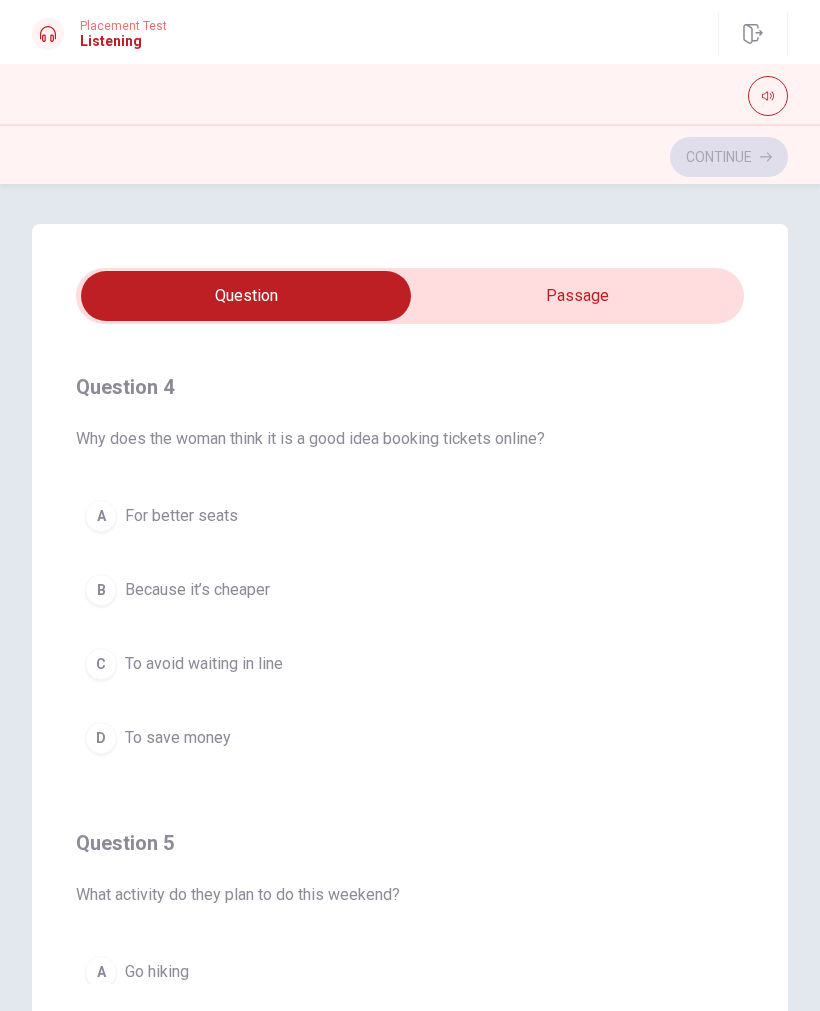 scroll, scrollTop: 1352, scrollLeft: 0, axis: vertical 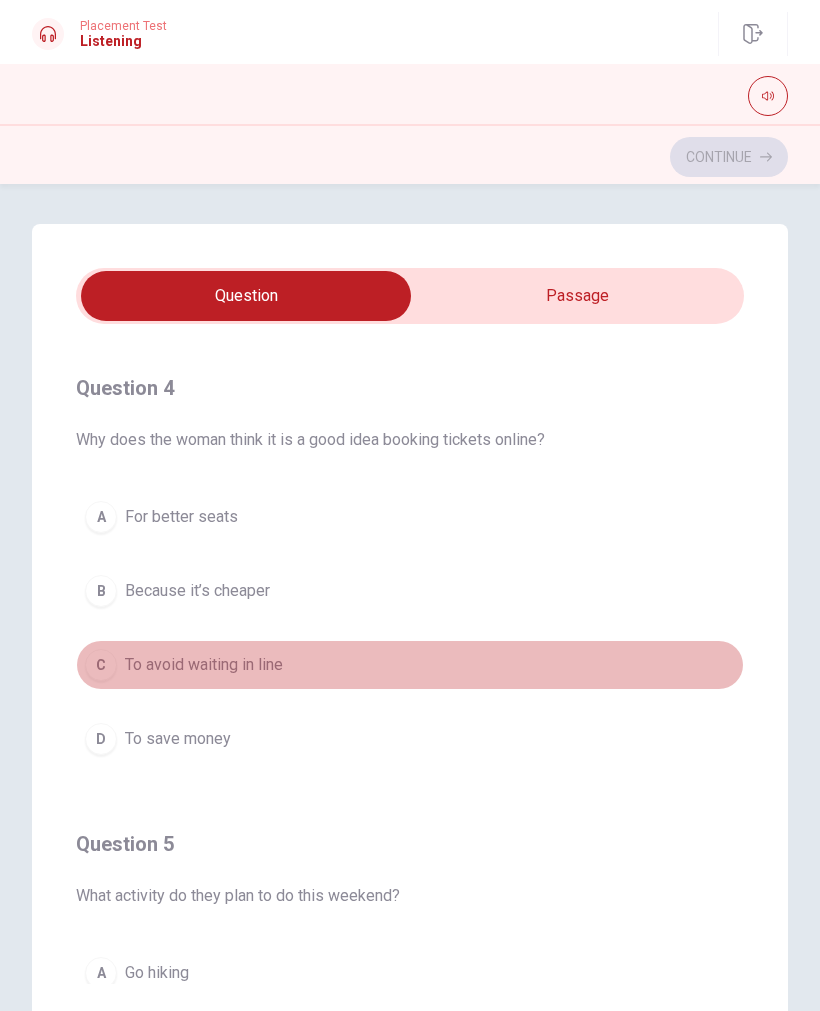 click on "C To avoid waiting in line" at bounding box center [410, 665] 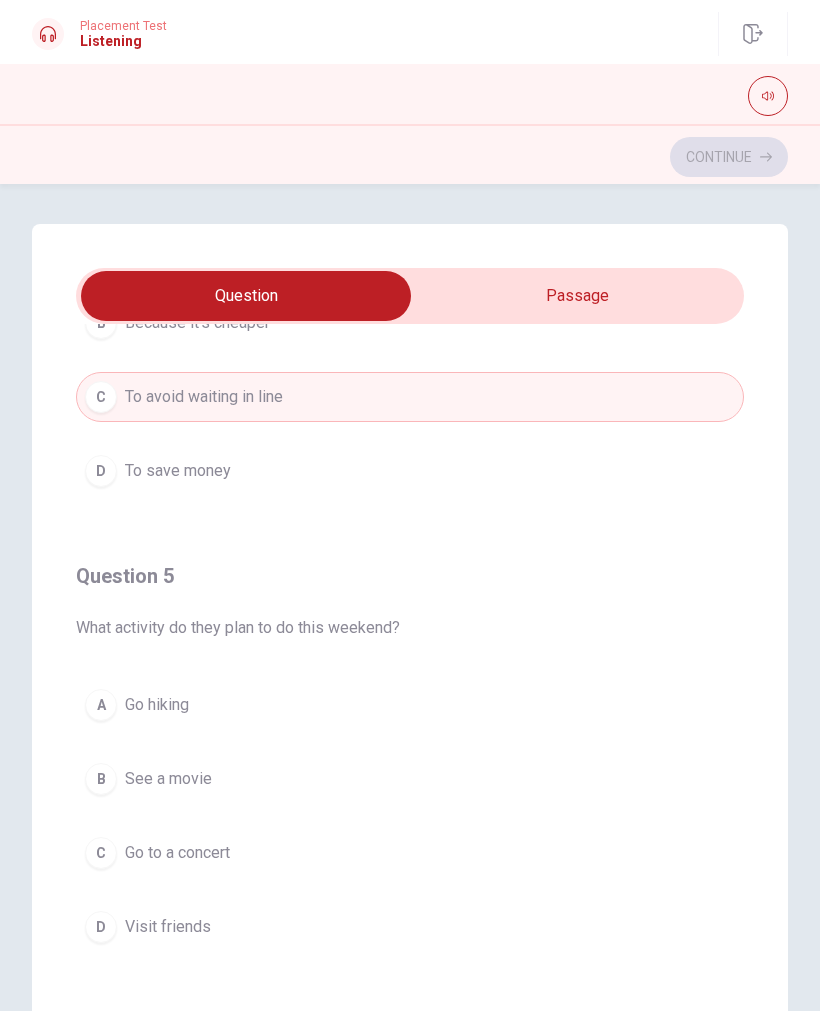 scroll, scrollTop: 1620, scrollLeft: 0, axis: vertical 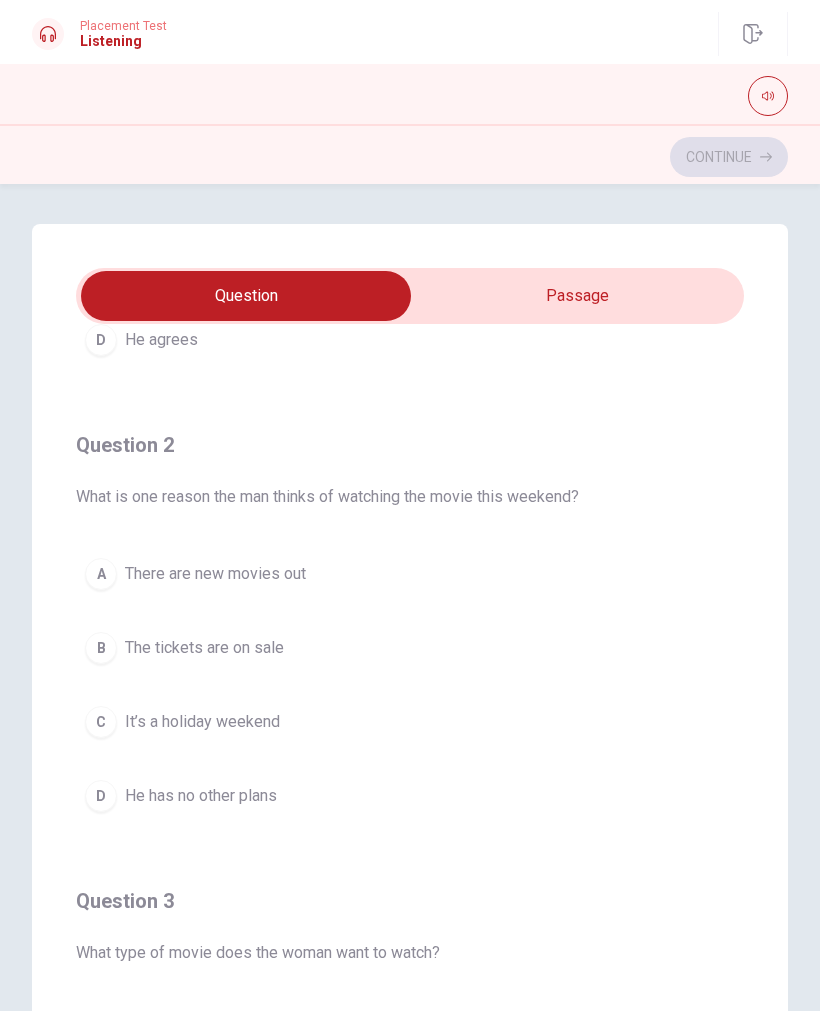 click on "Question 2 What is one reason the man thinks of watching the movie this weekend? A There are new movies out B The tickets are on sale C It’s a holiday weekend D He has no other plans" at bounding box center (410, 625) 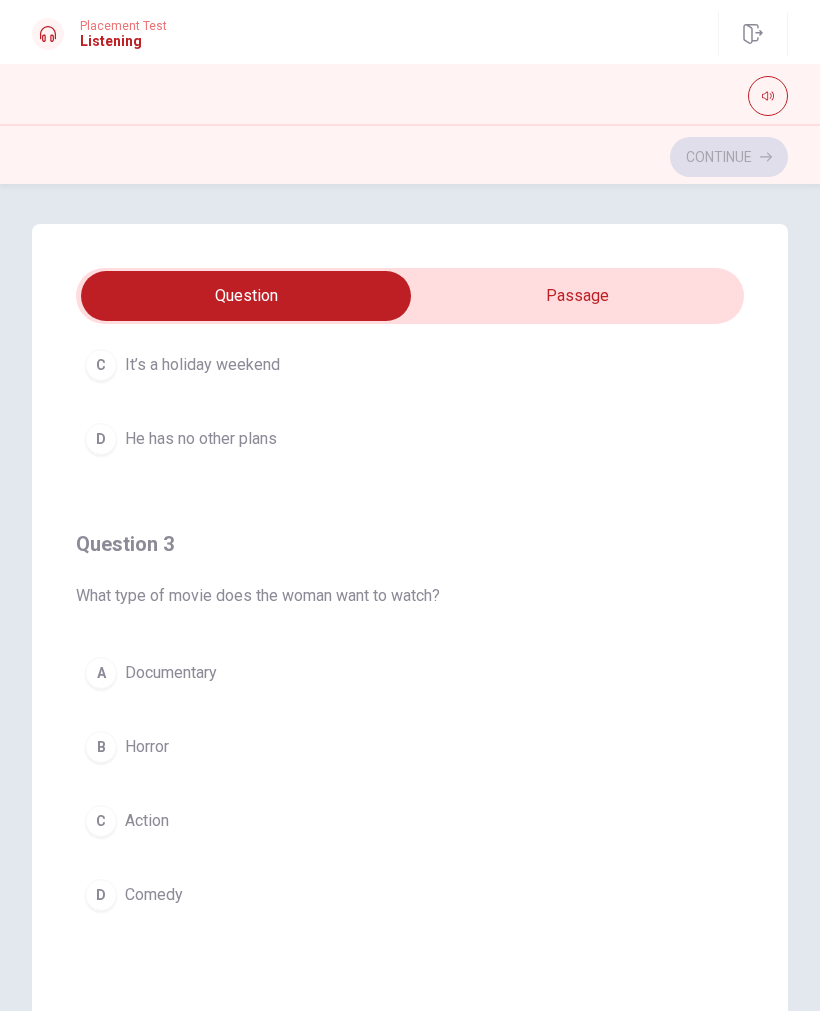 scroll, scrollTop: 741, scrollLeft: 0, axis: vertical 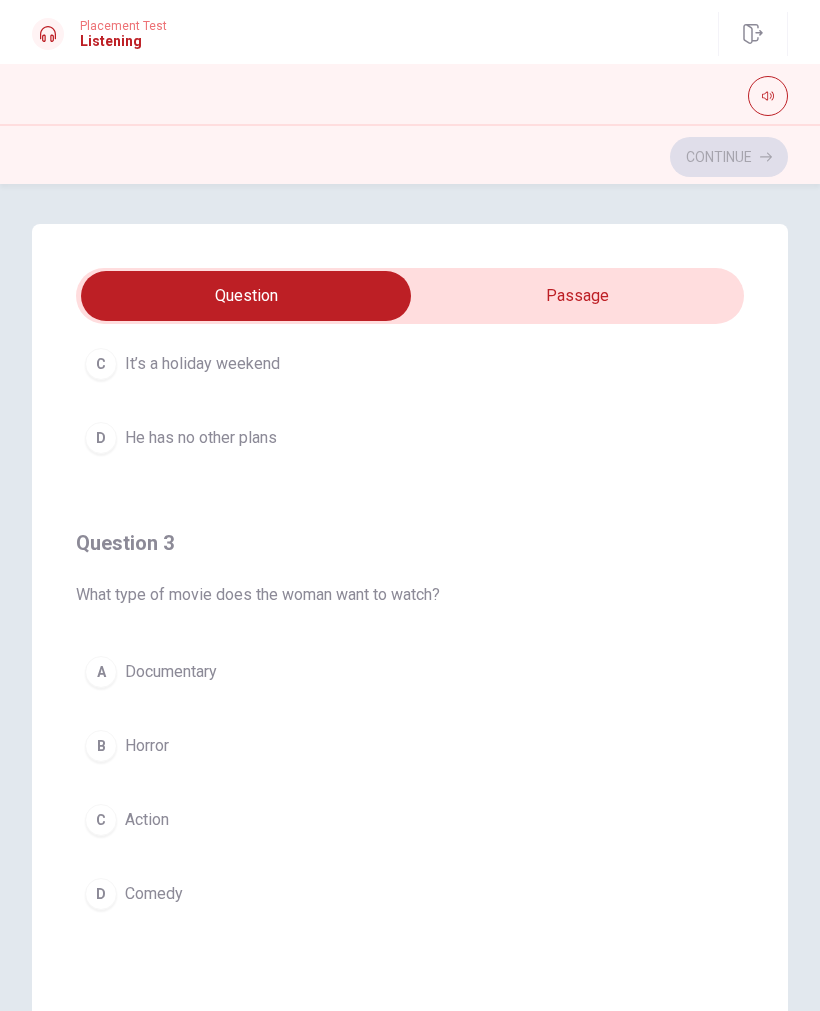 click on "D Comedy" at bounding box center [410, 894] 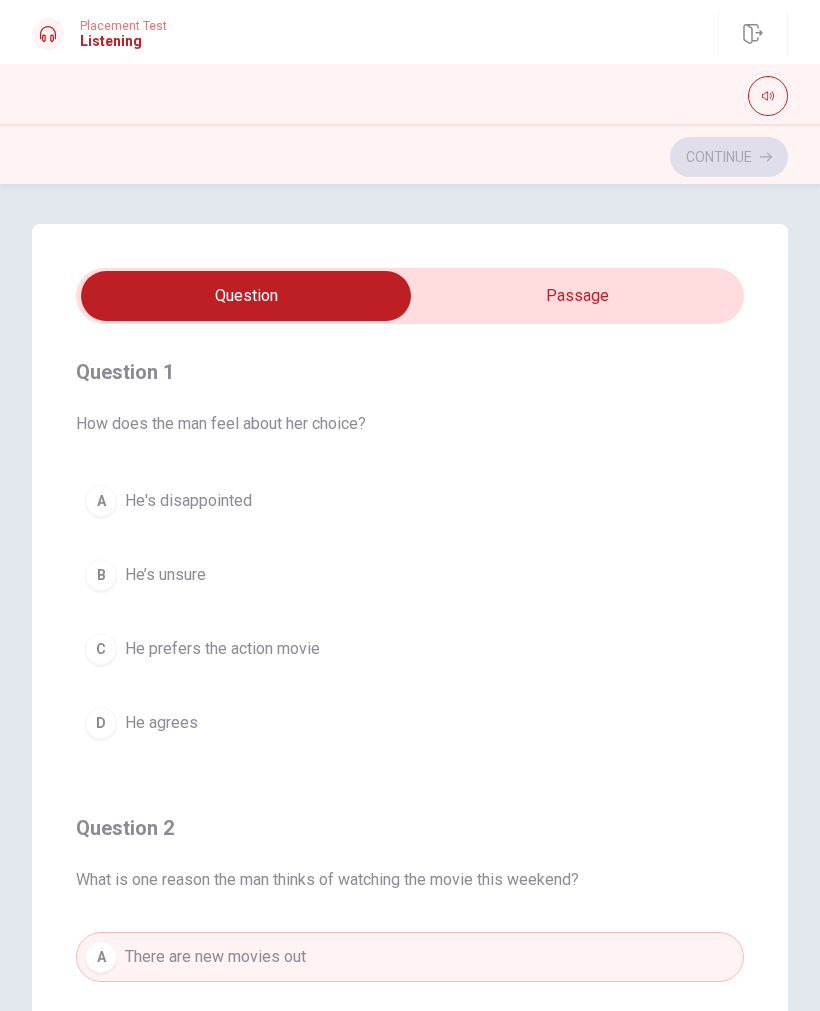 scroll, scrollTop: 0, scrollLeft: 0, axis: both 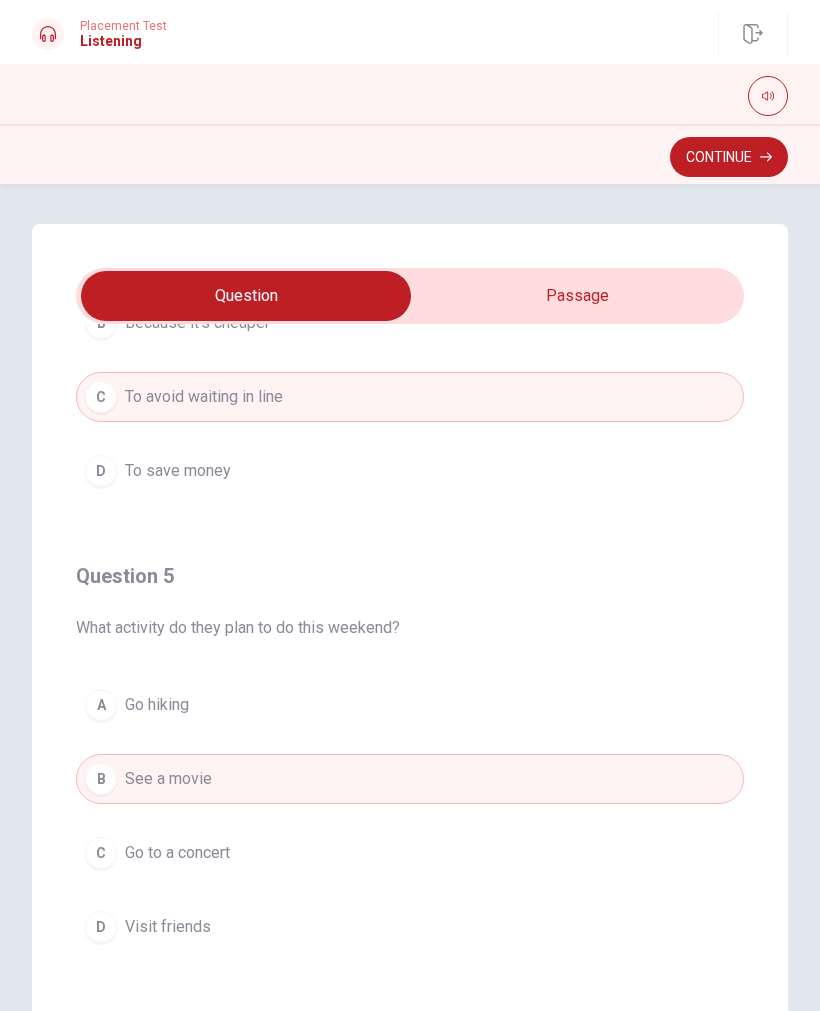 click on "Continue" at bounding box center [729, 157] 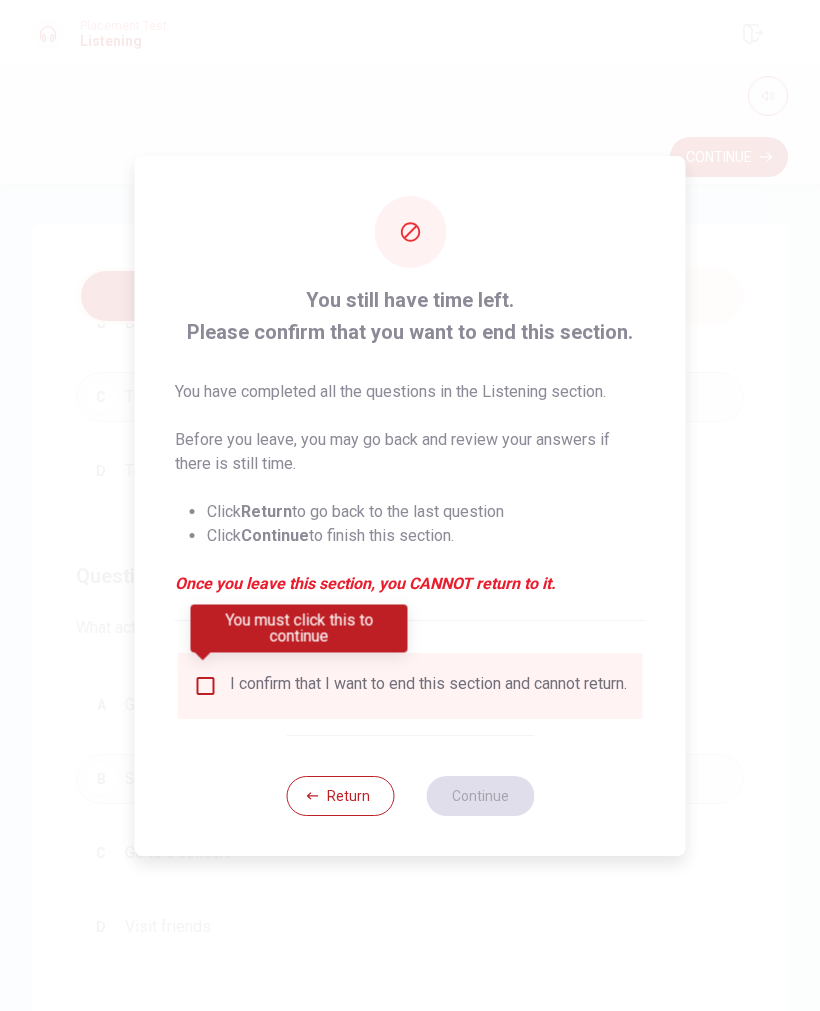 click on "Return" at bounding box center [340, 796] 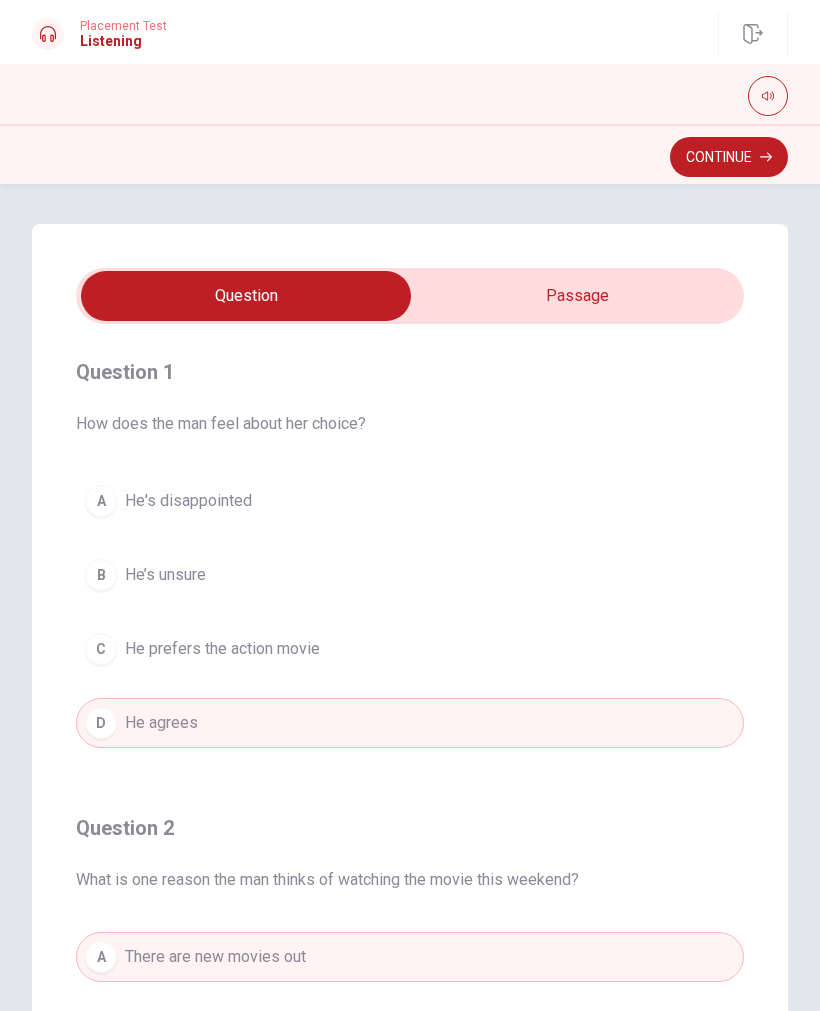 scroll, scrollTop: 0, scrollLeft: 0, axis: both 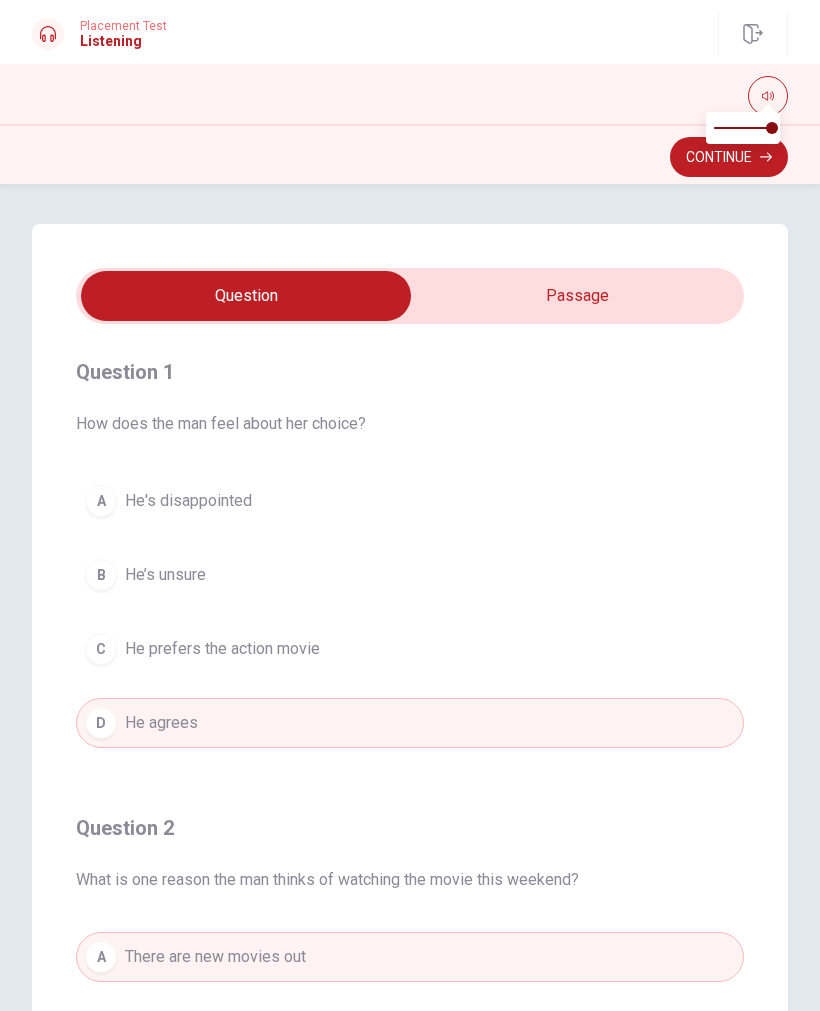 click on "Question Passage Question 1 How does the man feel about her choice? A He's disappointed B He’s unsure C He prefers the action movie D He agrees Question 2 What is one reason the man thinks of watching the movie this weekend? A There are new movies out B The tickets are on sale C It’s a holiday weekend D He has no other plans Question 3 What type of movie does the woman want to watch? A Documentary B Horror C Action D Comedy Question 4 Why does the woman think it is a good idea booking tickets online? A For better seats B Because it’s cheaper C To avoid waiting in line D To save money Question 5 What activity do they plan to do this weekend? A Go hiking B See a movie C Go to a concert D Visit friends Going to the Movies 01m 56s" at bounding box center (410, 626) 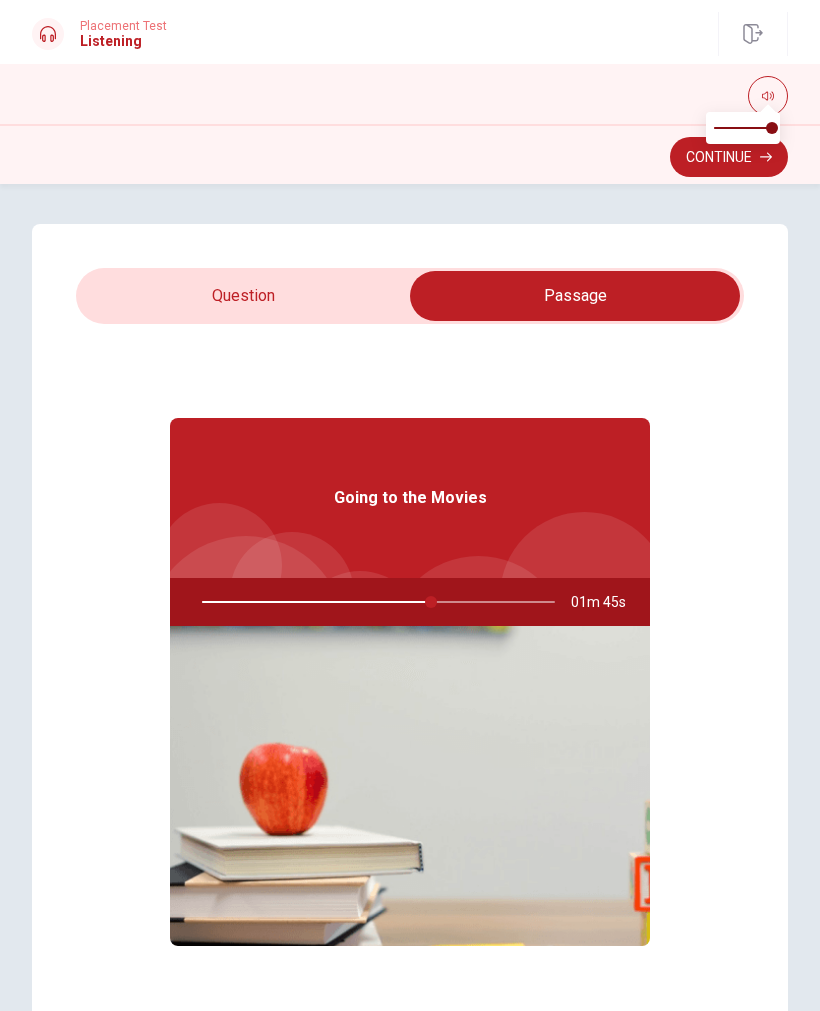 scroll, scrollTop: -2, scrollLeft: 0, axis: vertical 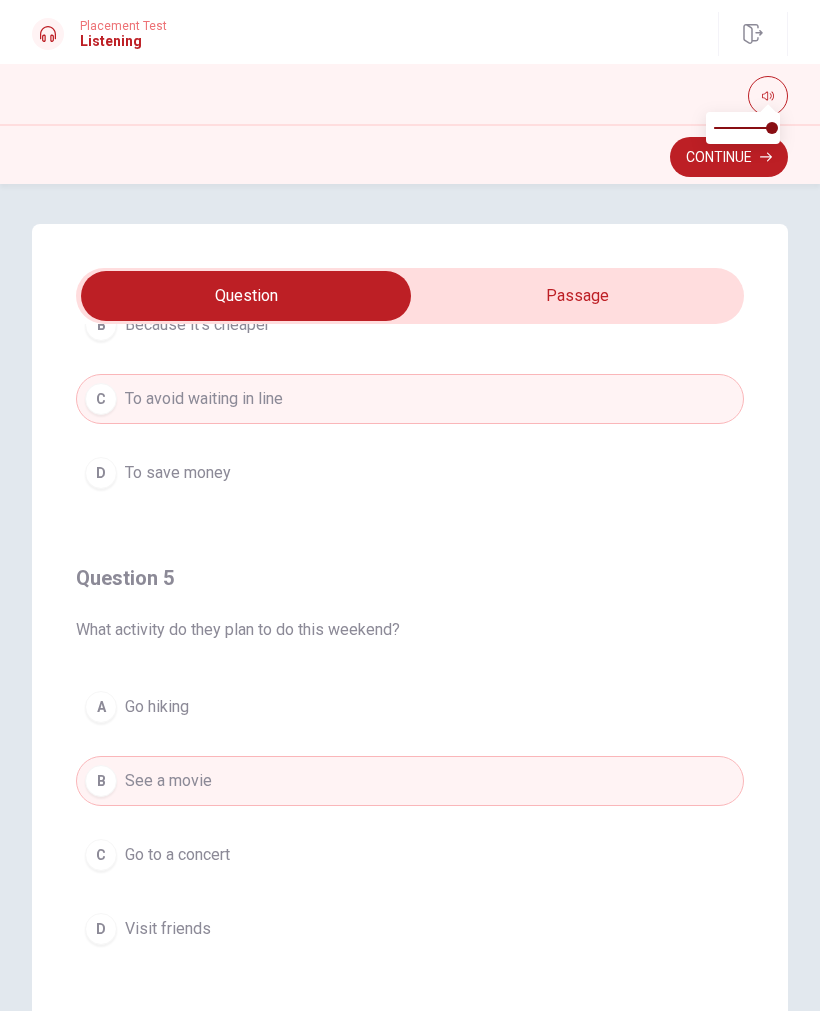 click at bounding box center (246, 296) 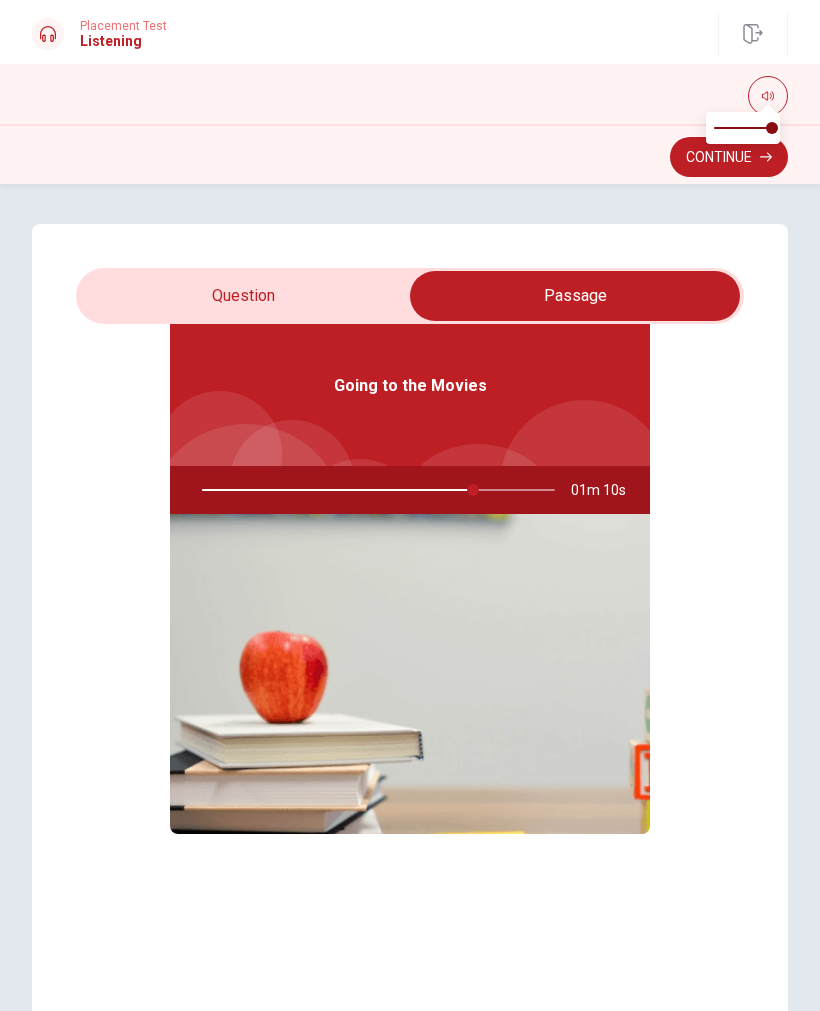 type on "77" 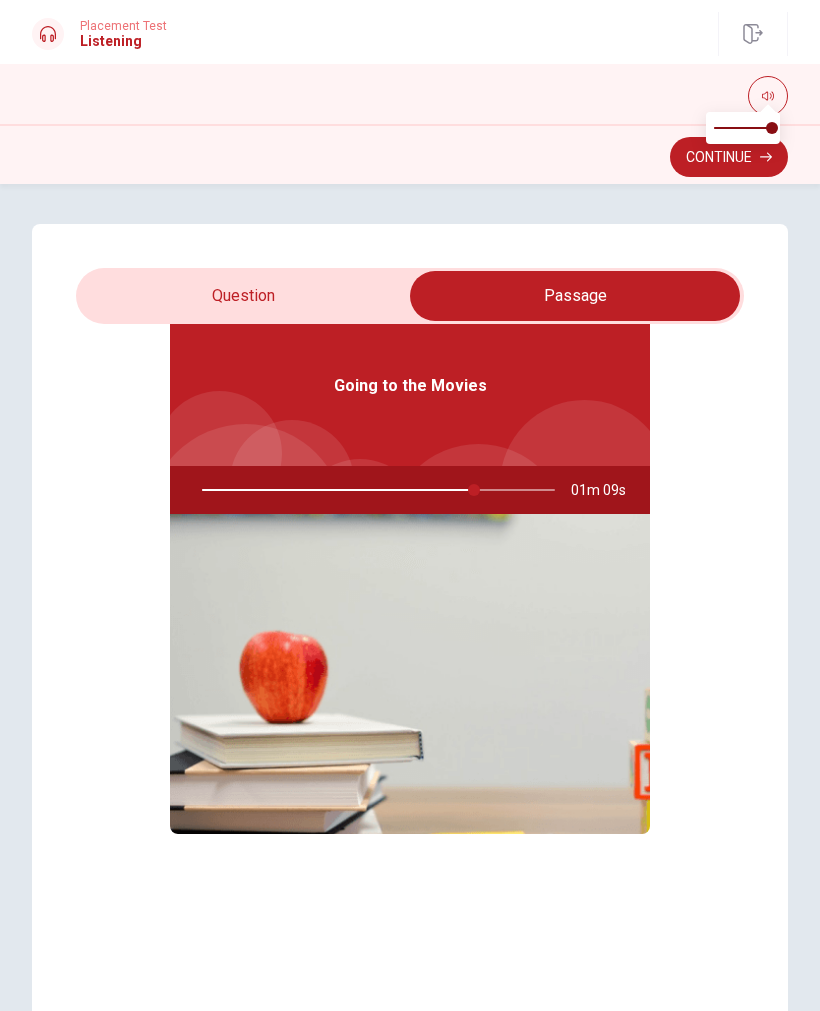 click at bounding box center [575, 296] 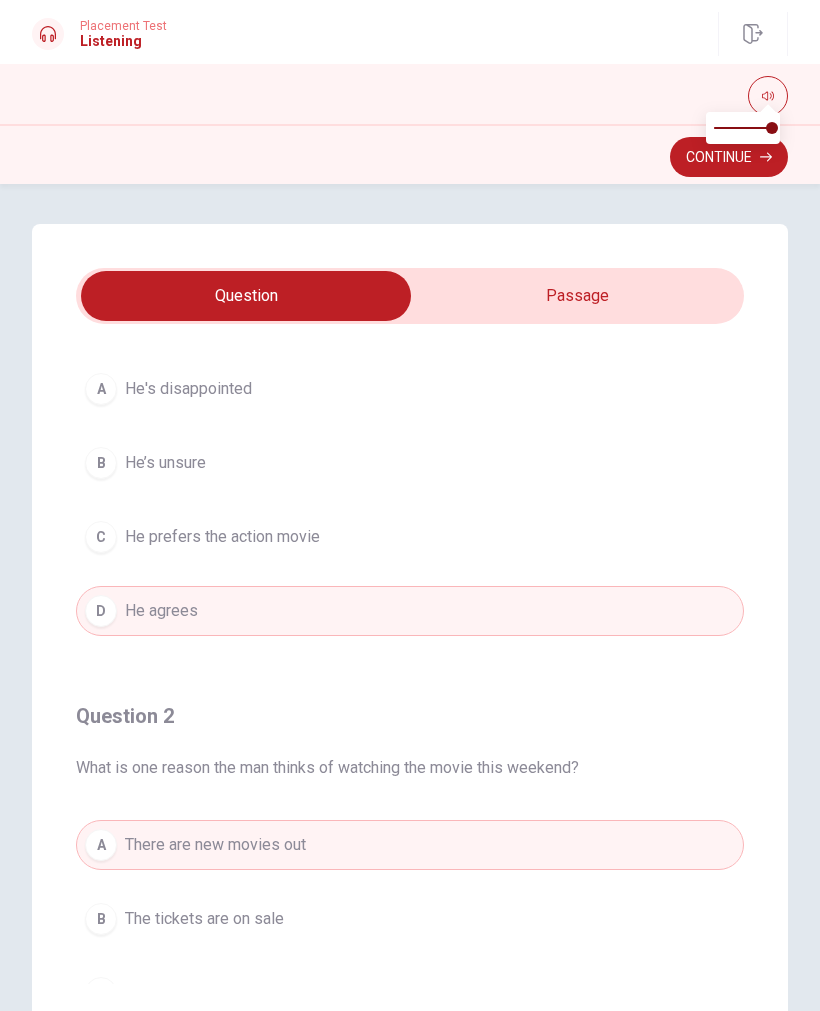 click on "Continue" at bounding box center (729, 157) 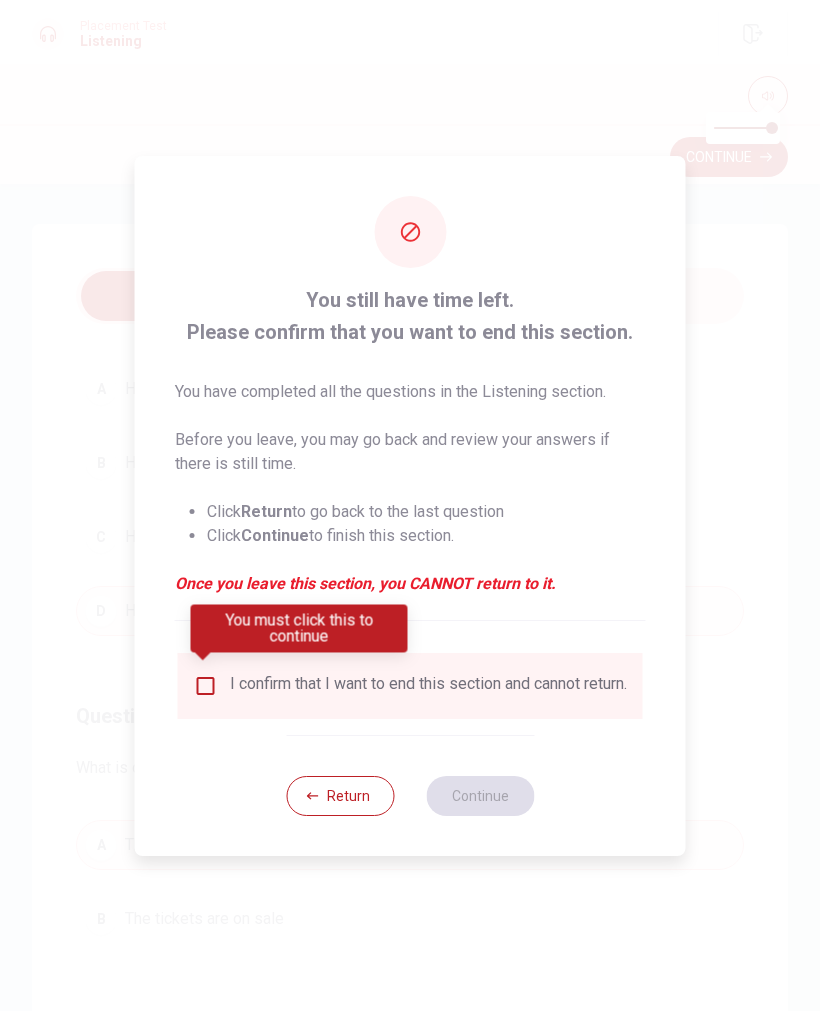 click on "I confirm that I want to end this section and cannot return." at bounding box center [410, 686] 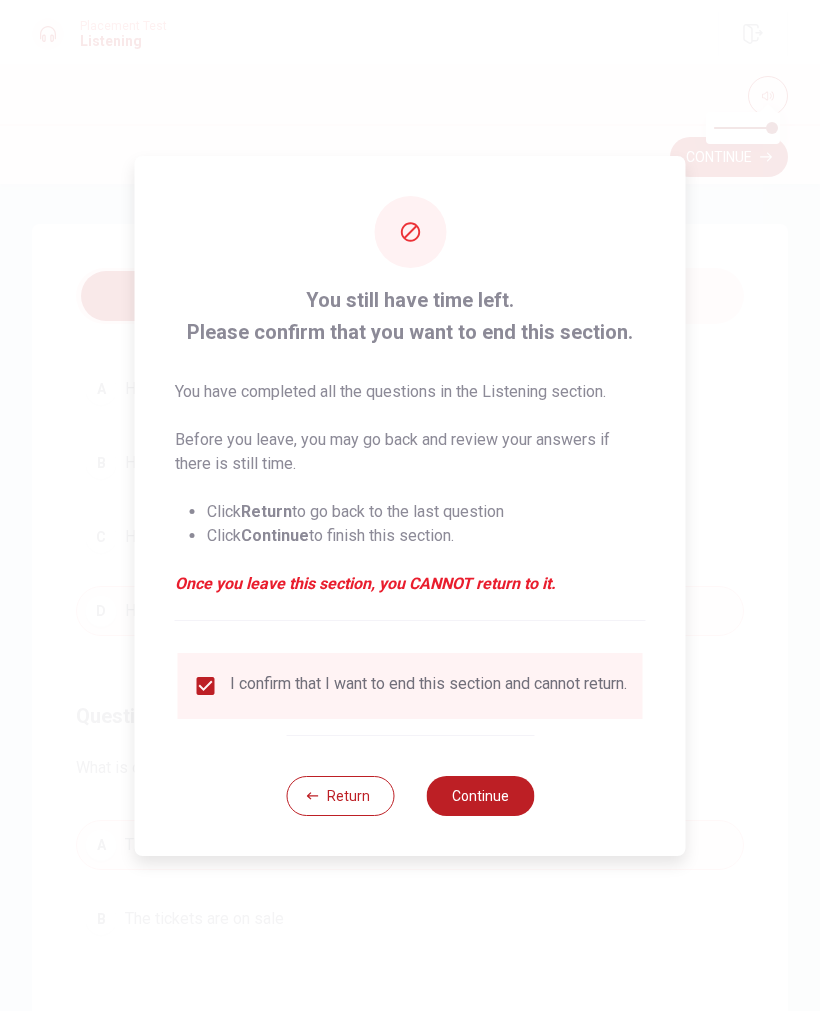 click on "Continue" at bounding box center [480, 796] 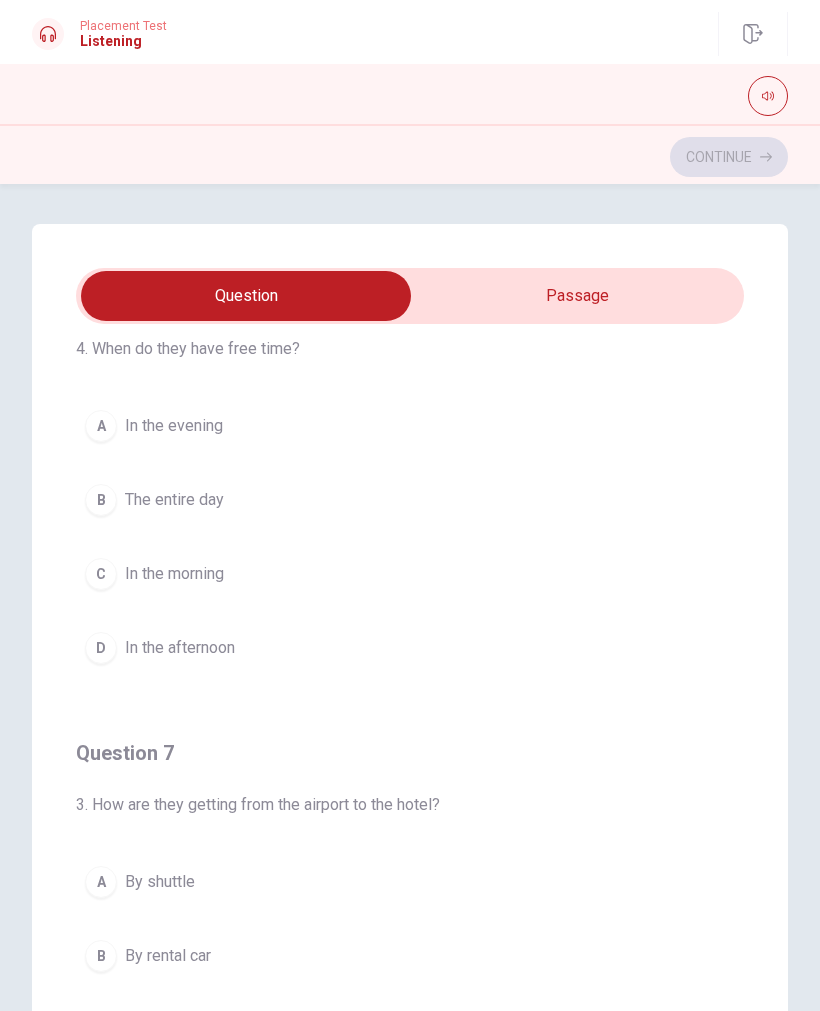 scroll, scrollTop: 84, scrollLeft: 0, axis: vertical 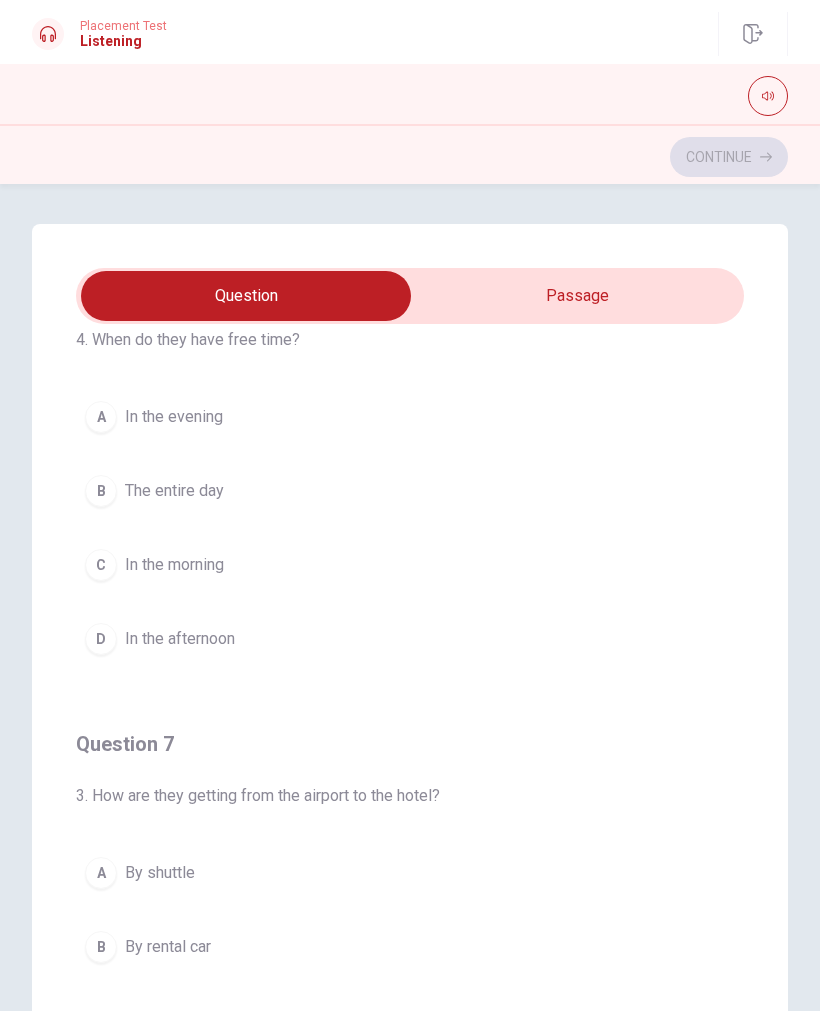 click on "C In the morning" at bounding box center (410, 565) 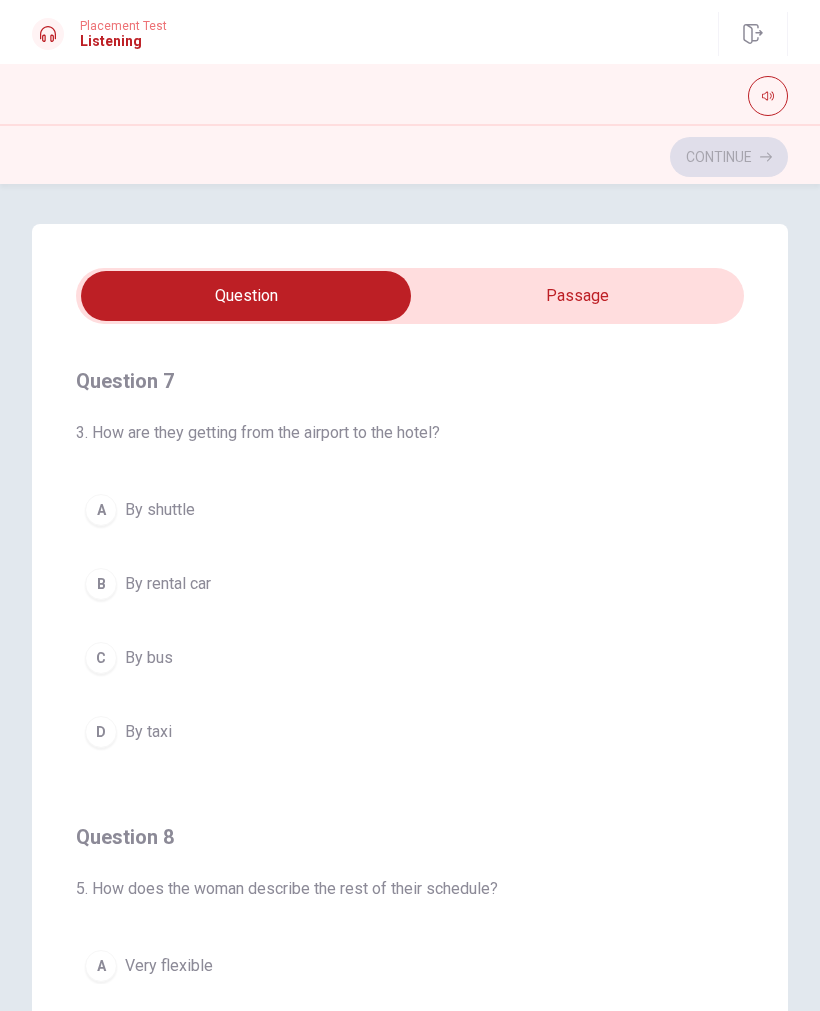scroll, scrollTop: 445, scrollLeft: 0, axis: vertical 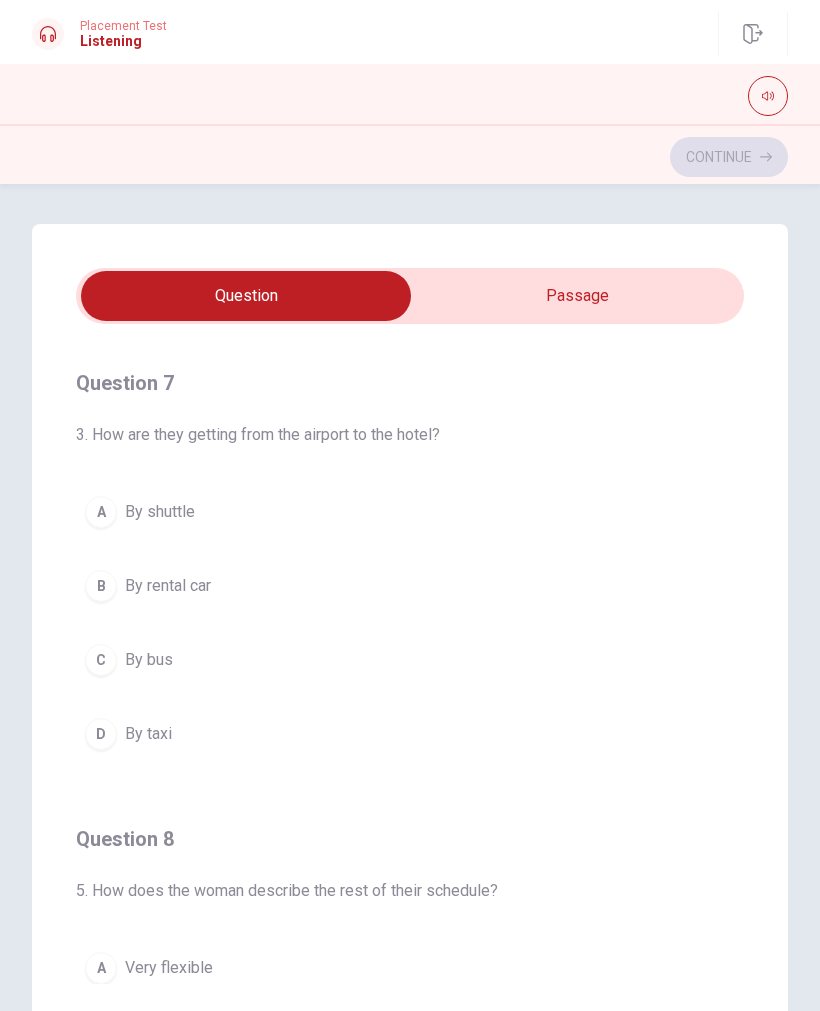 click on "A By shuttle" at bounding box center (410, 512) 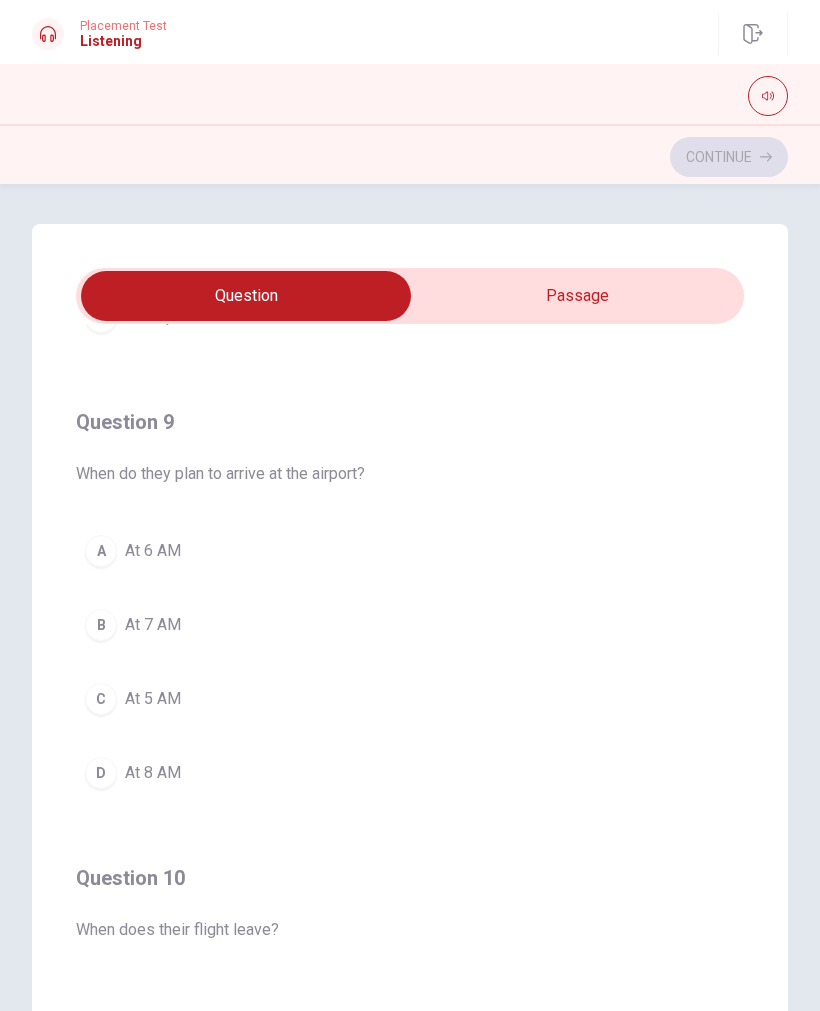 scroll, scrollTop: 1319, scrollLeft: 0, axis: vertical 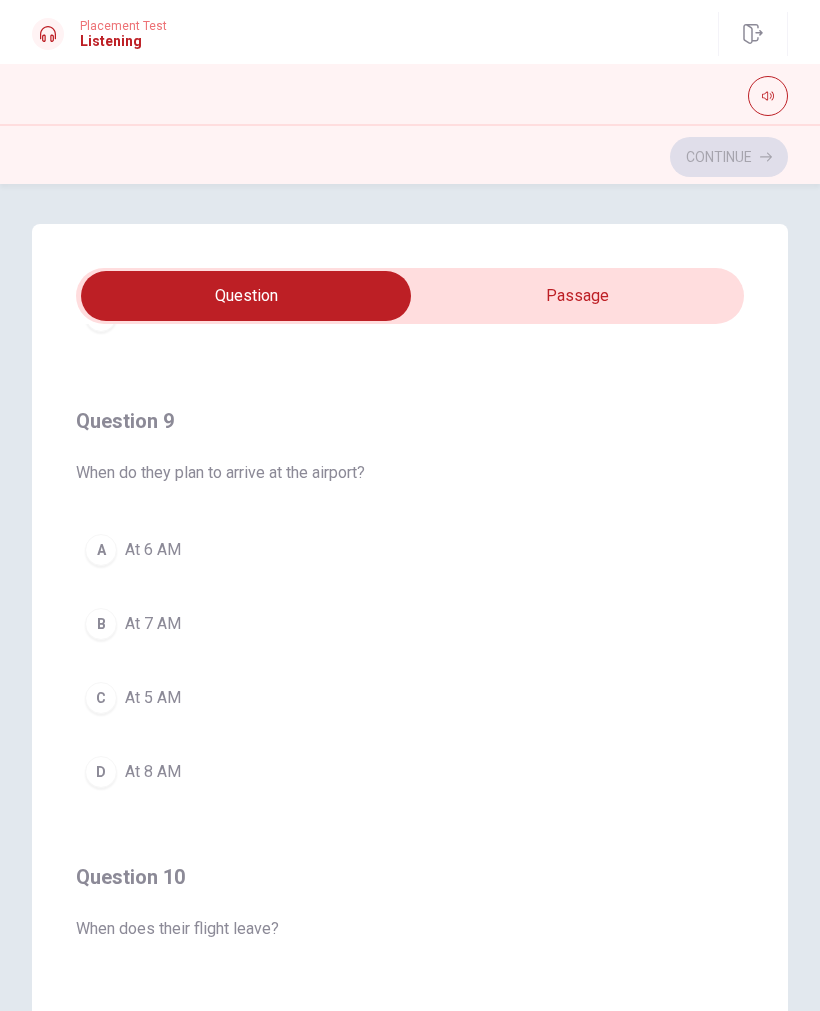 click on "A At 6 AM" at bounding box center [410, 550] 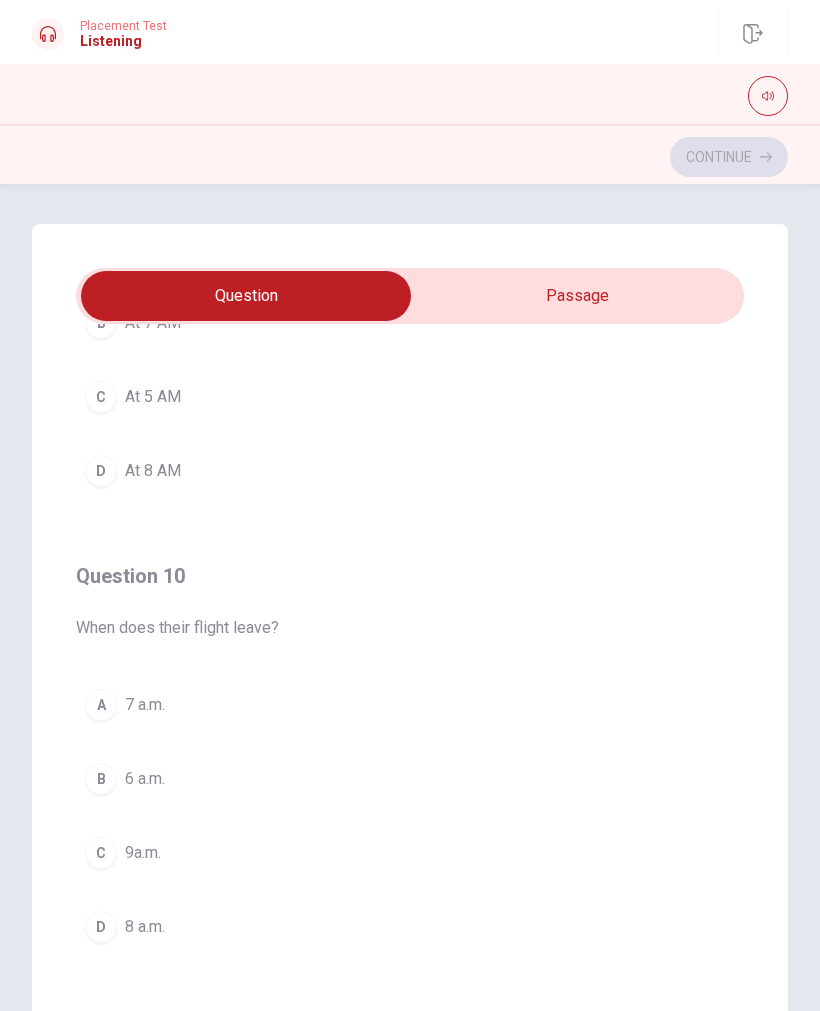 scroll, scrollTop: 1620, scrollLeft: 0, axis: vertical 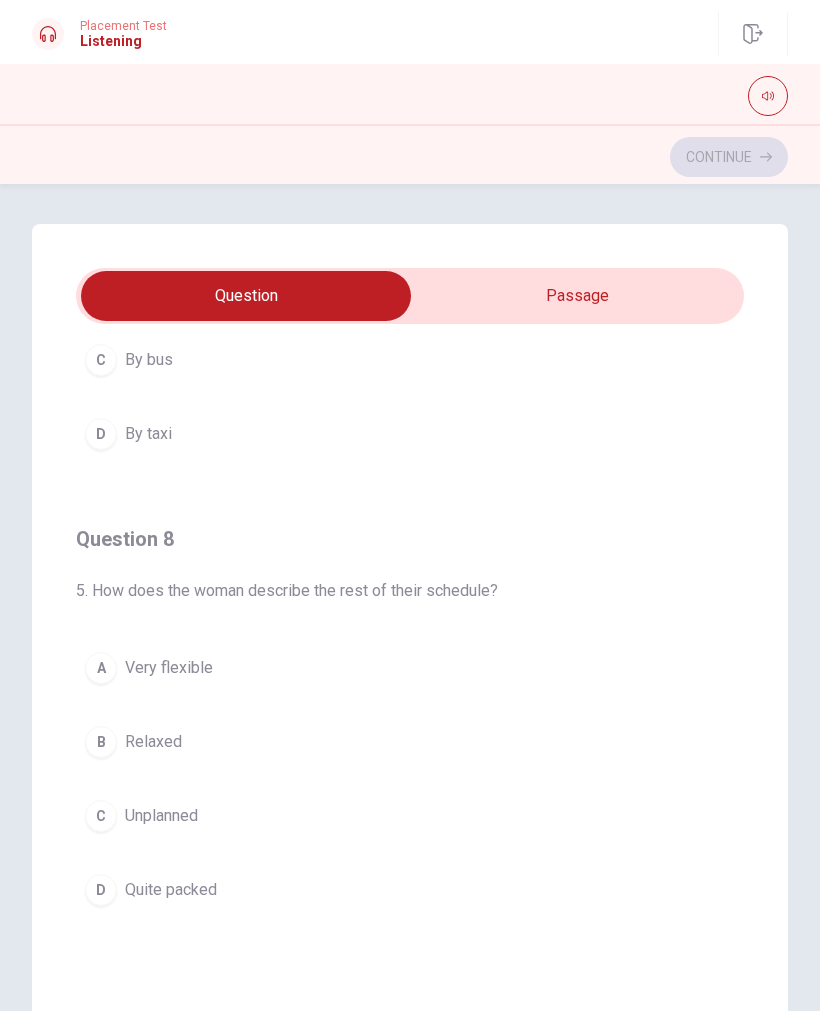 click on "A Very flexible" at bounding box center (410, 668) 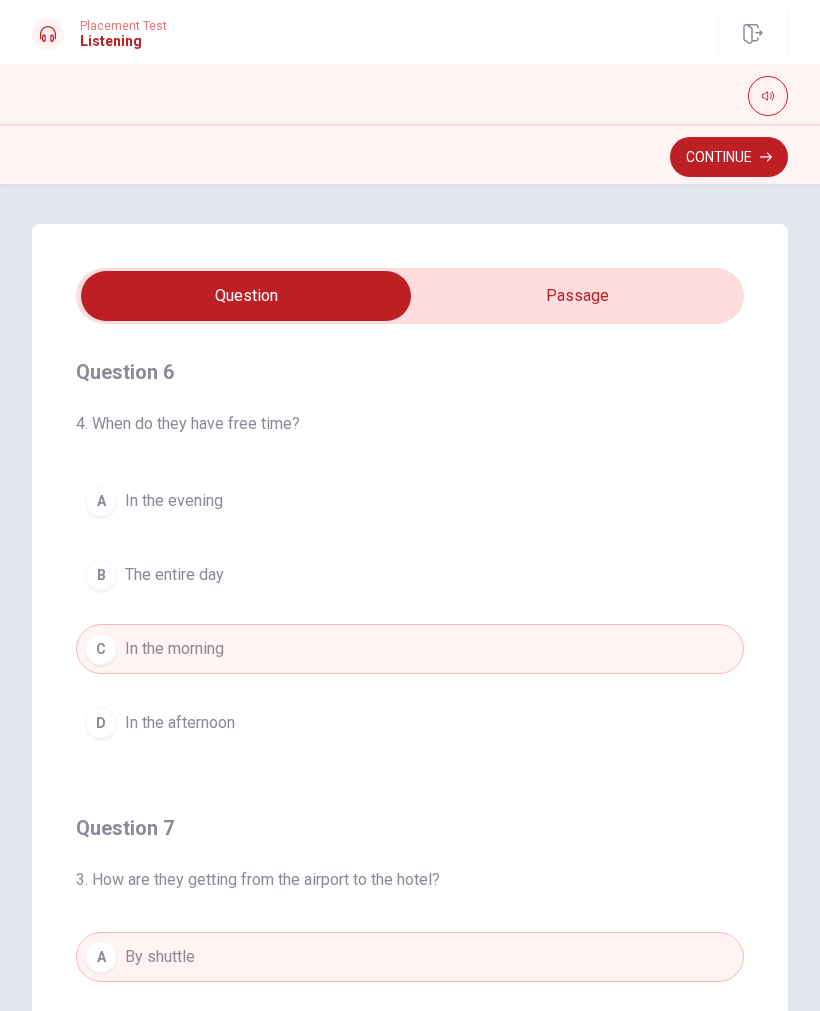 scroll, scrollTop: 0, scrollLeft: 0, axis: both 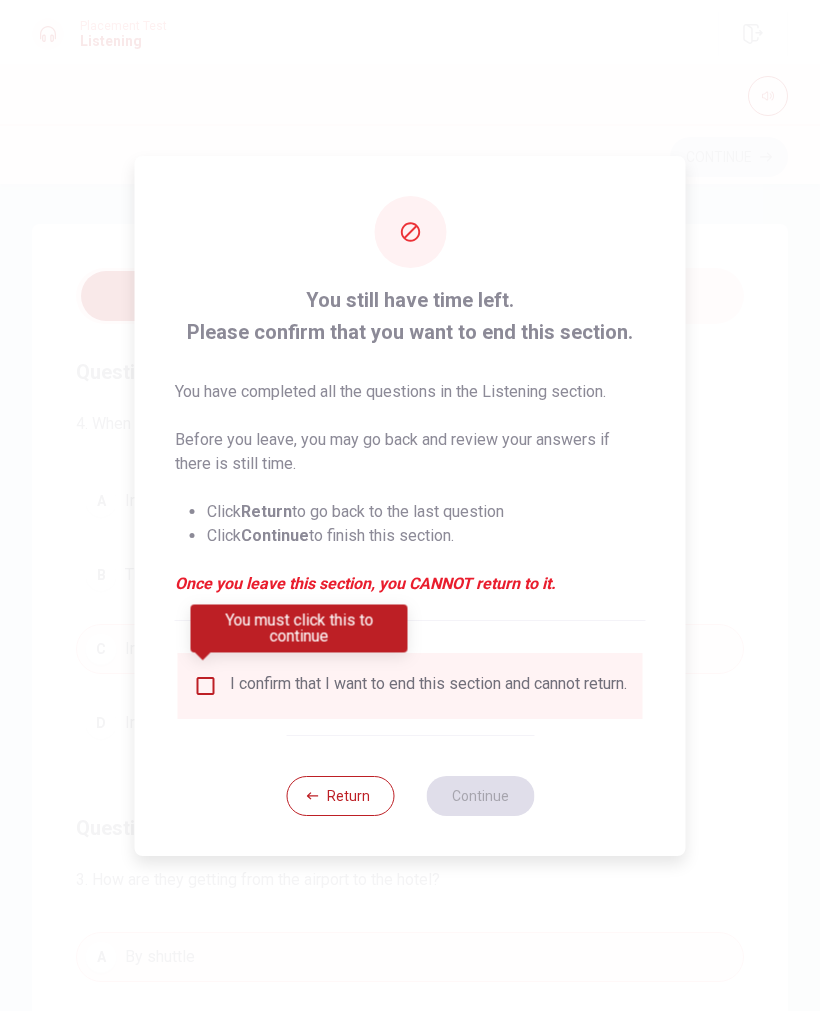 click at bounding box center (206, 686) 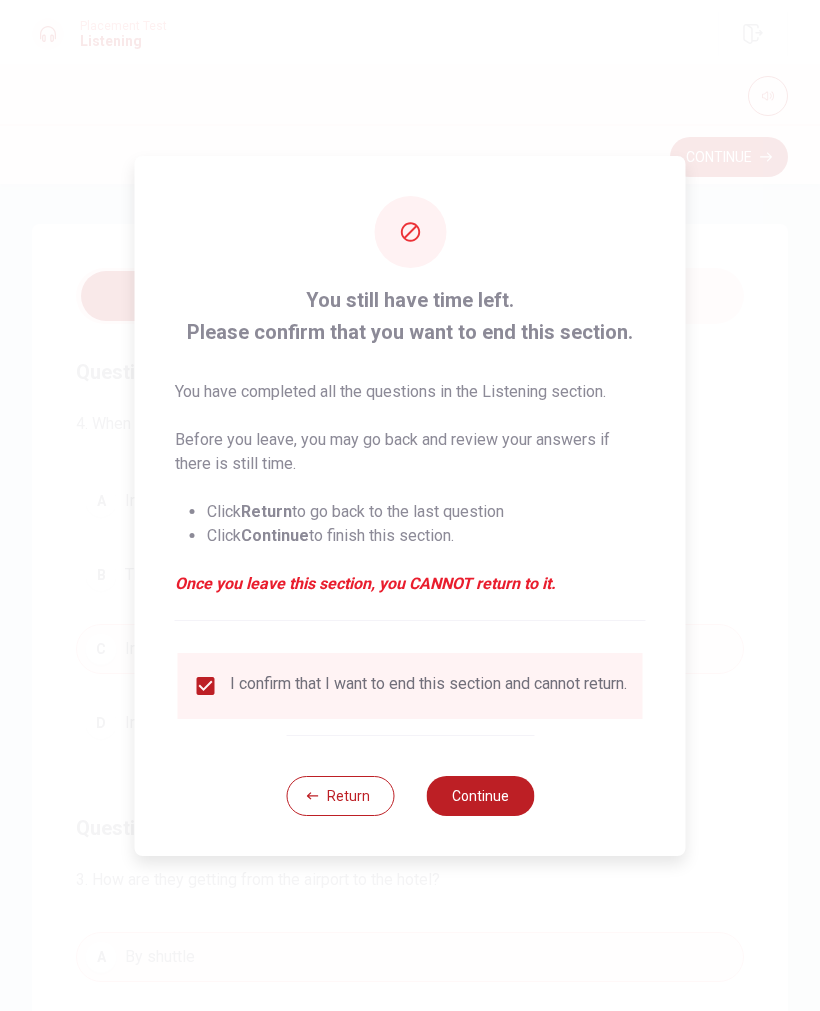 click on "Continue" at bounding box center (480, 796) 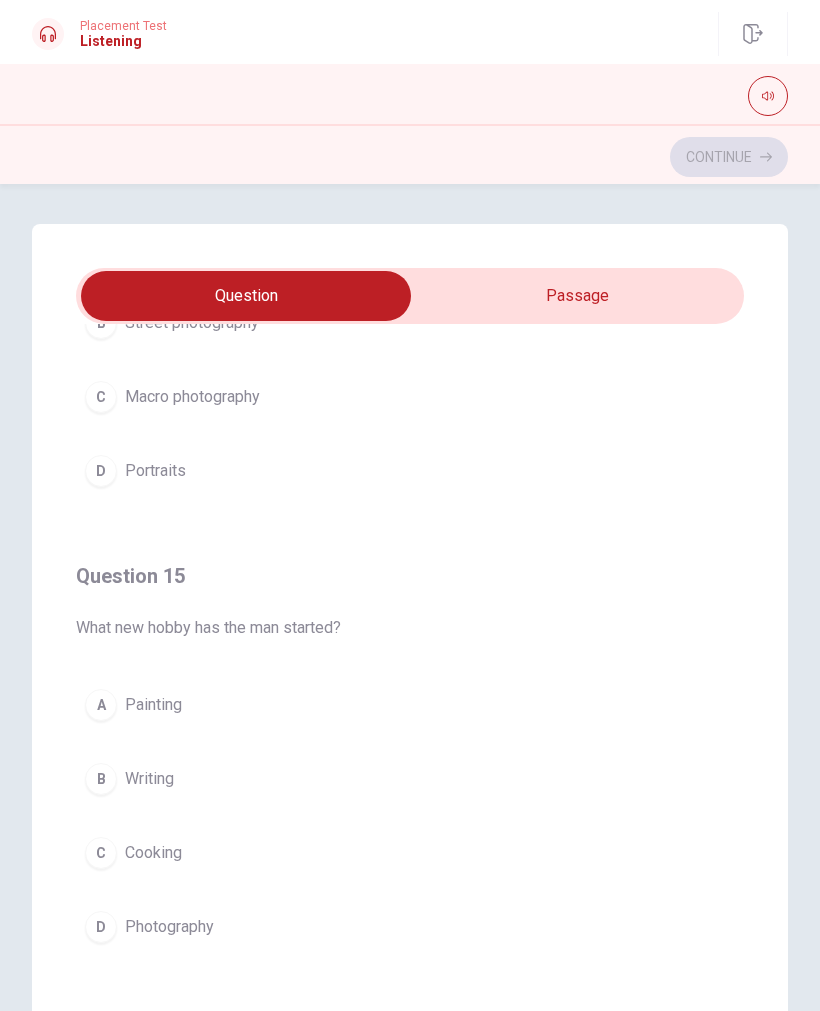 scroll, scrollTop: 1620, scrollLeft: 0, axis: vertical 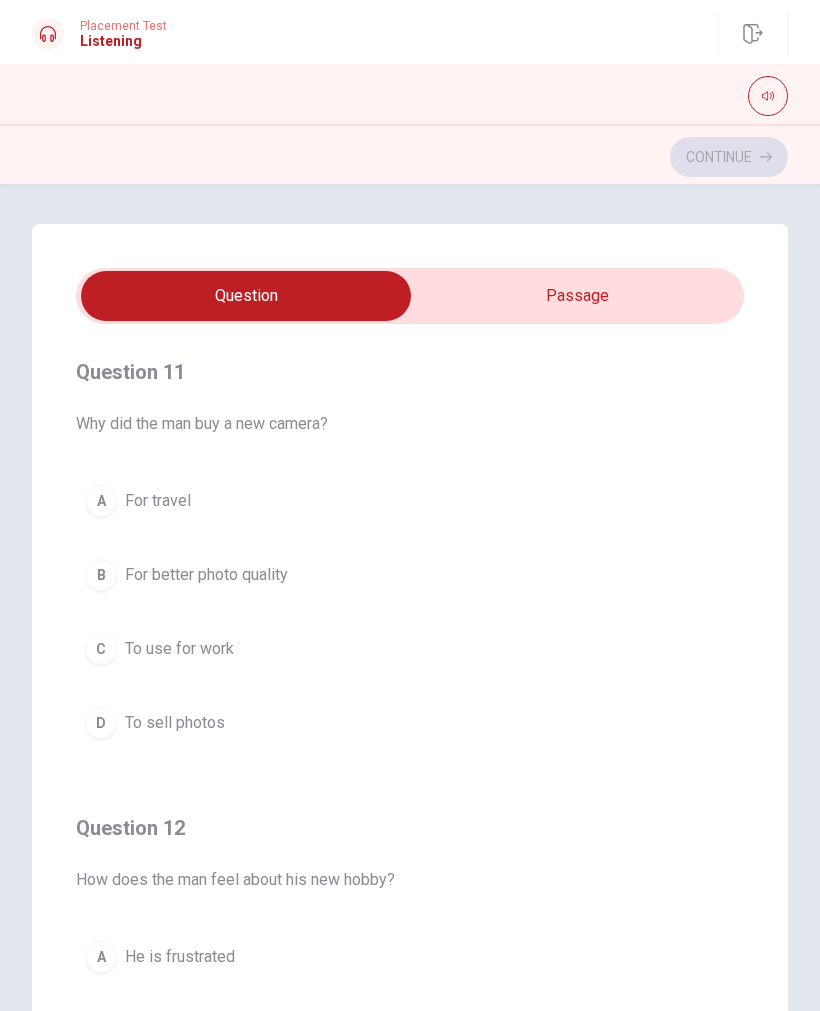 click on "B For better photo quality" at bounding box center [410, 575] 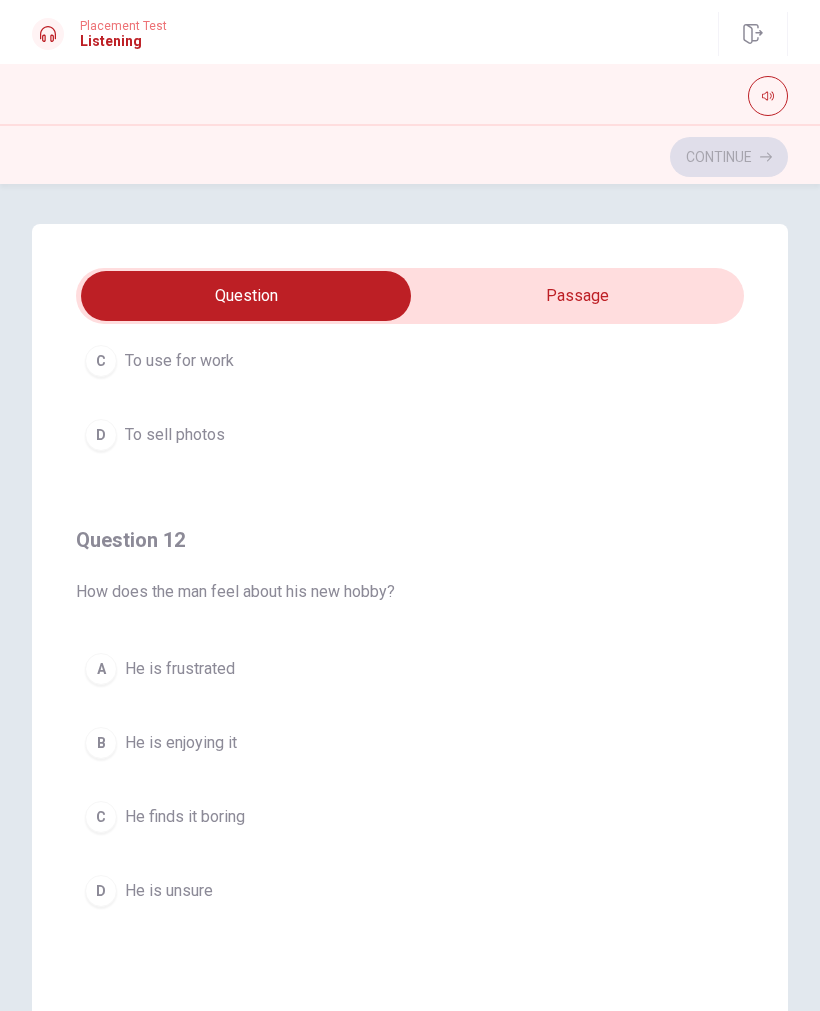 scroll, scrollTop: 289, scrollLeft: 0, axis: vertical 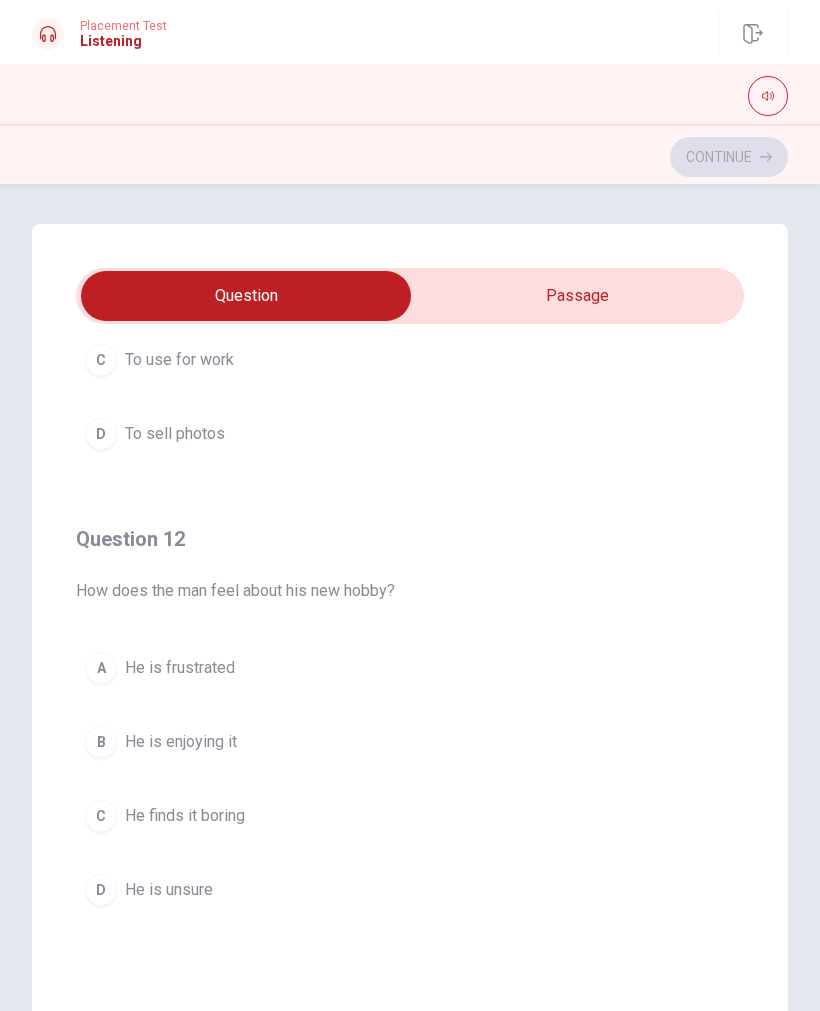 click on "B He is enjoying it" at bounding box center (410, 742) 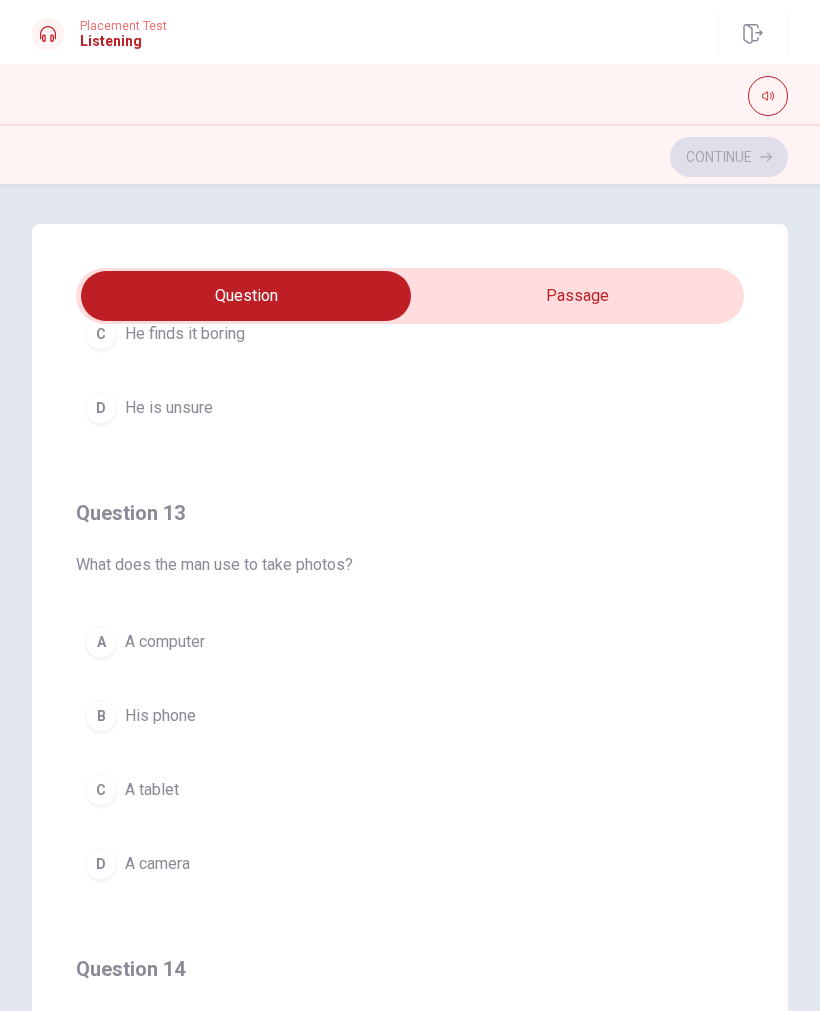 scroll, scrollTop: 770, scrollLeft: 0, axis: vertical 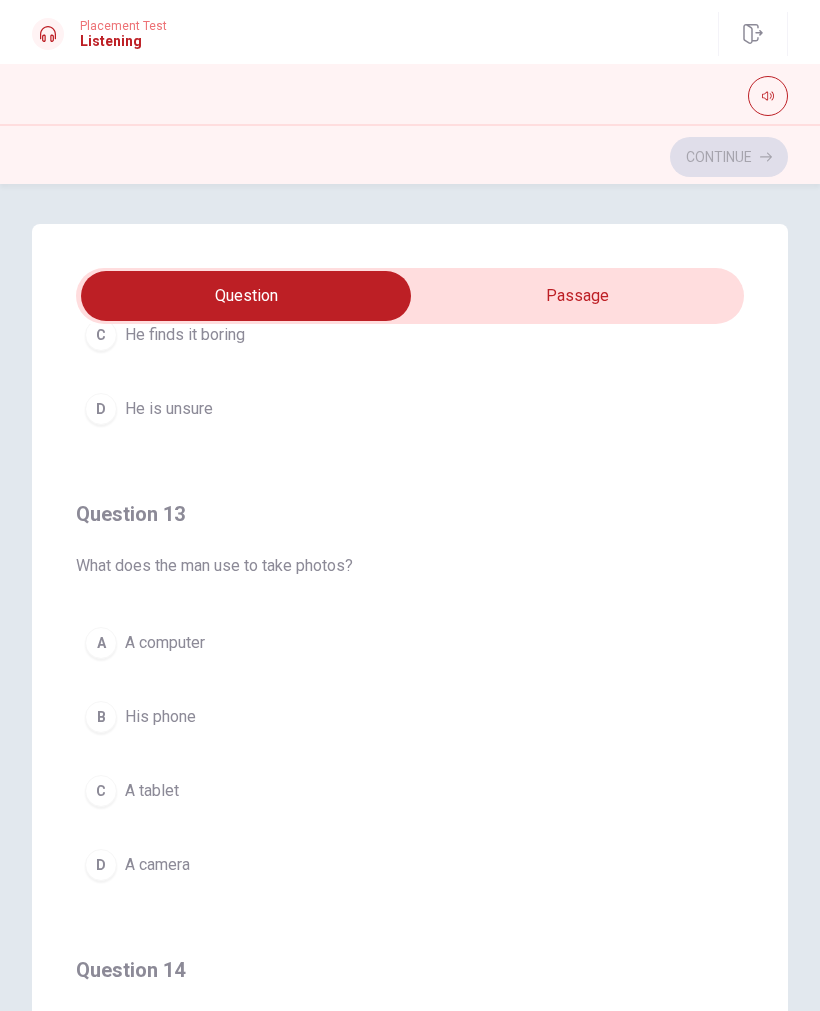 click on "D A camera" at bounding box center (410, 865) 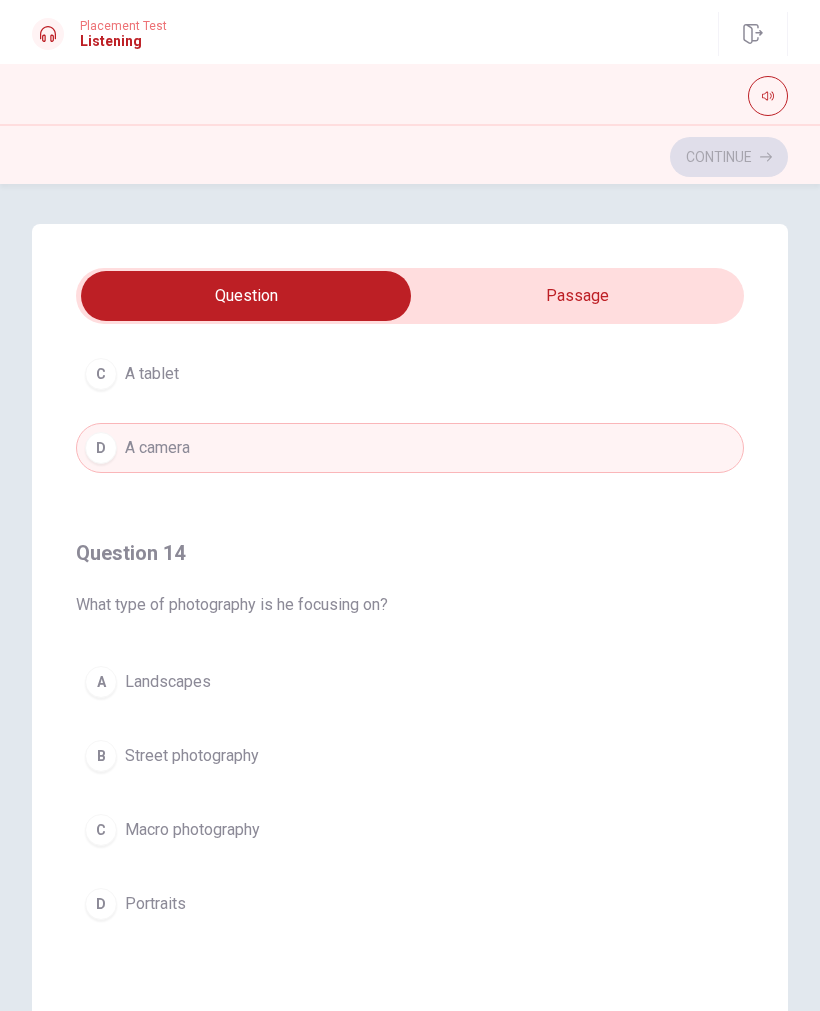 scroll, scrollTop: 1189, scrollLeft: 0, axis: vertical 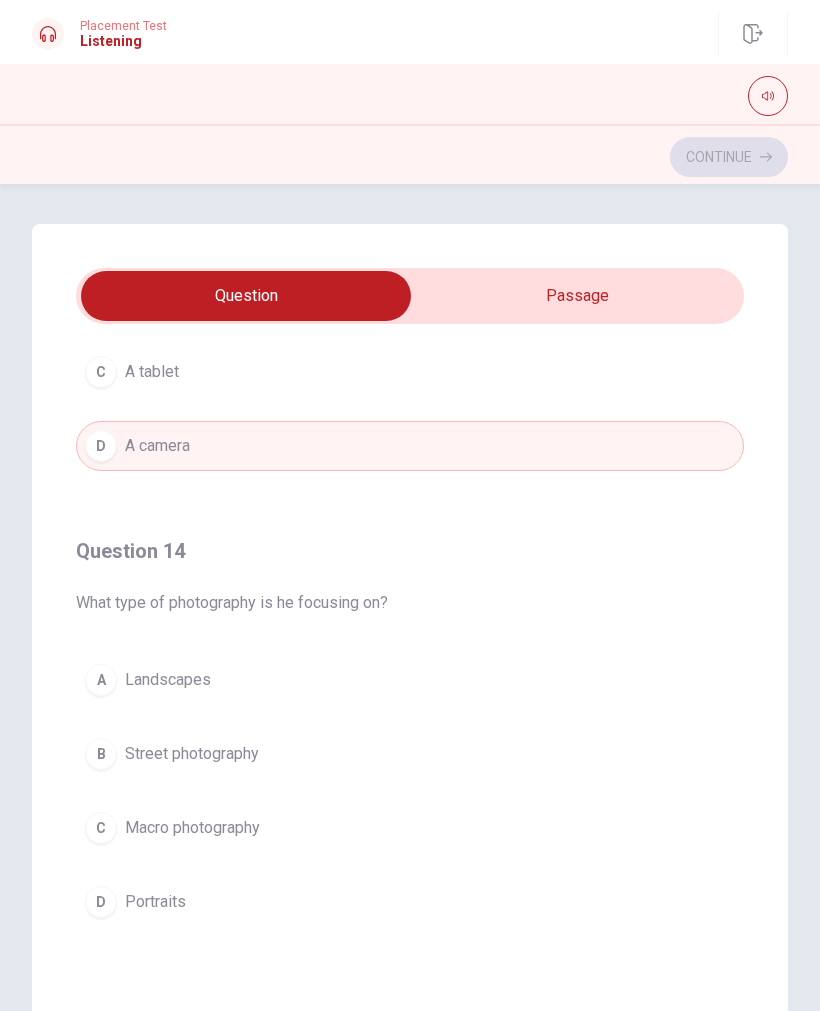 click on "B Street photography" at bounding box center (410, 754) 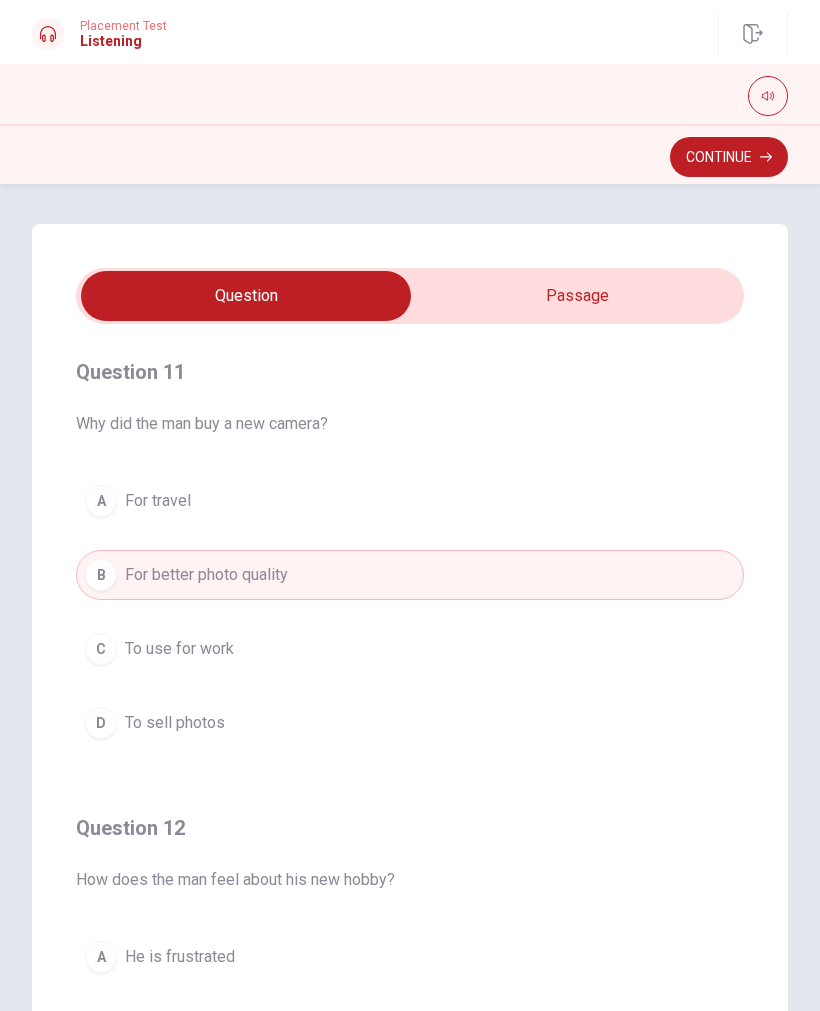 scroll, scrollTop: 0, scrollLeft: 0, axis: both 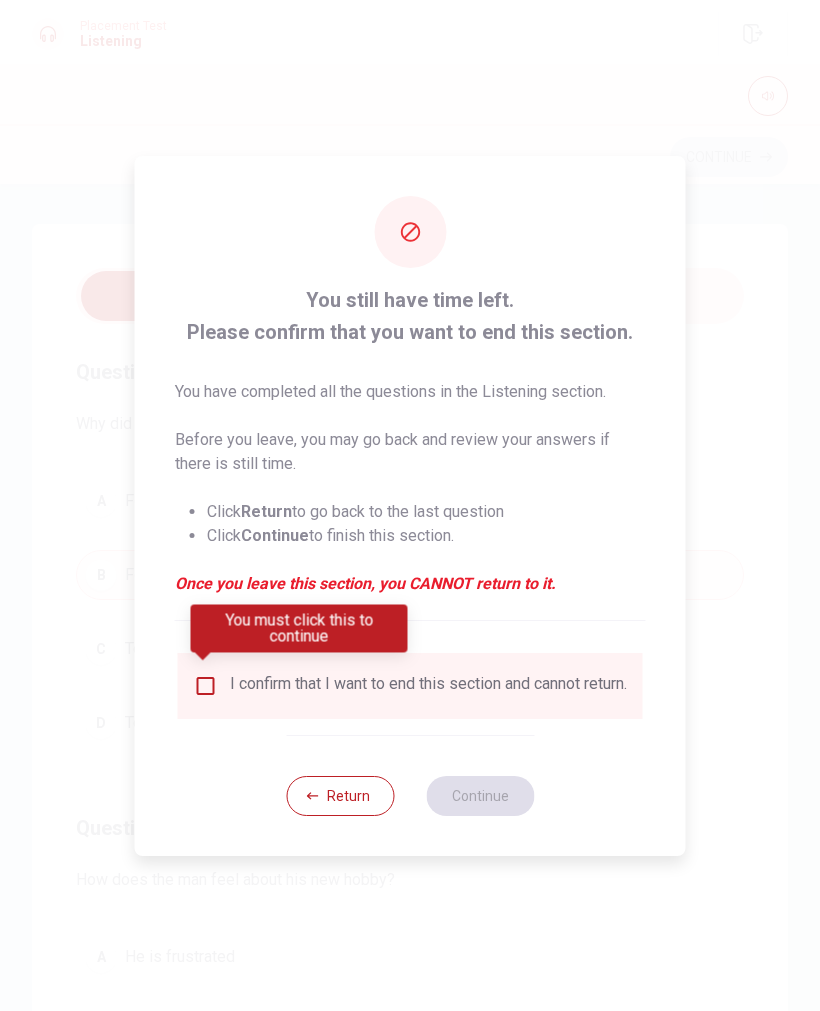 click at bounding box center [206, 686] 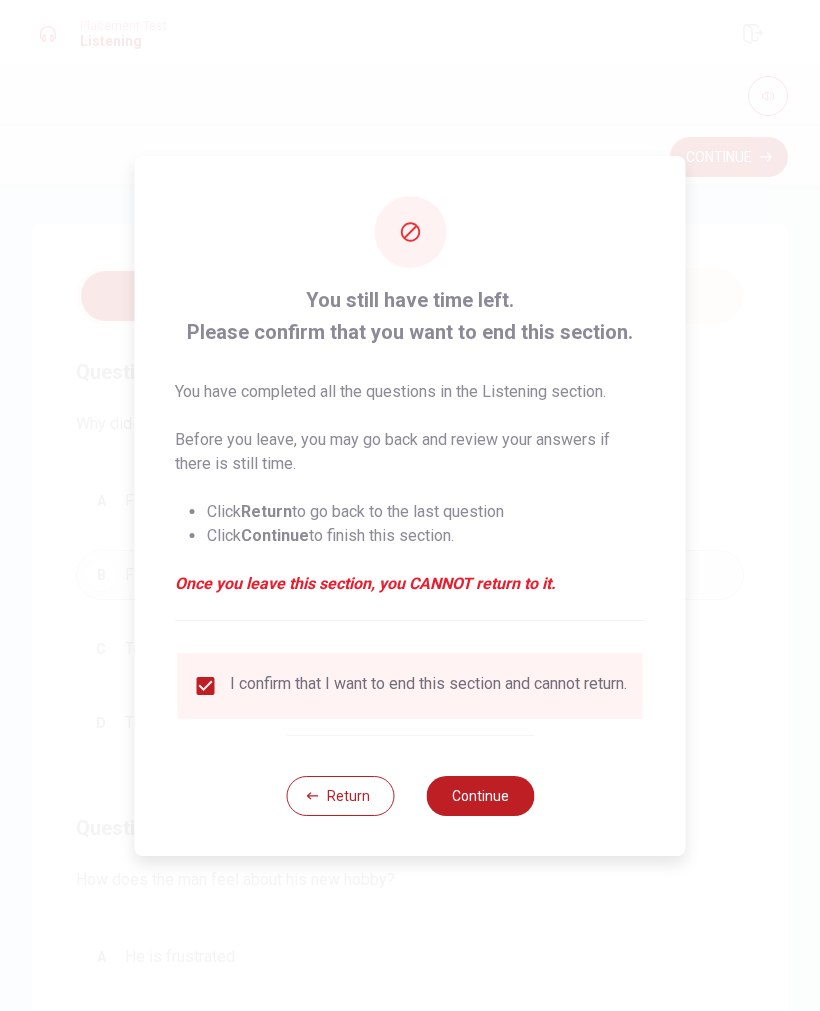 click on "Continue" at bounding box center [480, 796] 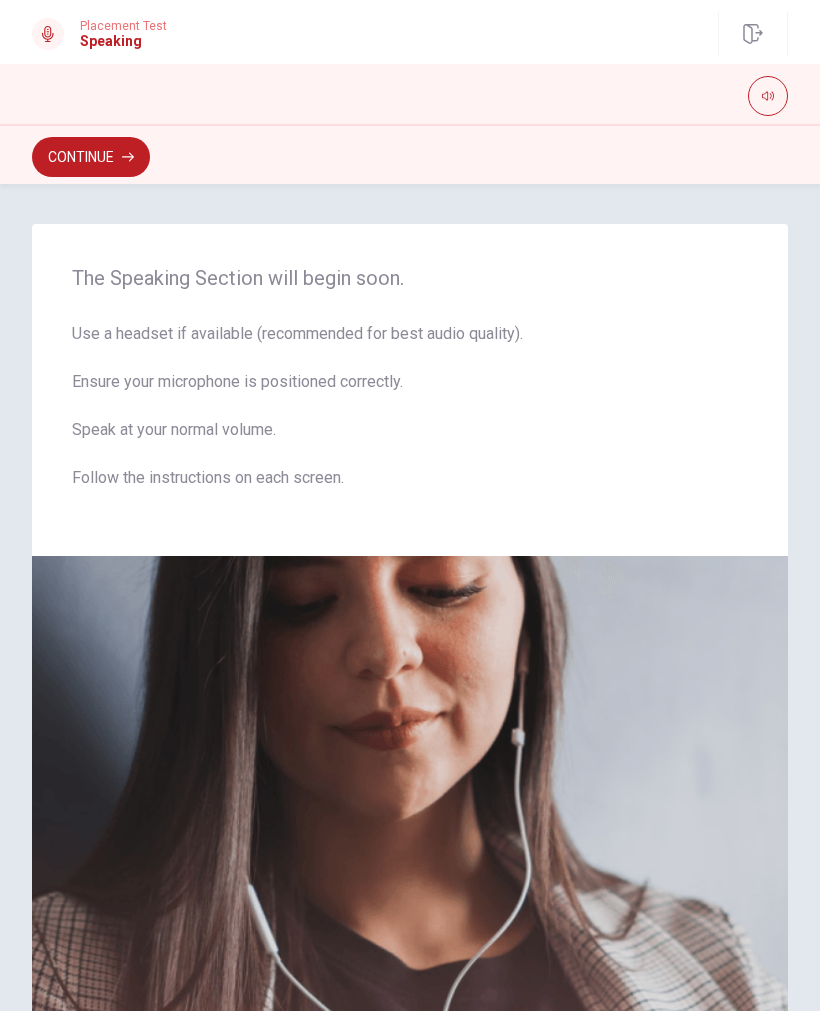scroll, scrollTop: 1, scrollLeft: 0, axis: vertical 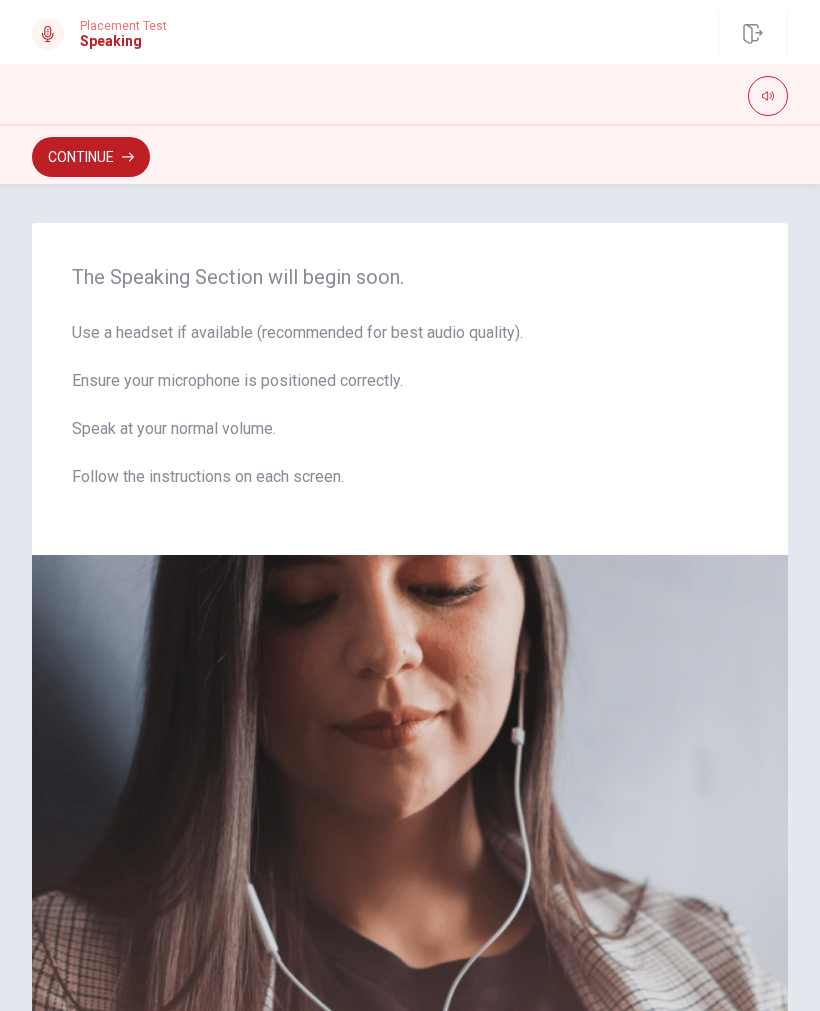click on "Continue" at bounding box center [91, 157] 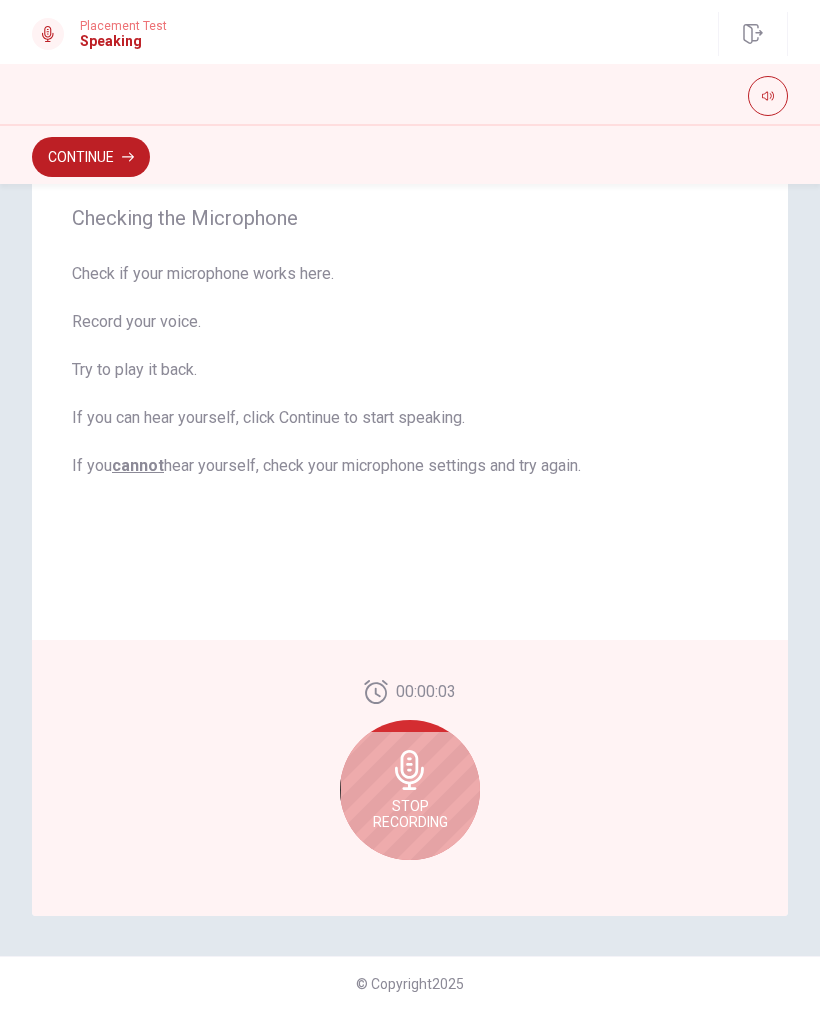 scroll, scrollTop: 180, scrollLeft: 0, axis: vertical 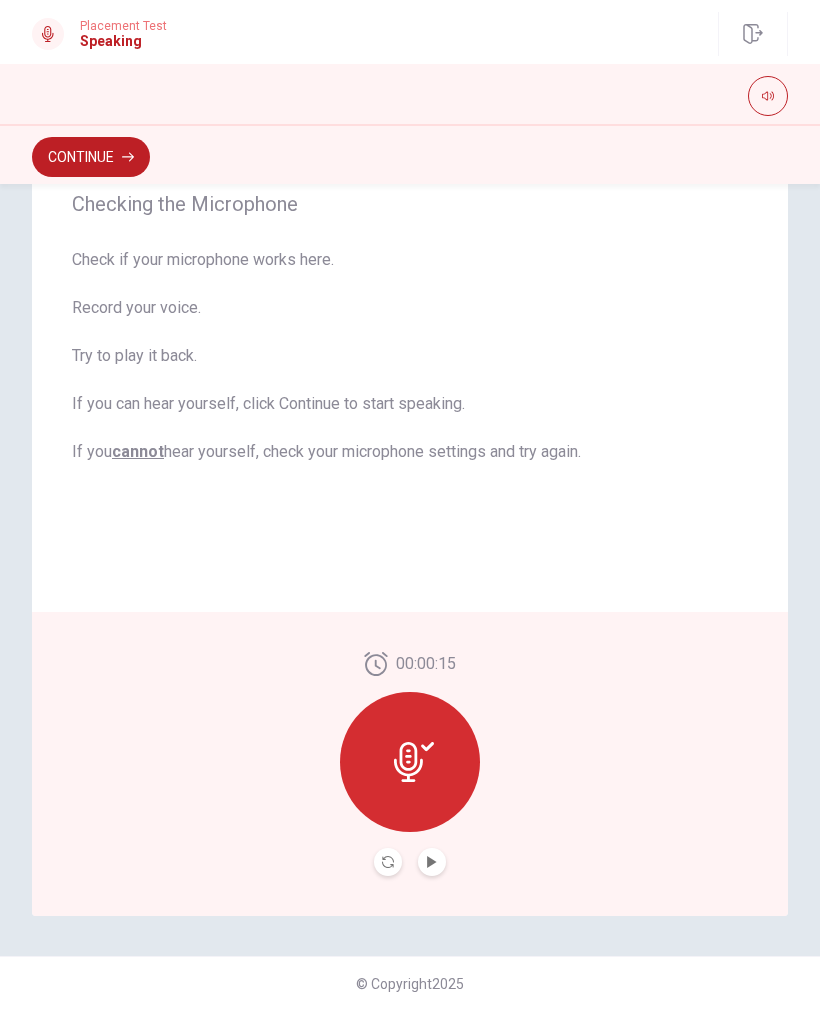 click on "Continue" at bounding box center (91, 157) 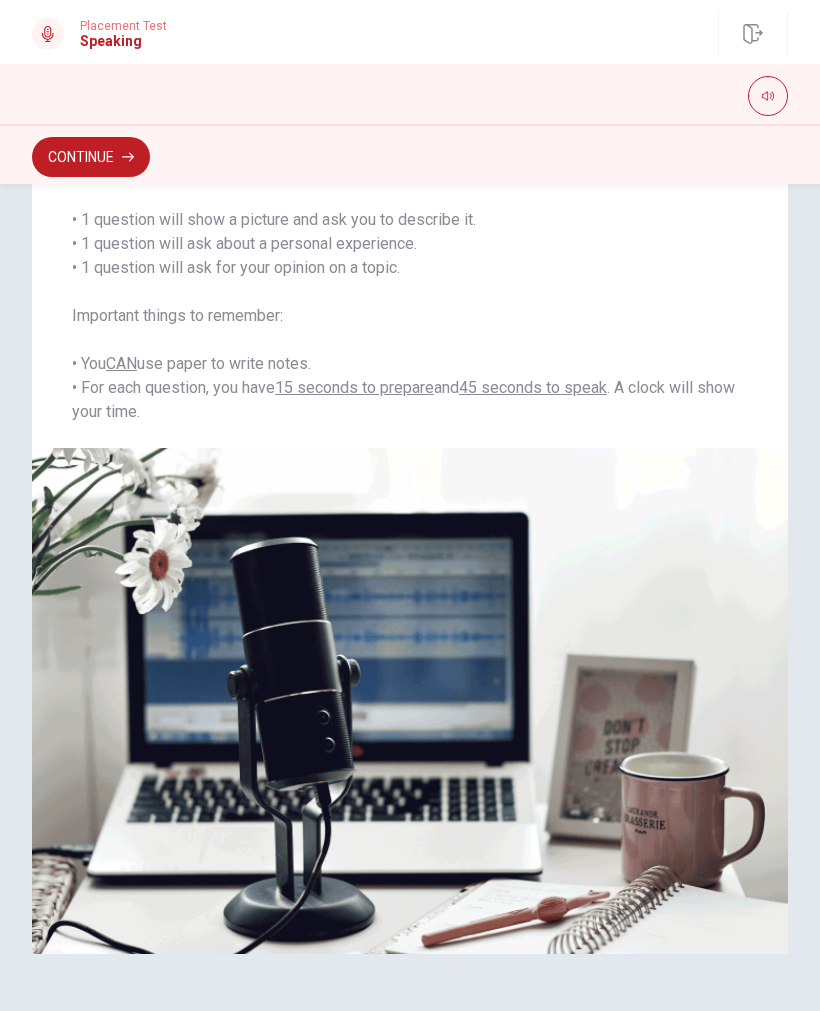 scroll, scrollTop: 192, scrollLeft: 0, axis: vertical 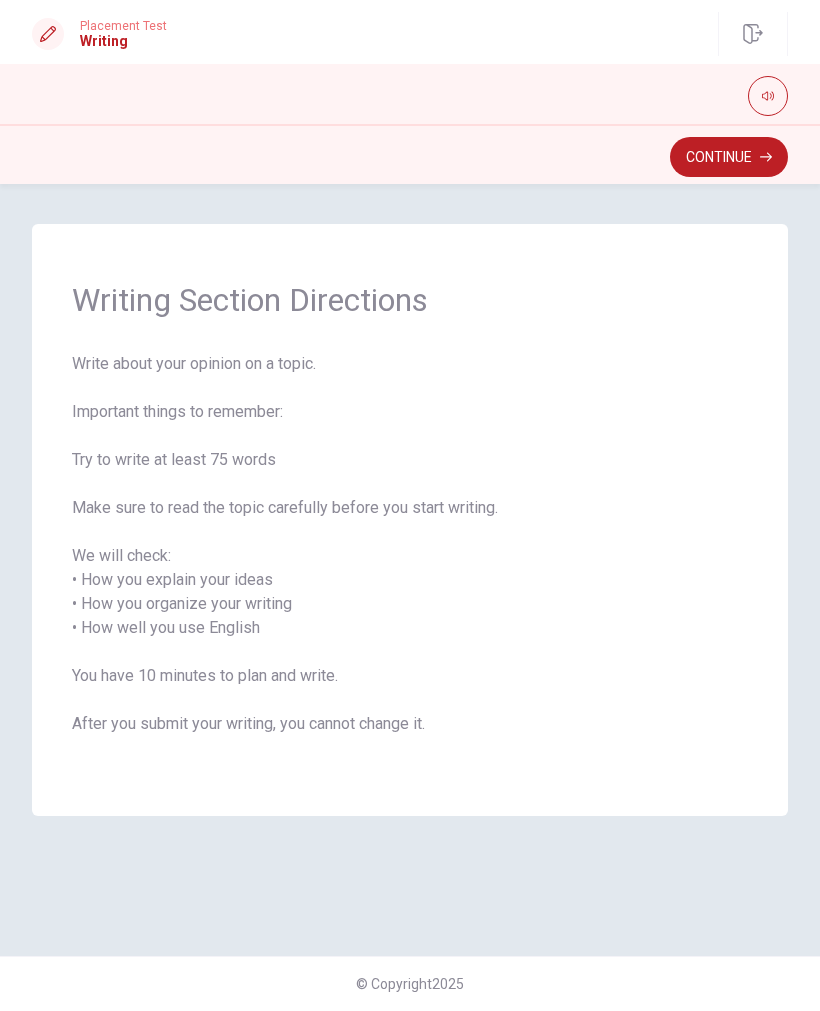 click on "Continue" at bounding box center (729, 157) 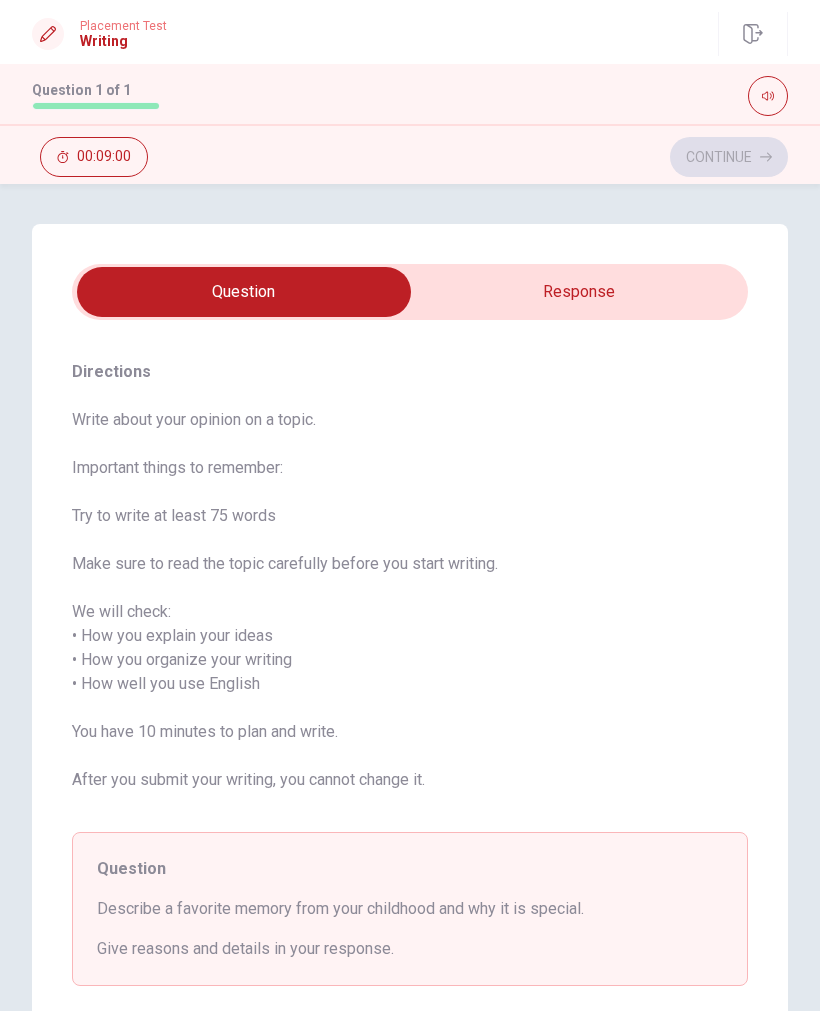 scroll, scrollTop: 0, scrollLeft: 0, axis: both 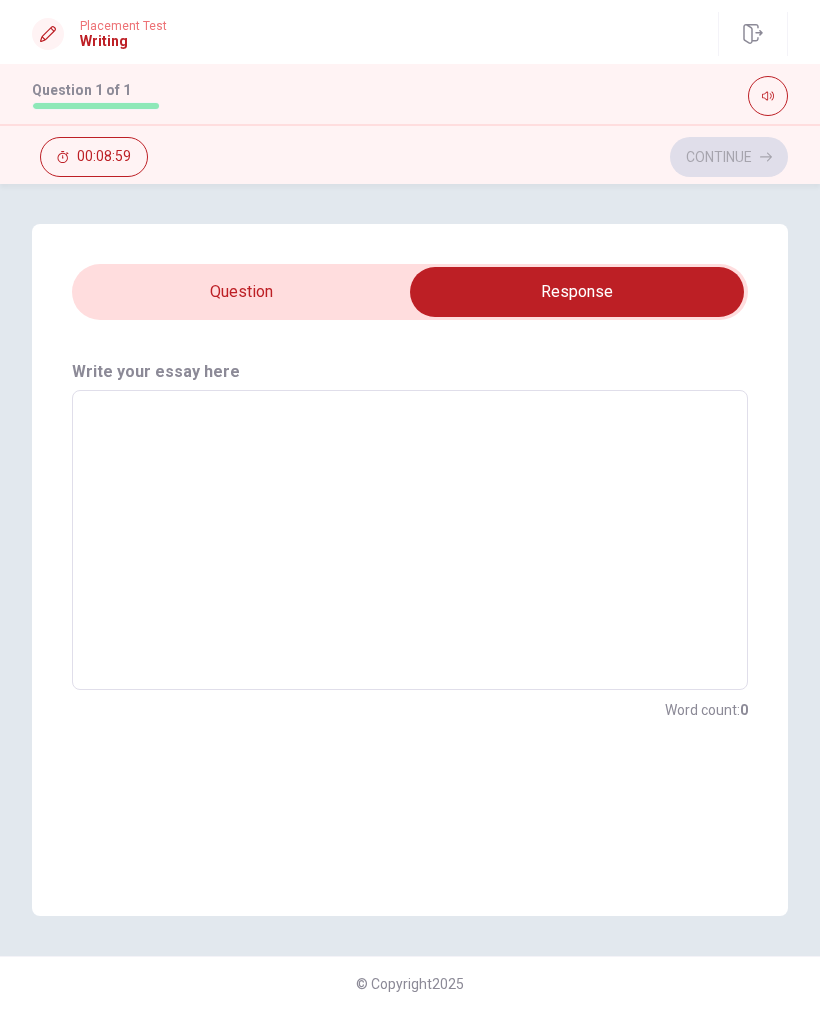 click at bounding box center [410, 540] 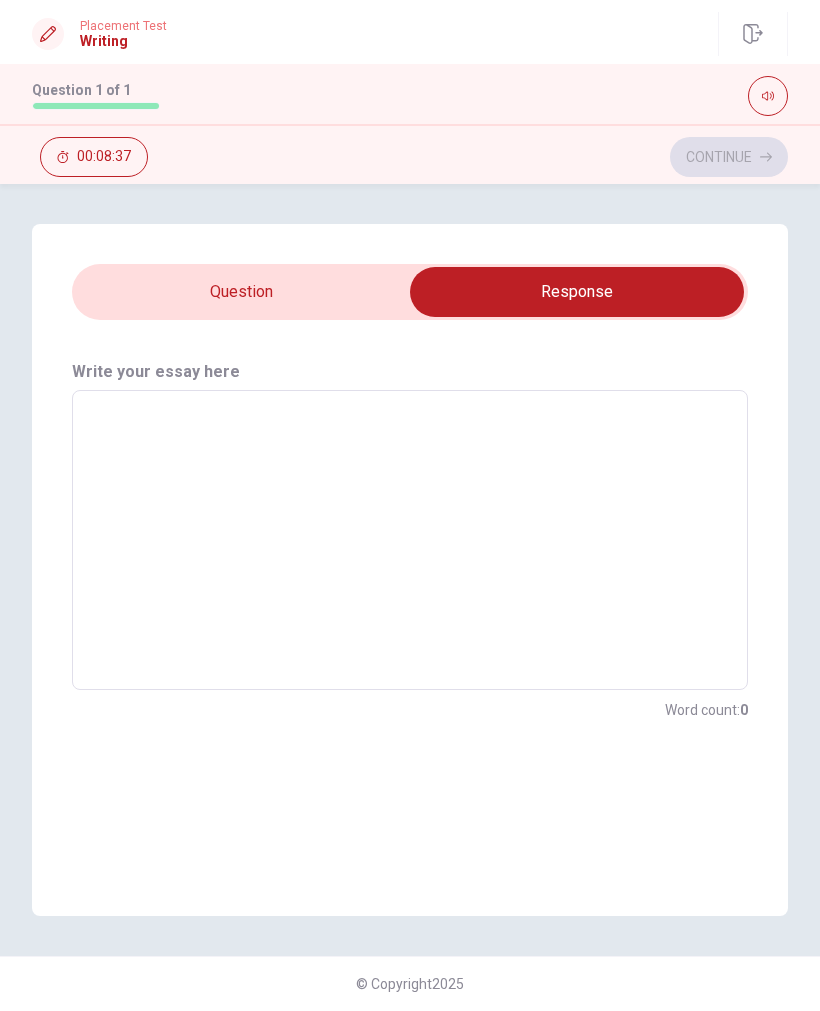 type on "I" 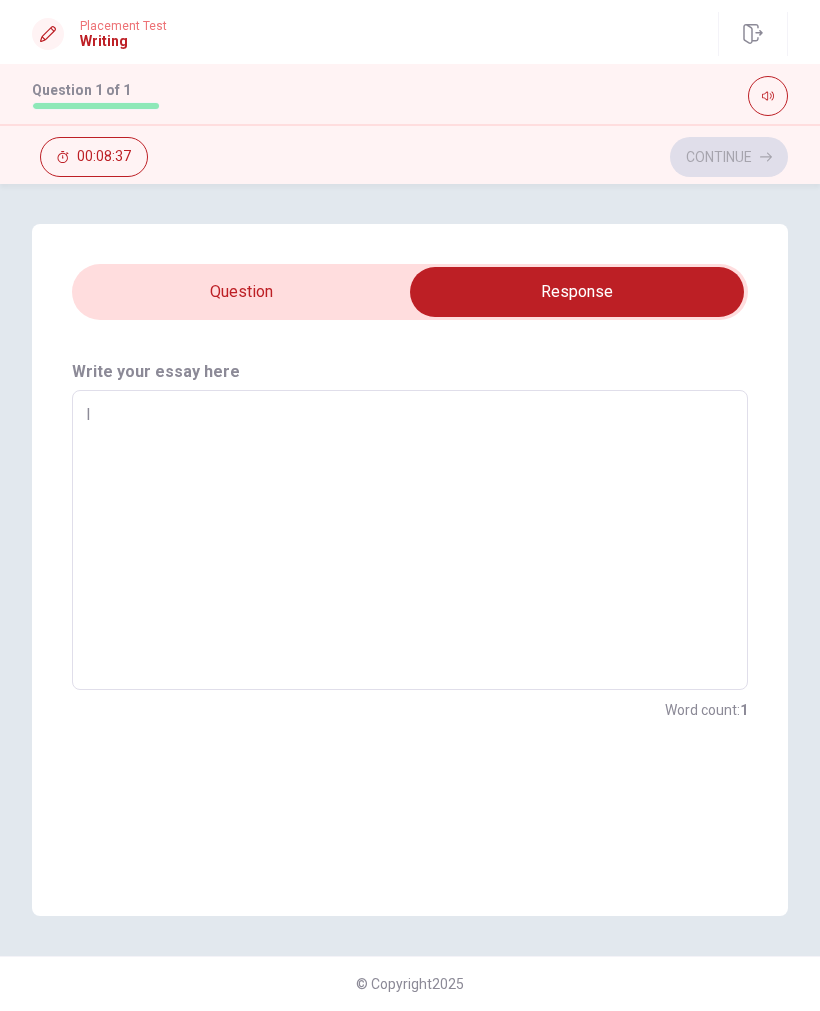 type on "x" 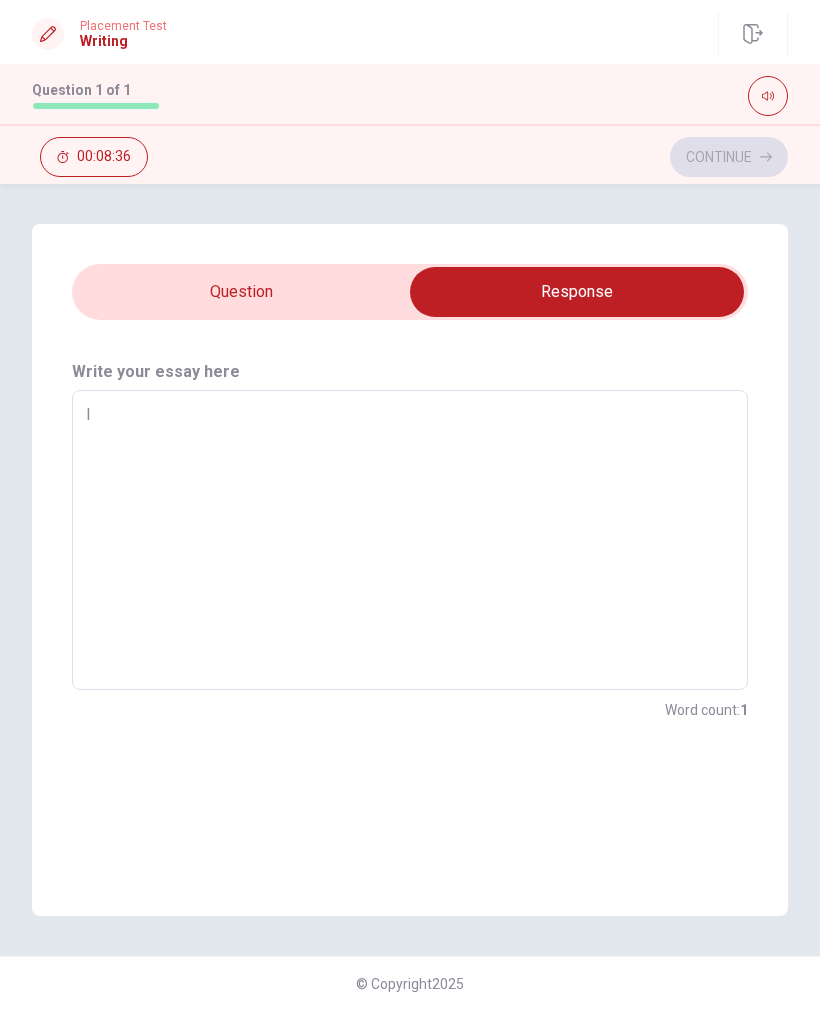 type on "I" 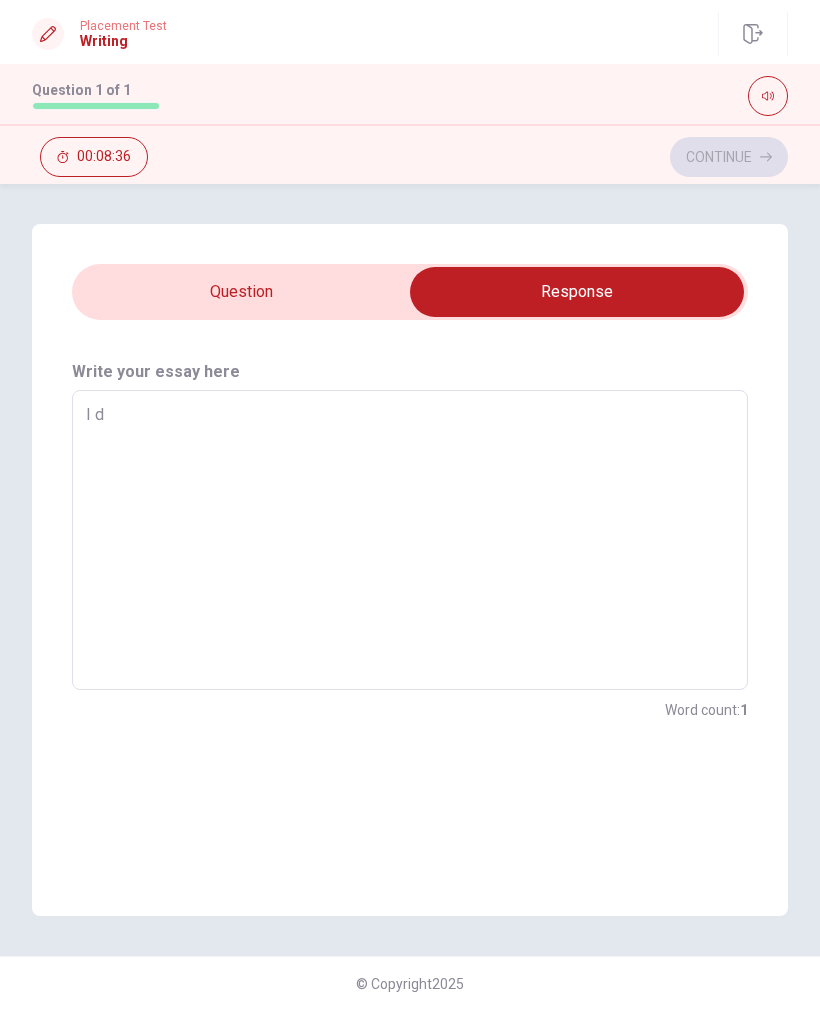 type on "x" 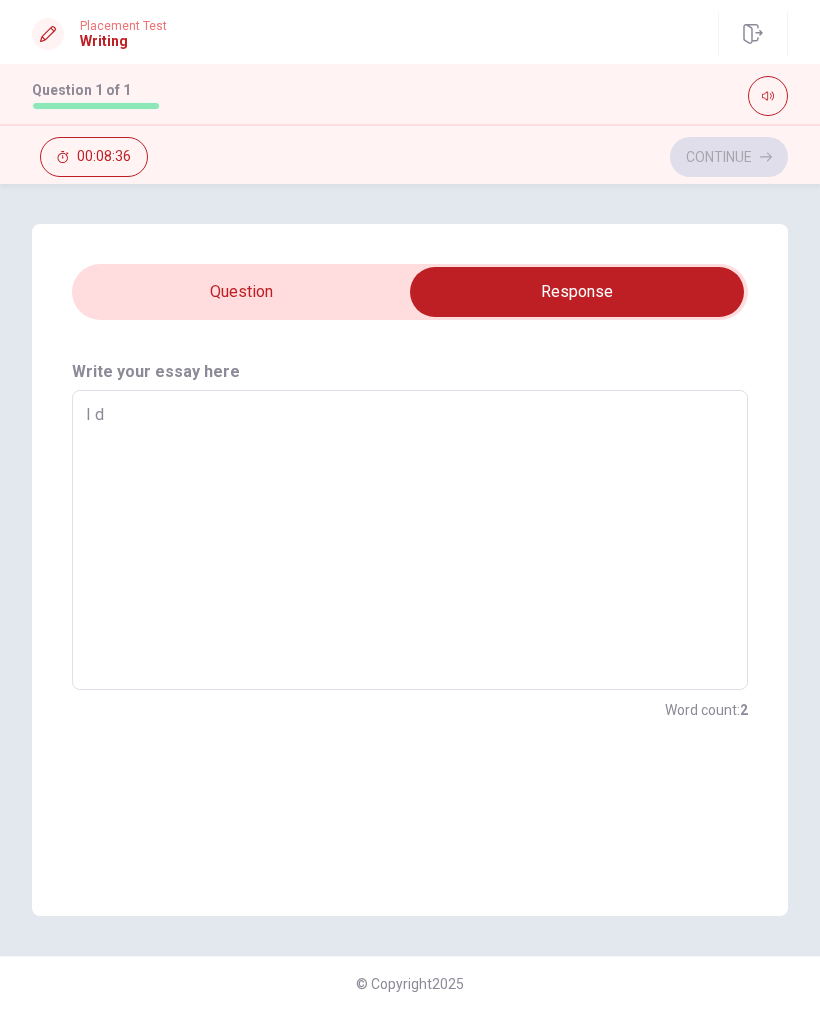 type on "I do" 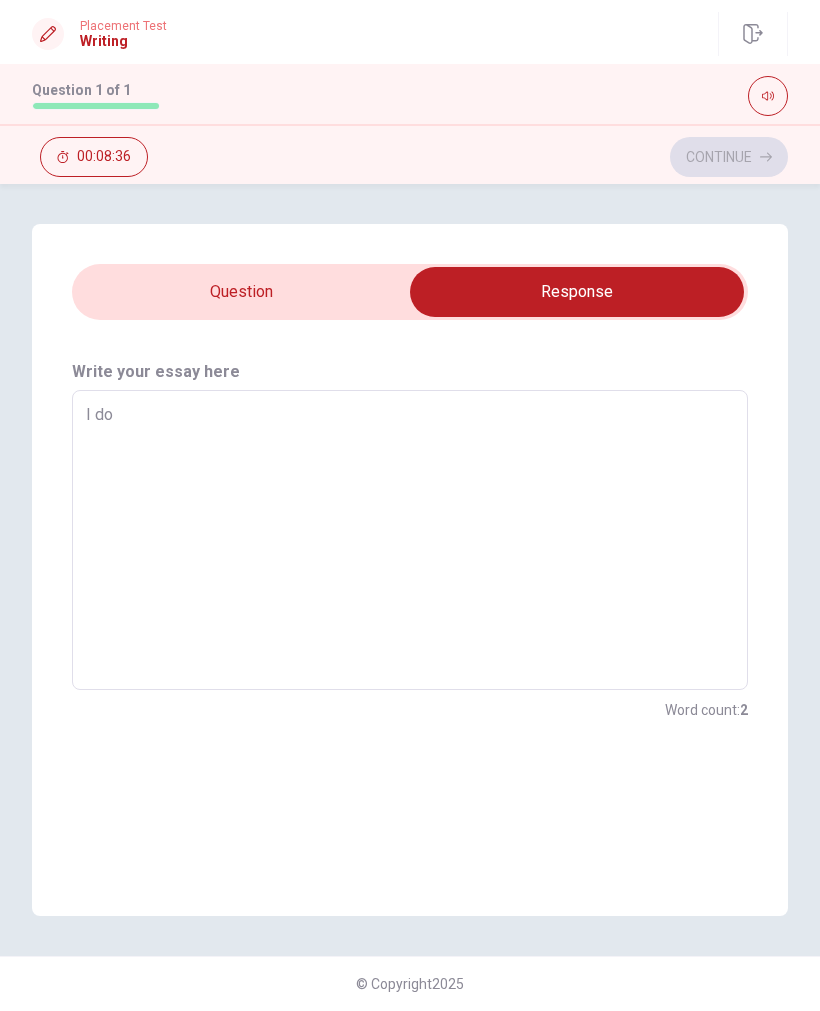 type on "x" 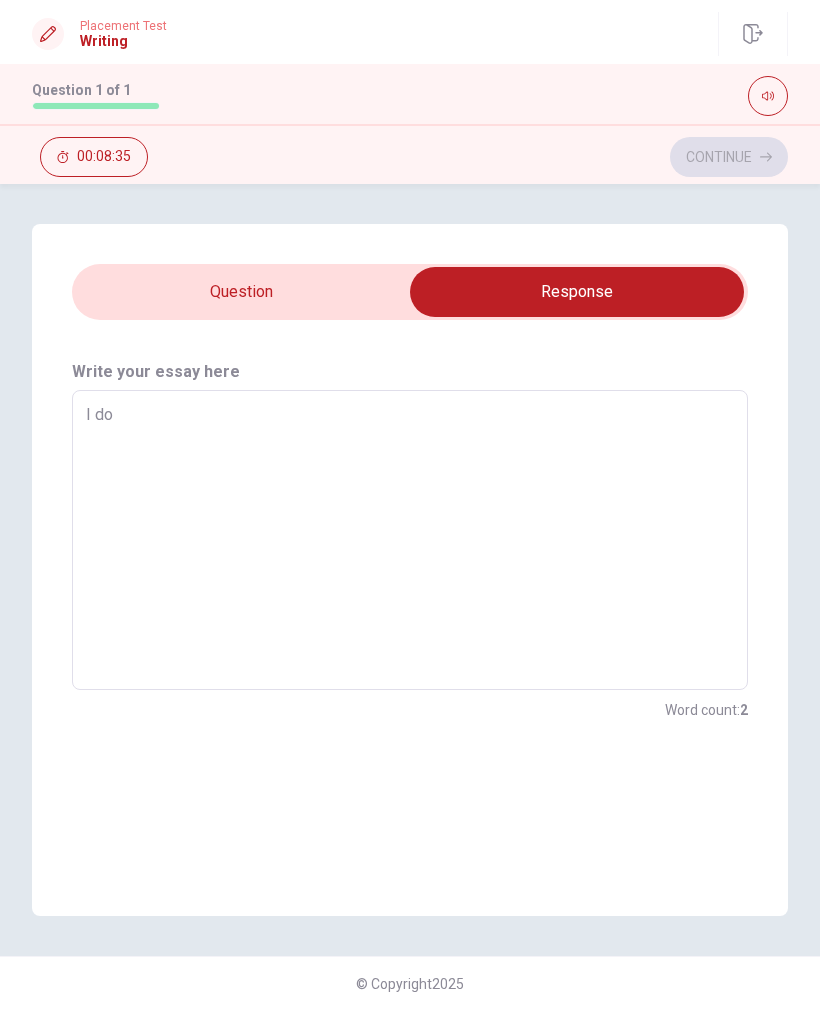 type on "I dom" 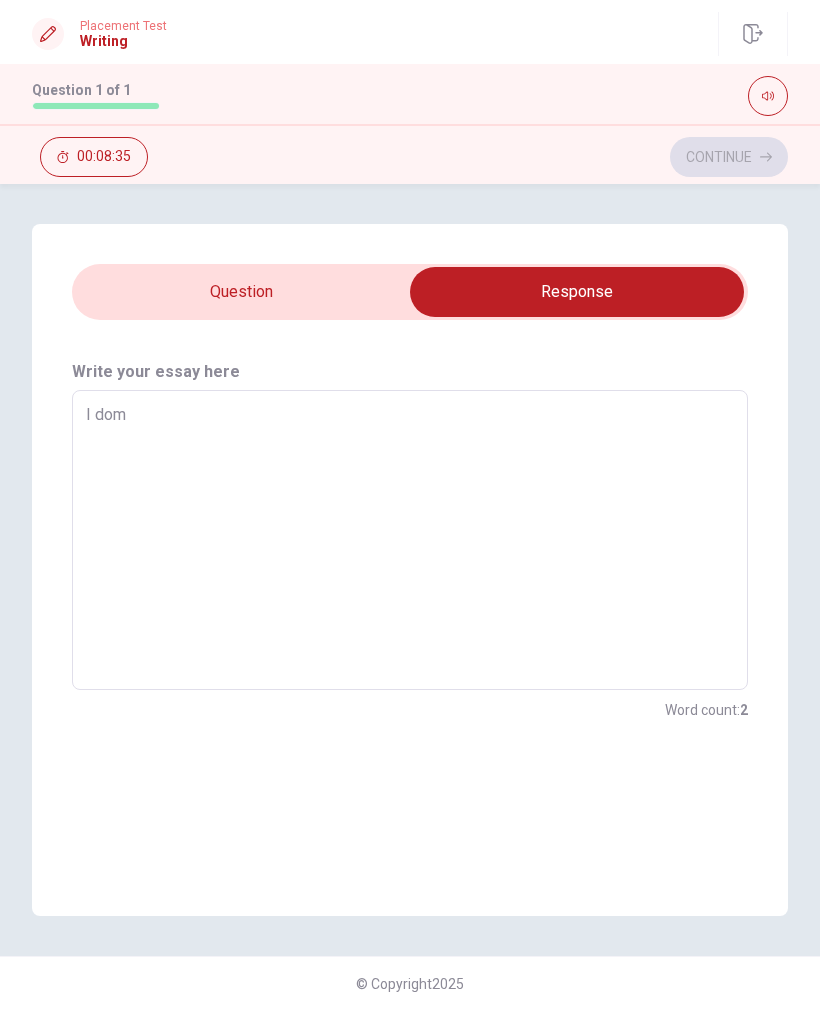 type on "x" 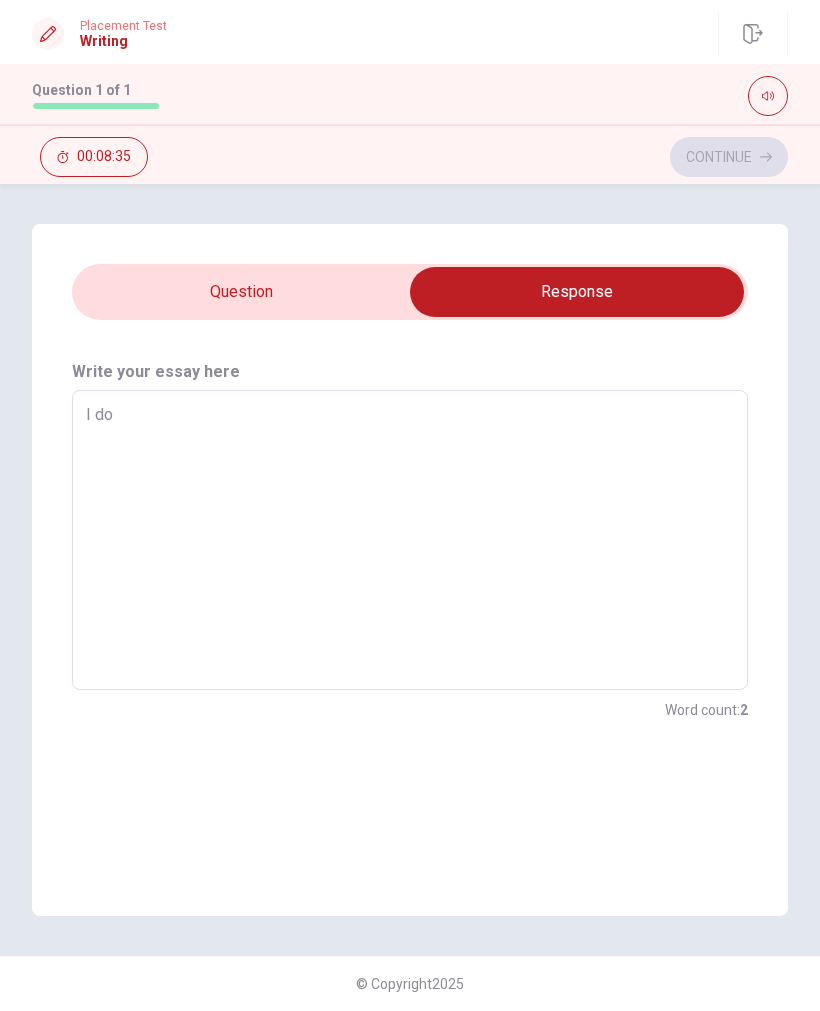 type on "x" 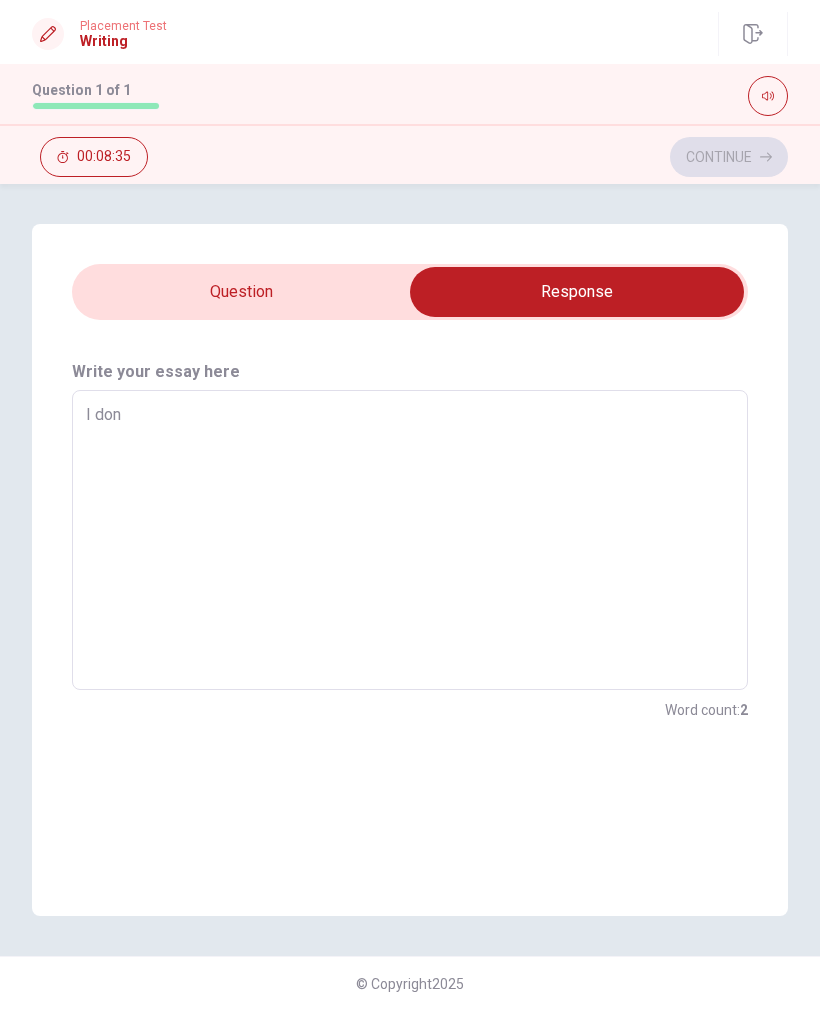 type on "x" 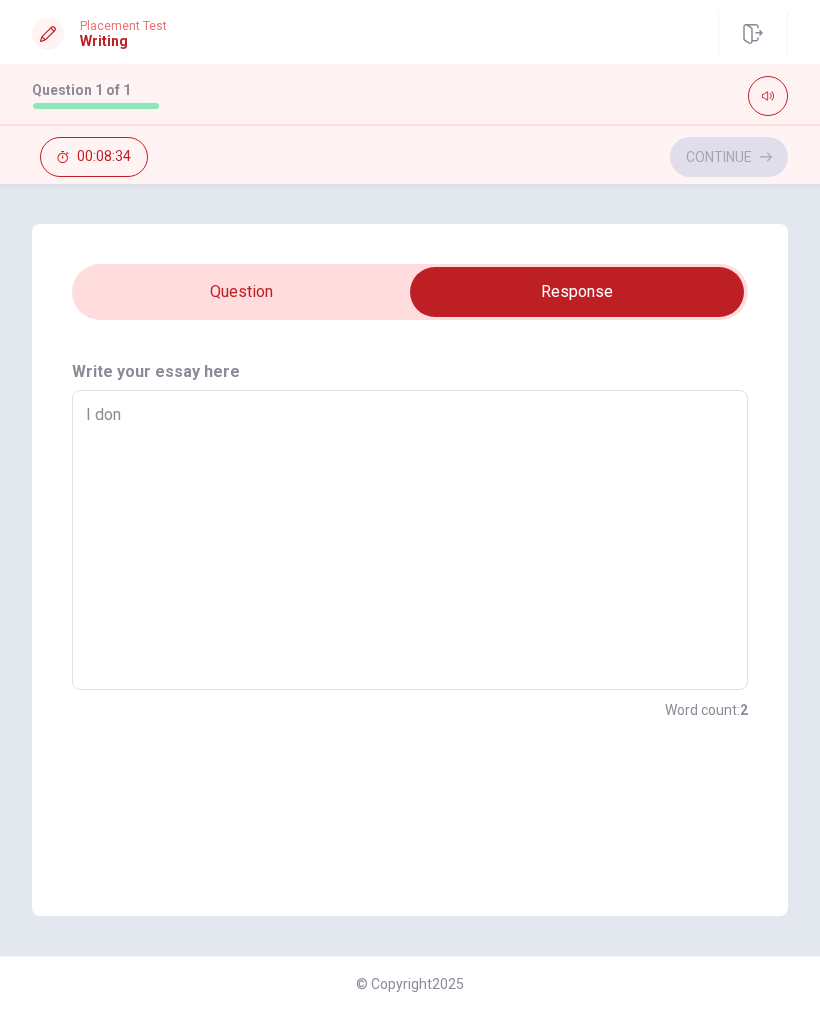 type on "I dont" 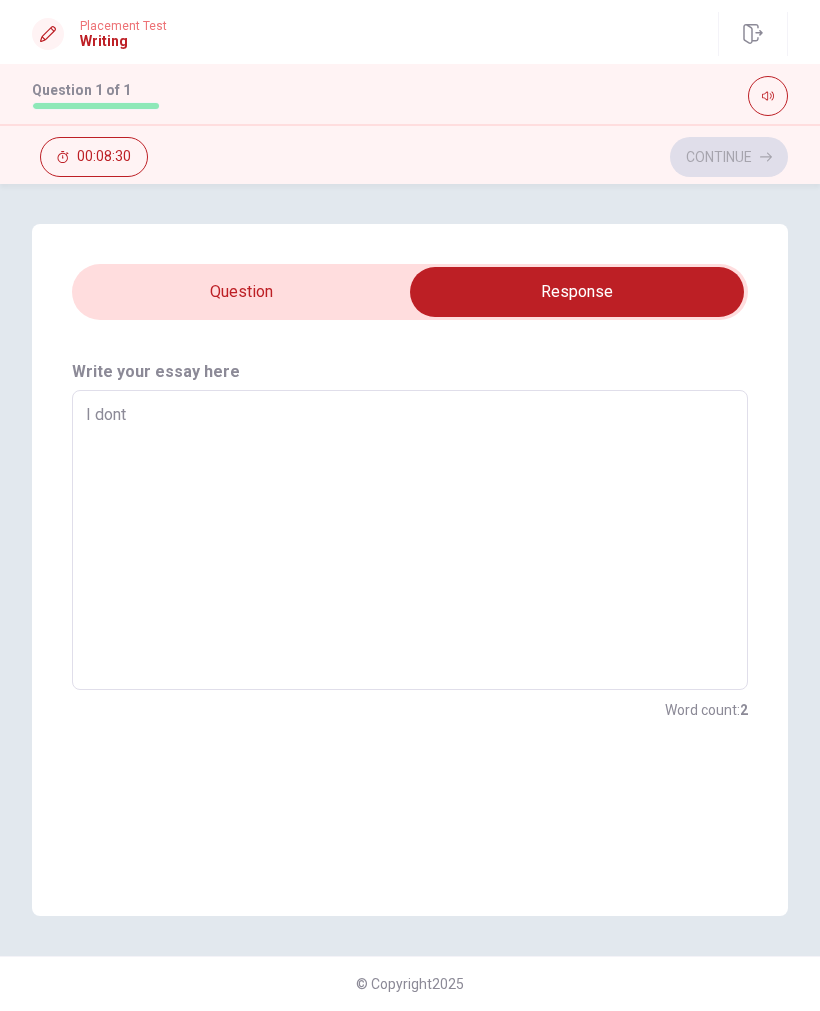 type on "x" 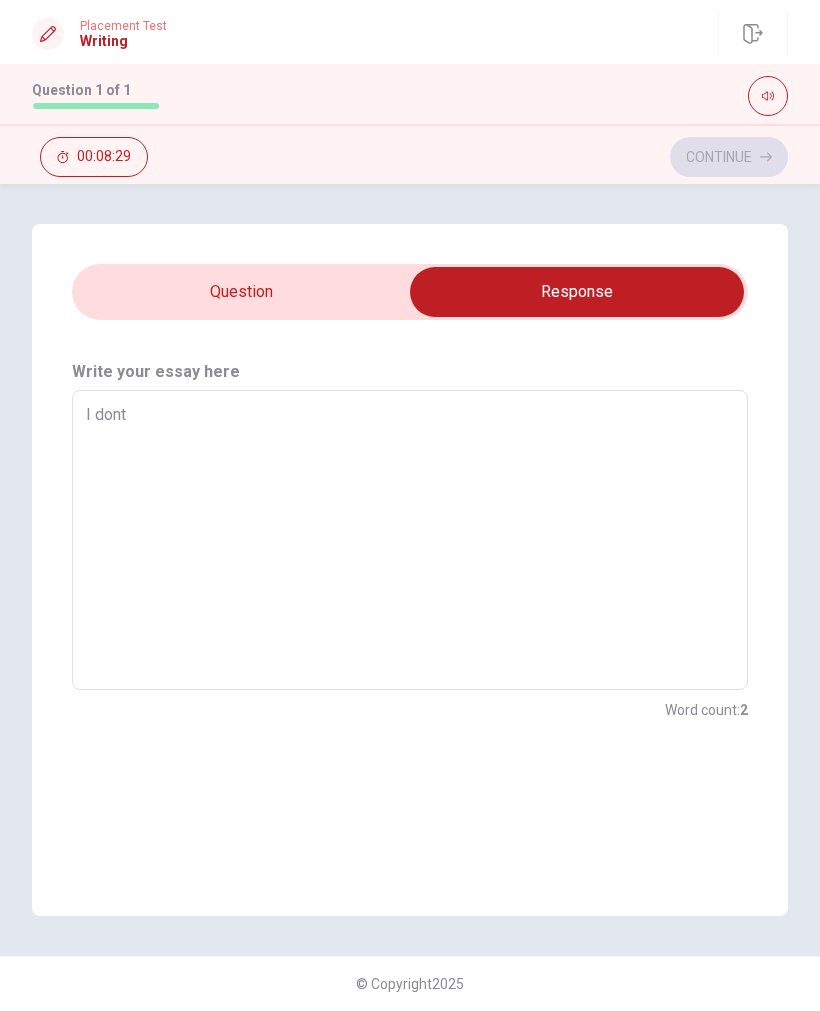 type on "I dont" 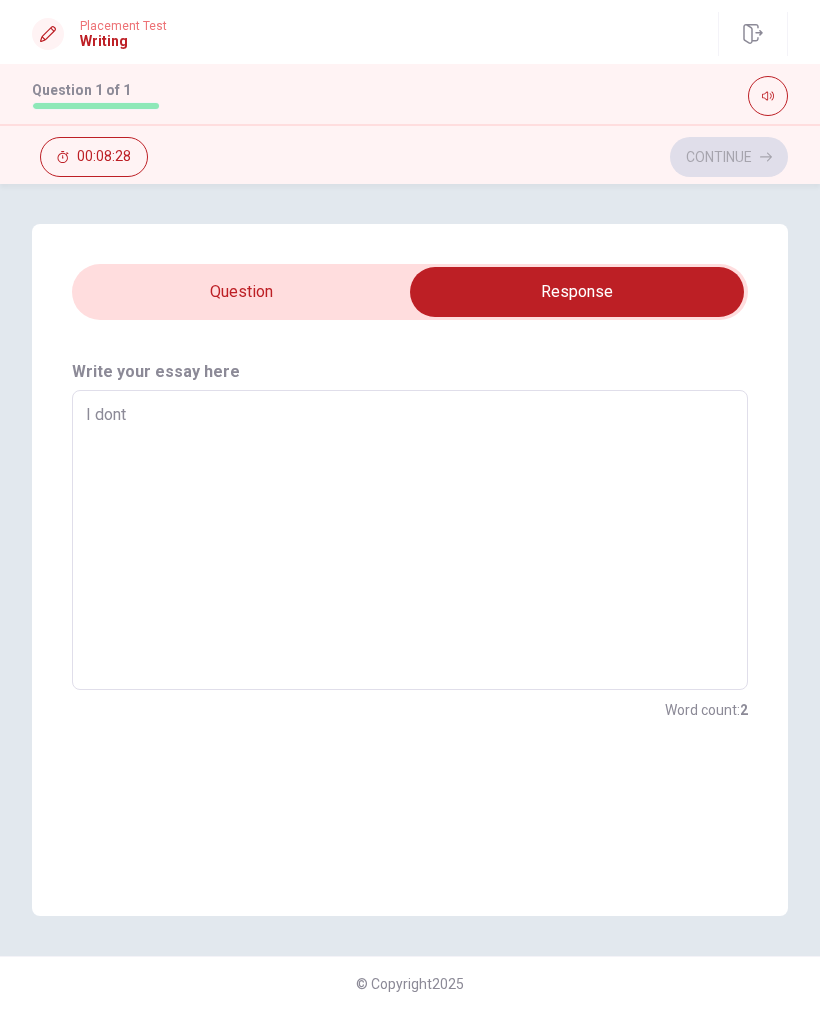 type on "I dont l" 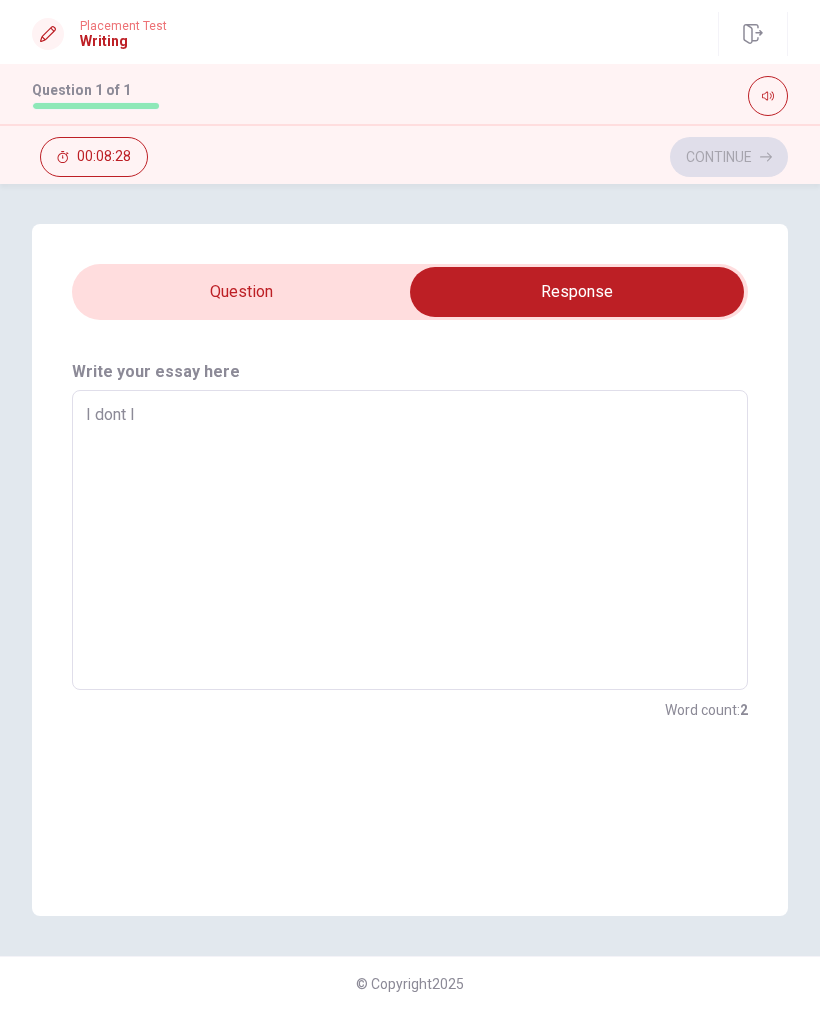 type on "x" 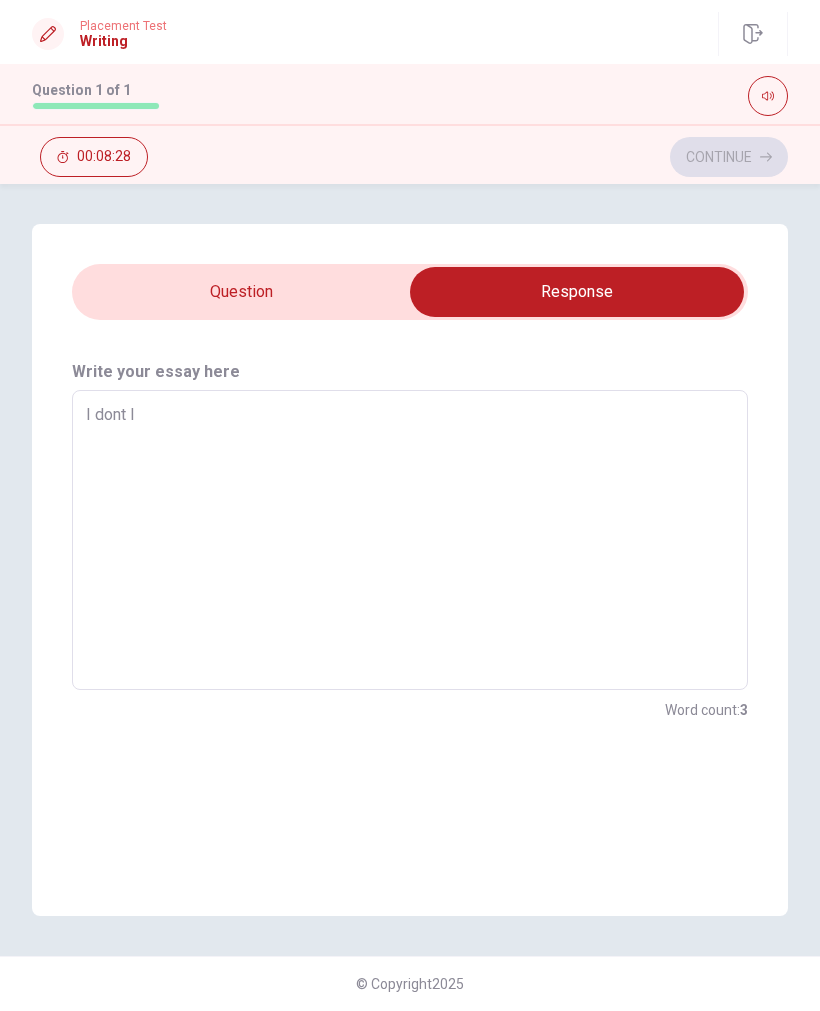 type on "I dont lk" 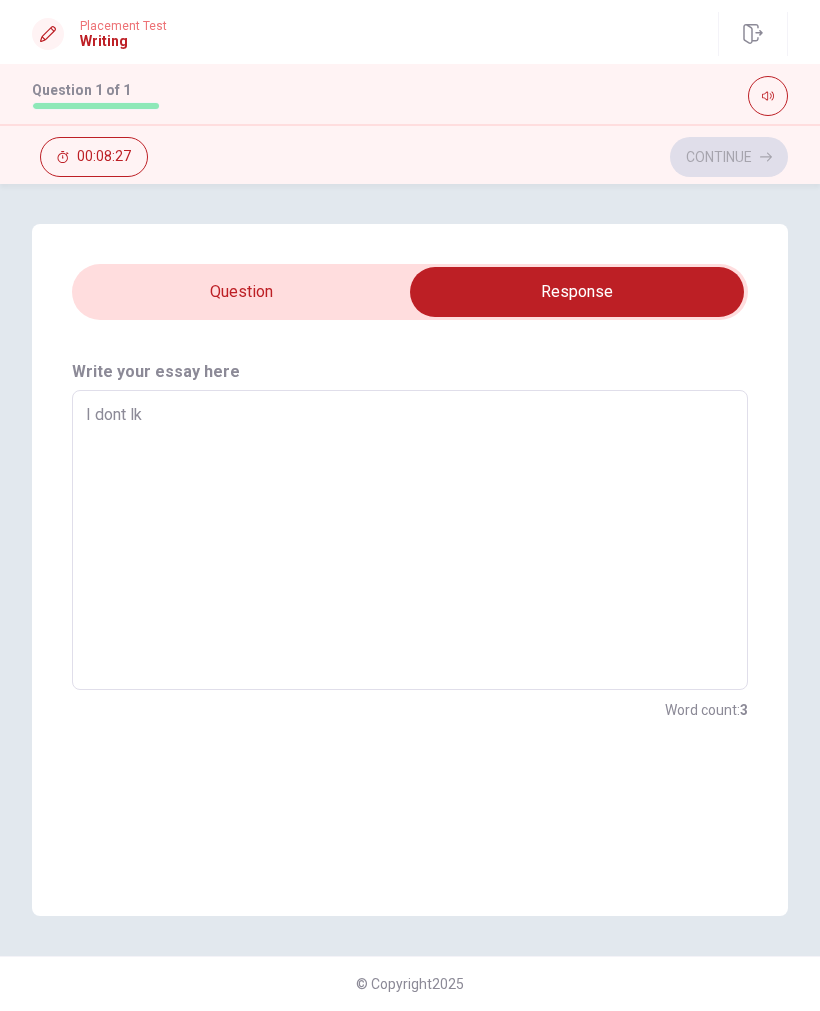 type on "x" 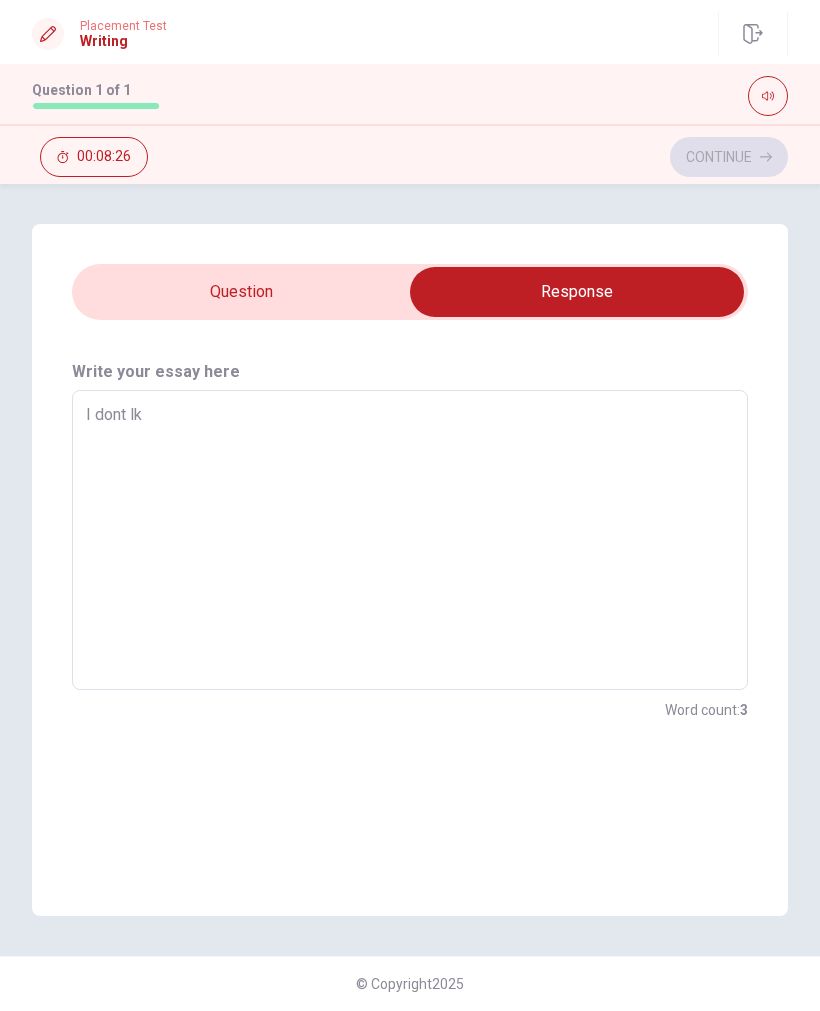 type on "I dont l" 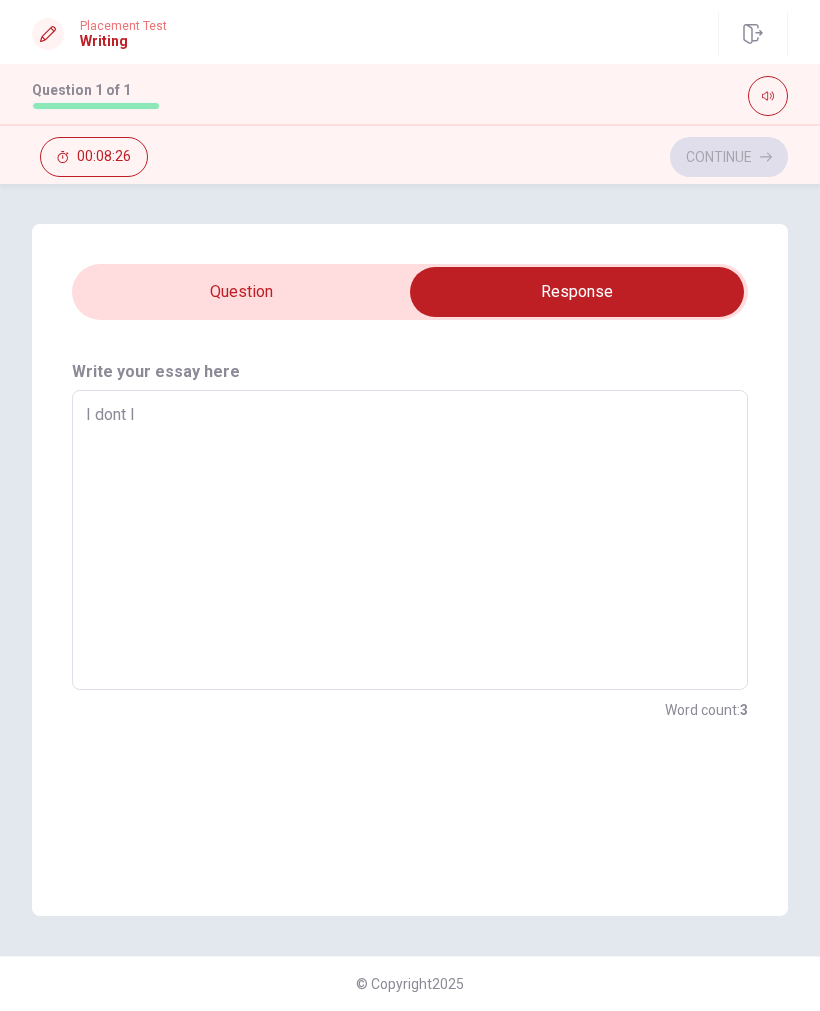 type on "x" 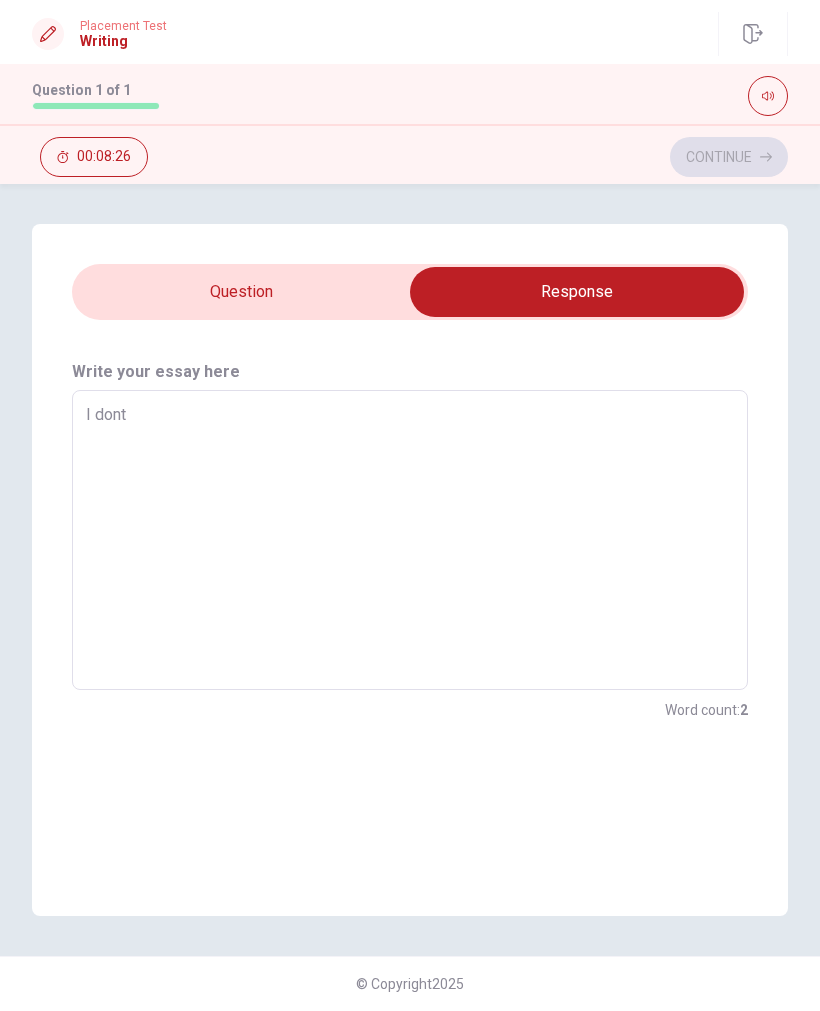 type on "x" 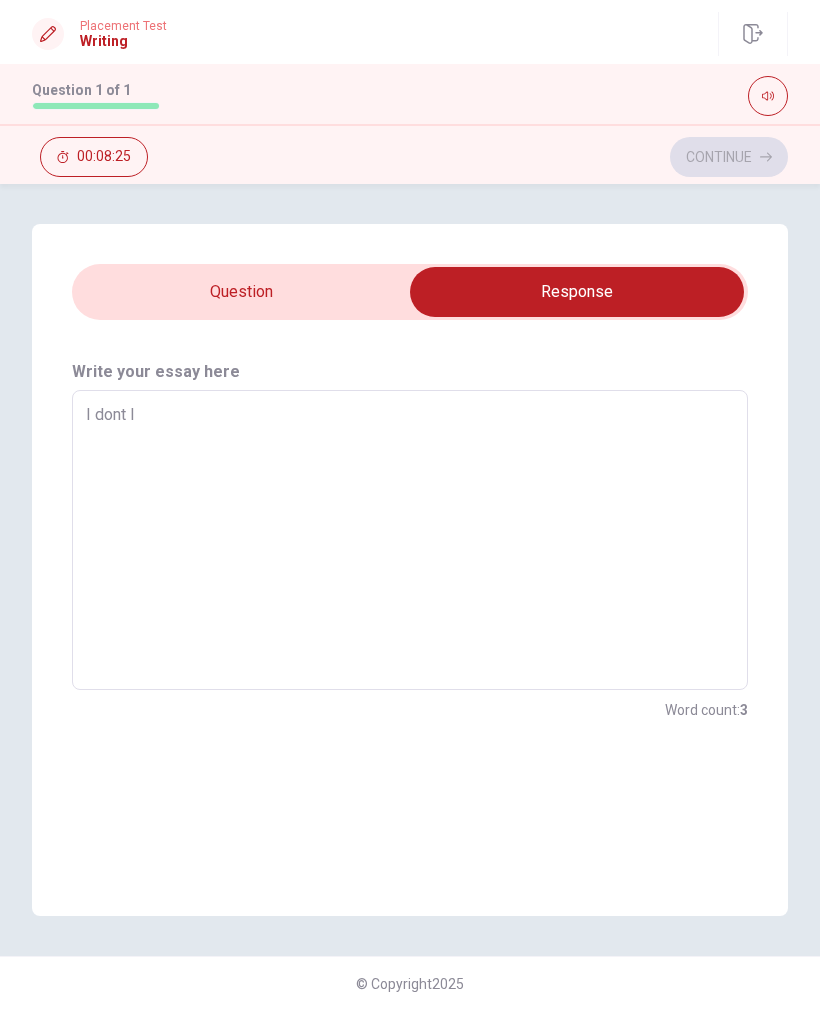 type on "x" 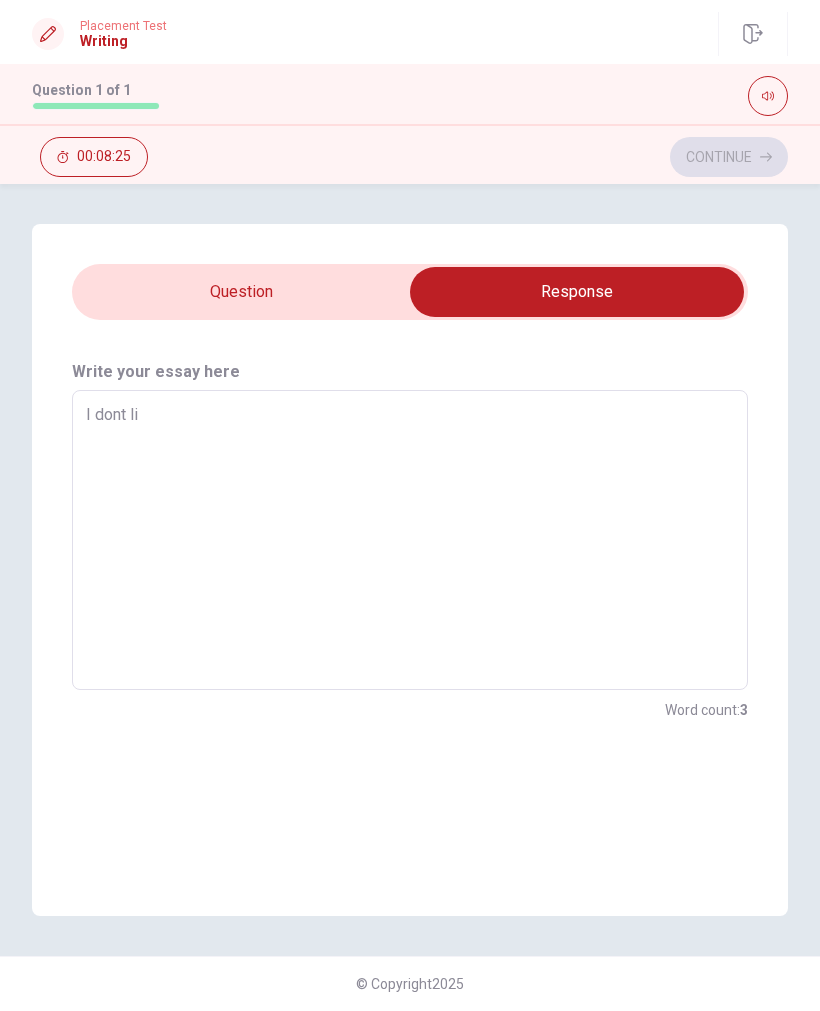 type on "x" 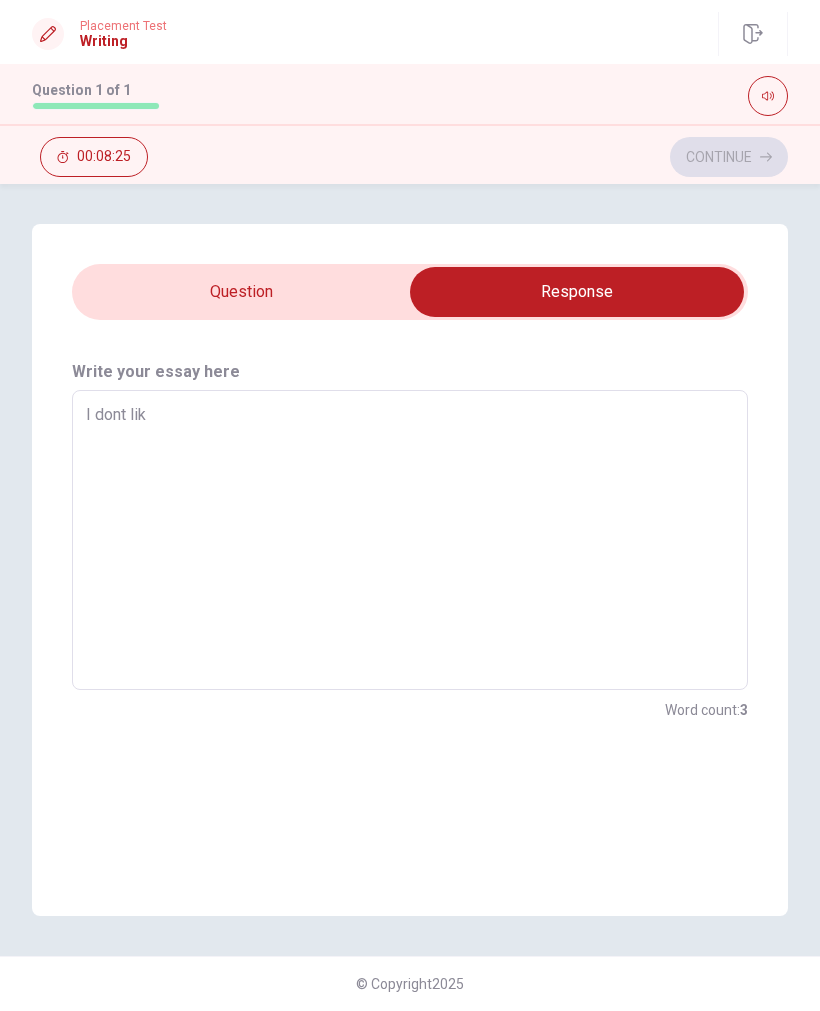 type on "x" 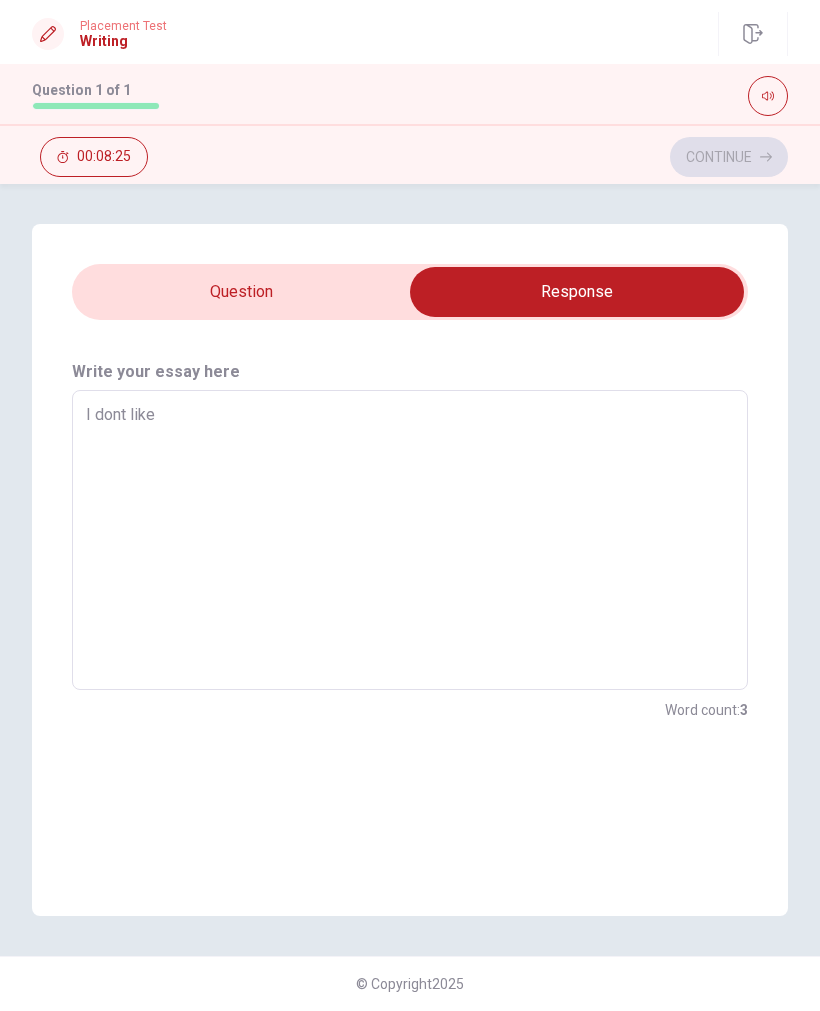 type on "x" 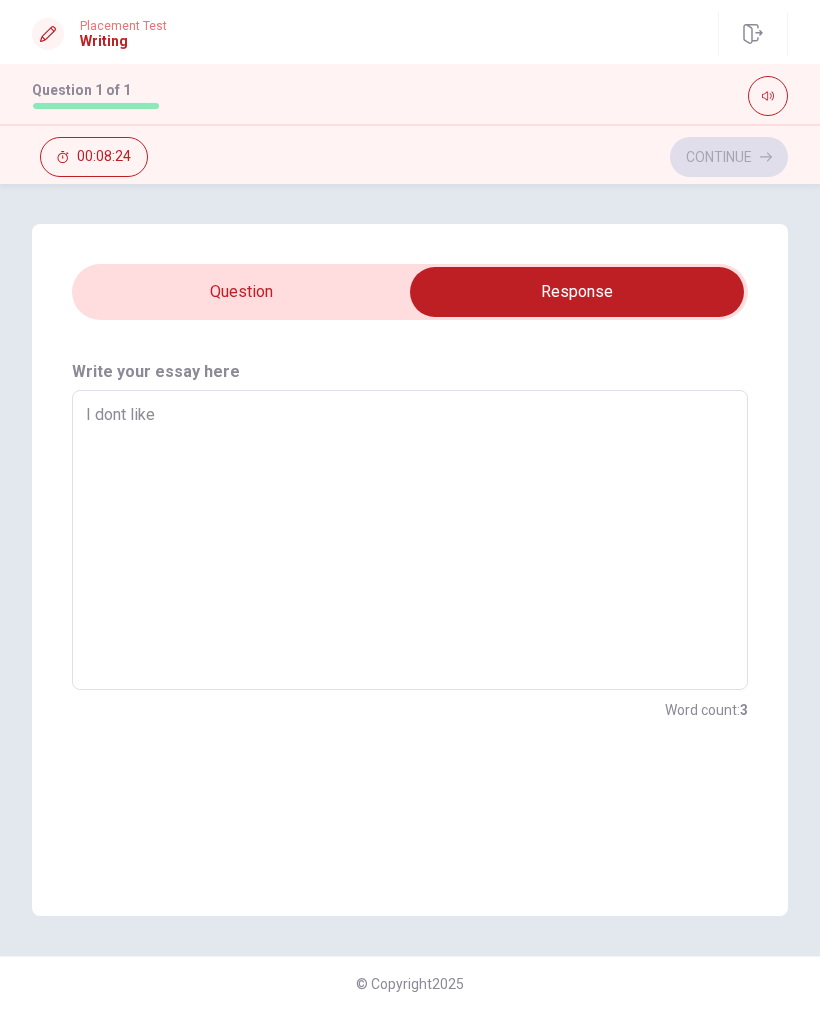 type on "I dont like" 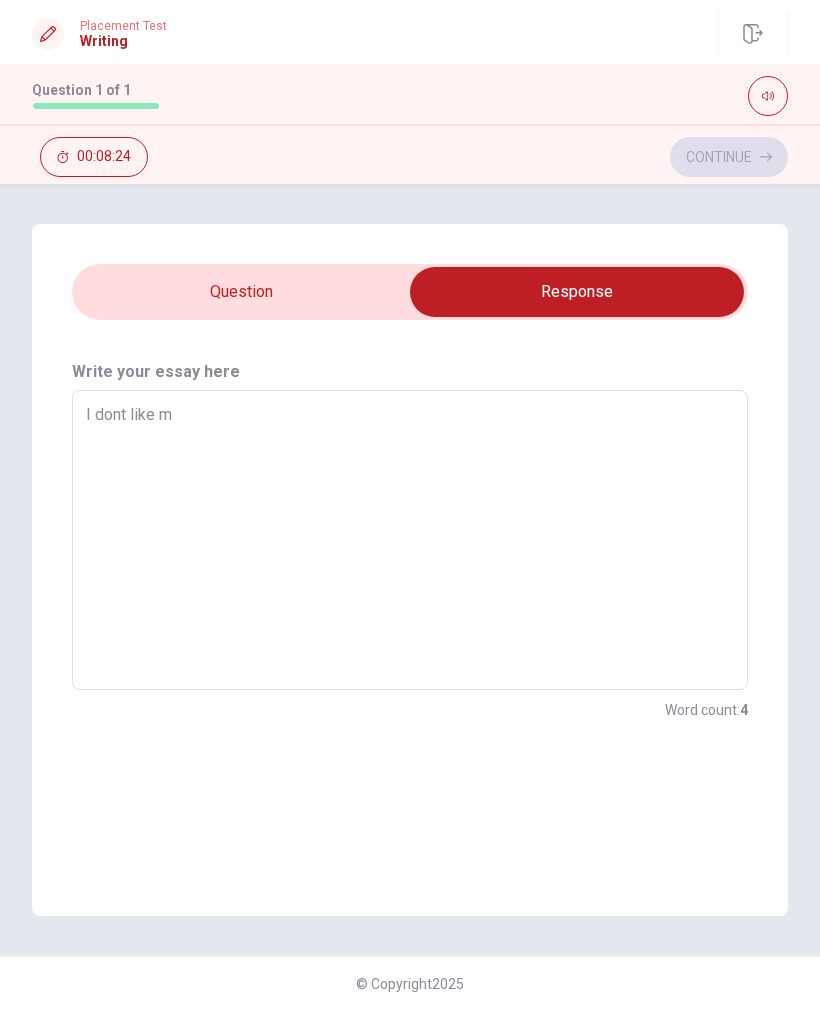 type on "x" 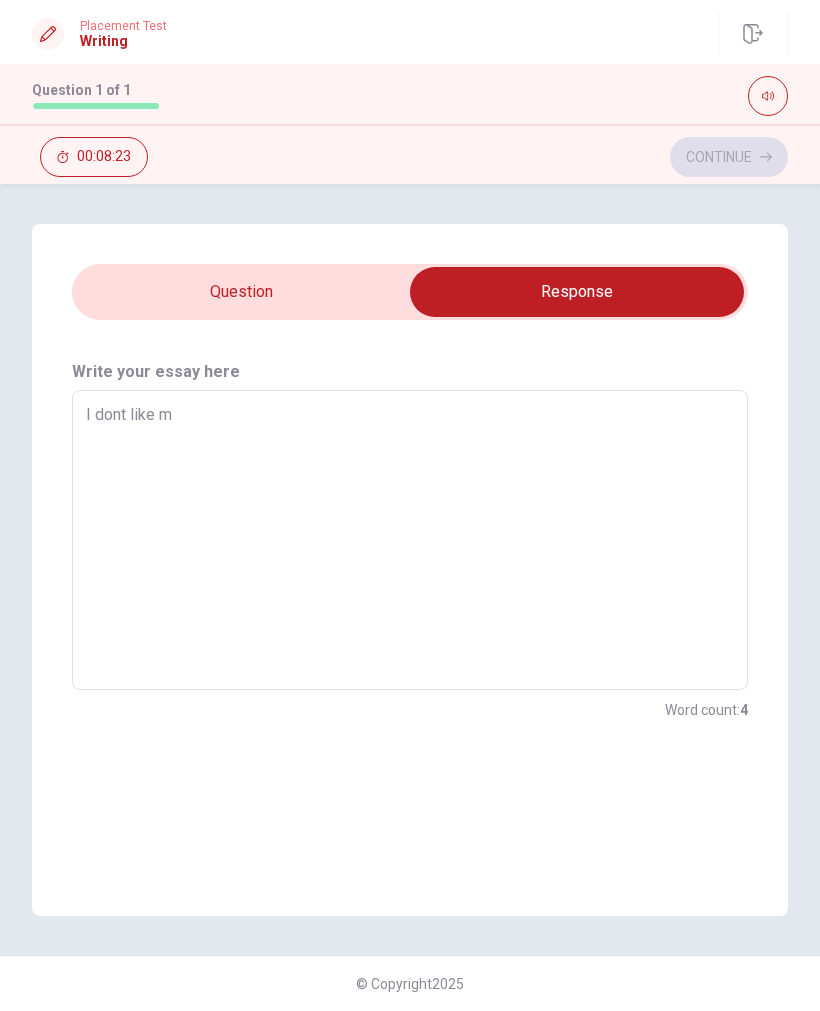 type on "I dont like my" 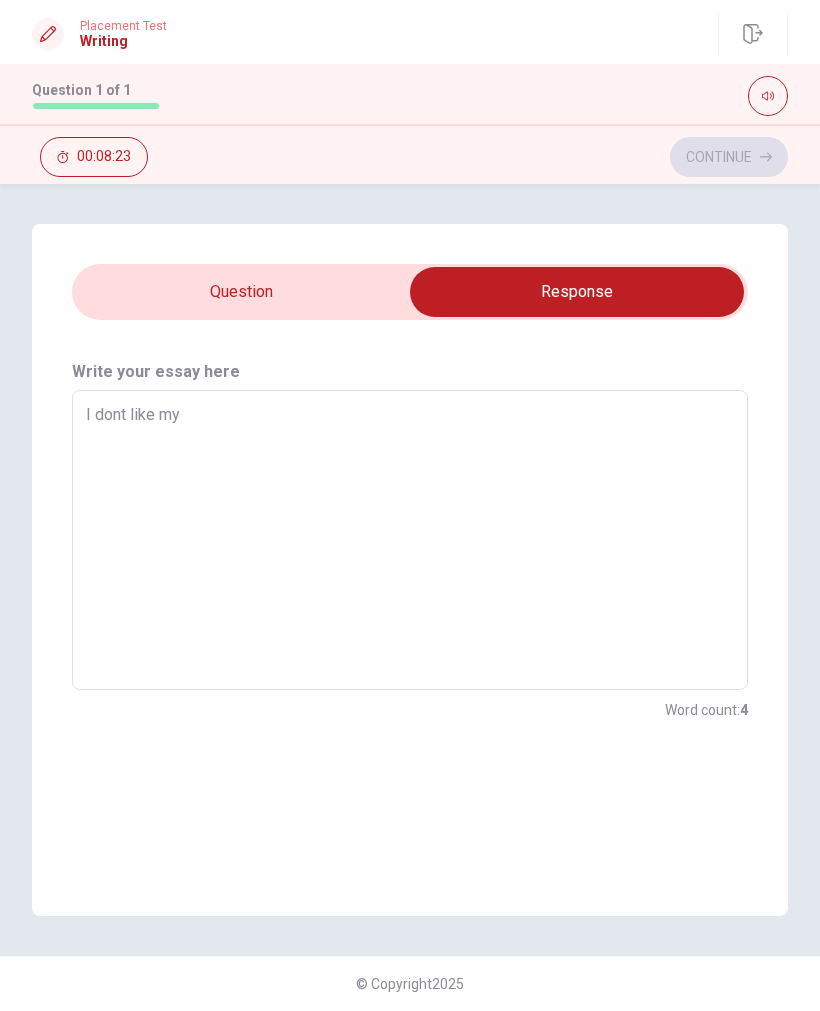 type on "x" 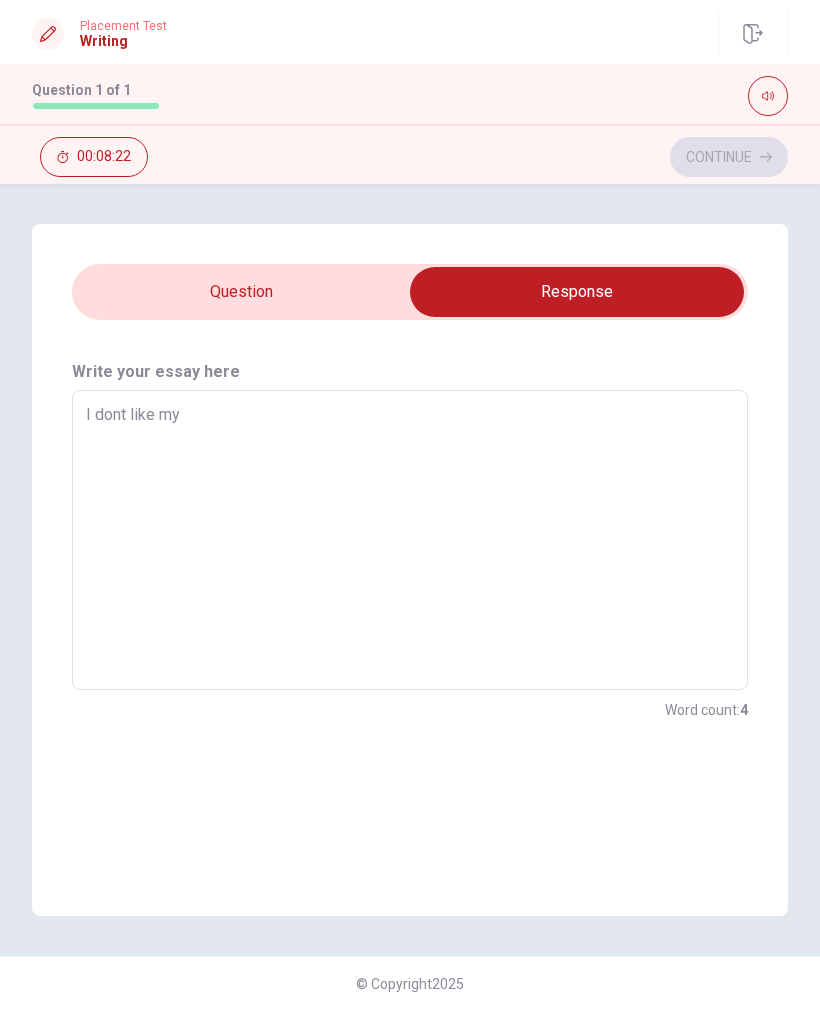 type on "I dont like my c" 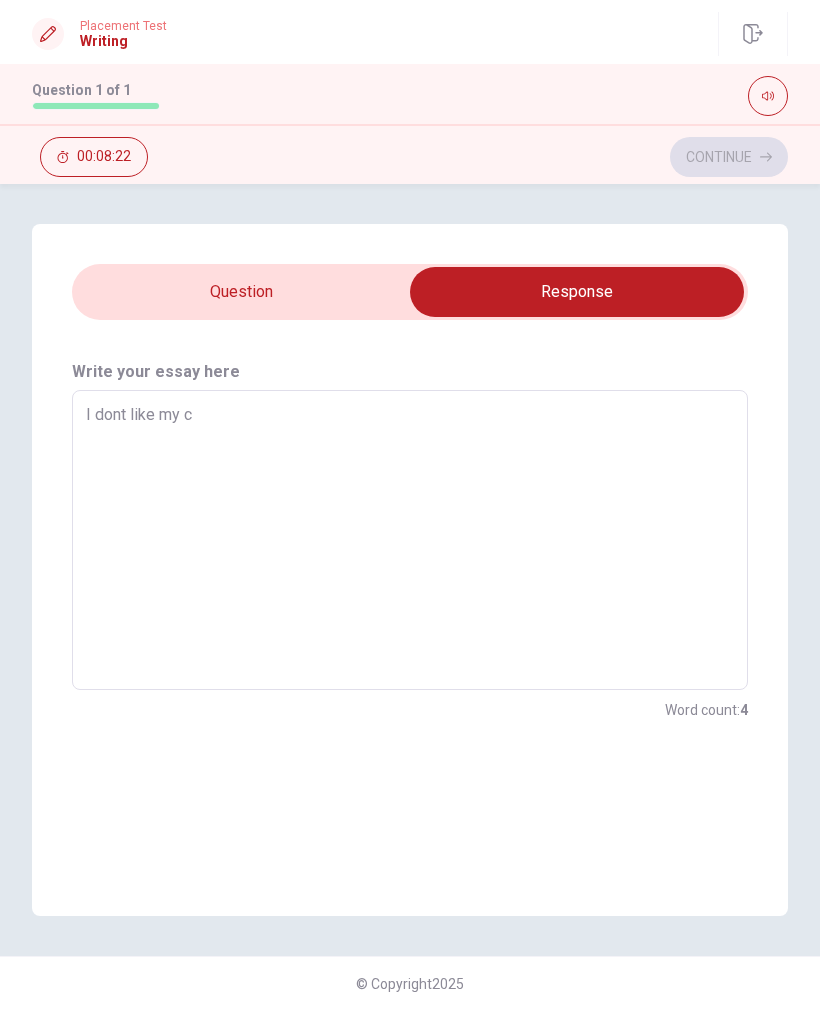 type on "x" 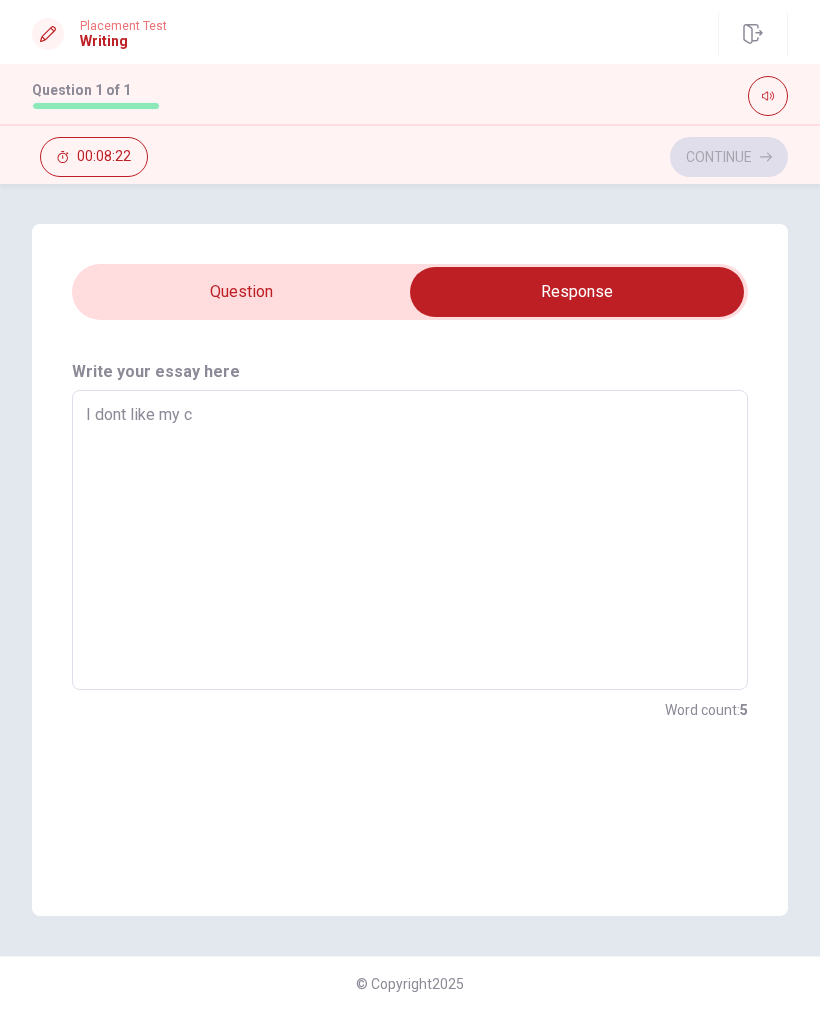 type on "I dont like my ch" 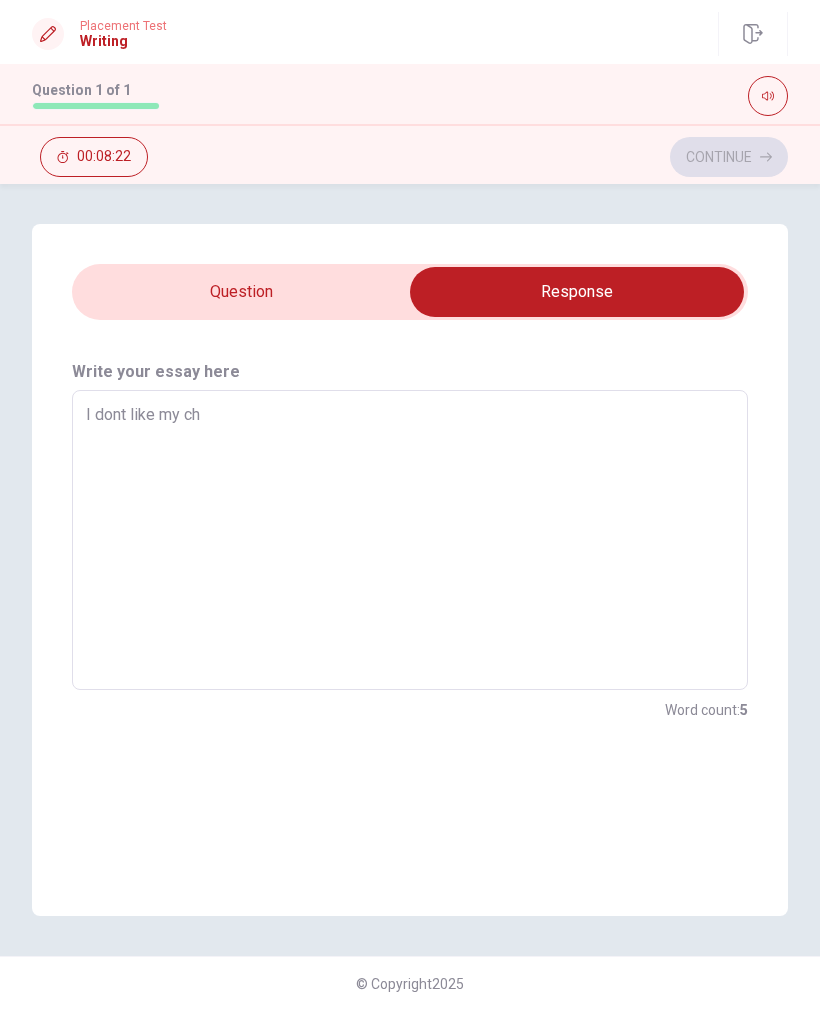 type on "x" 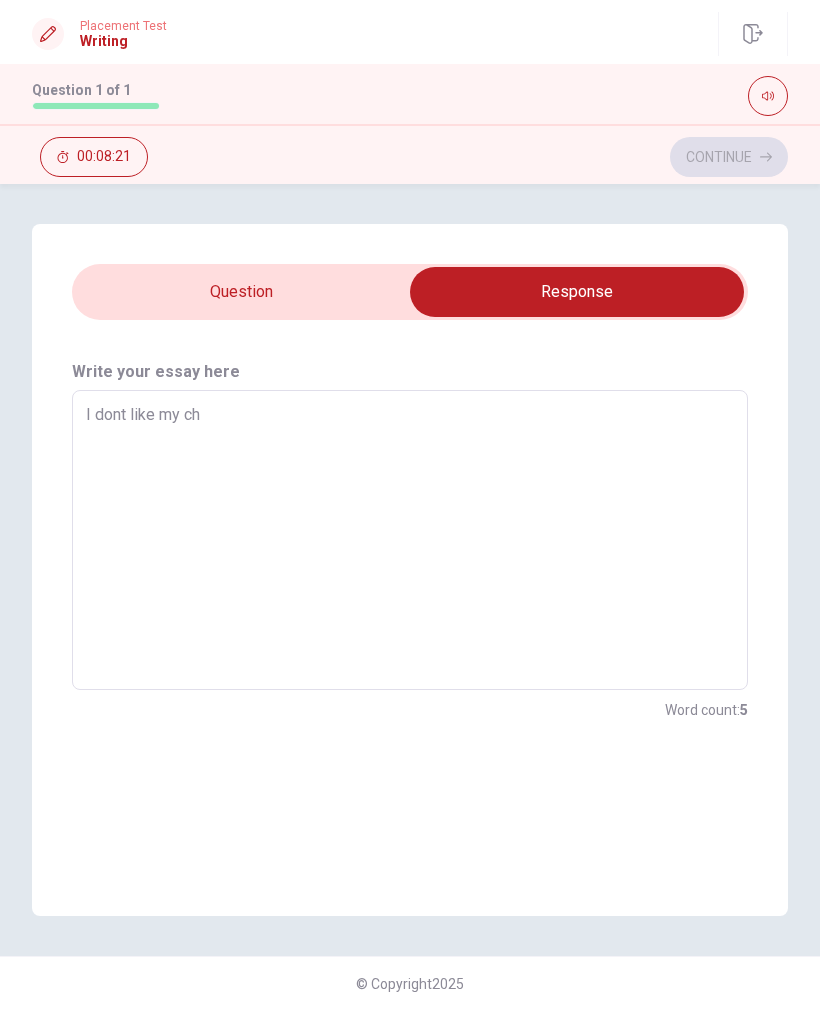 type on "I dont like my chi" 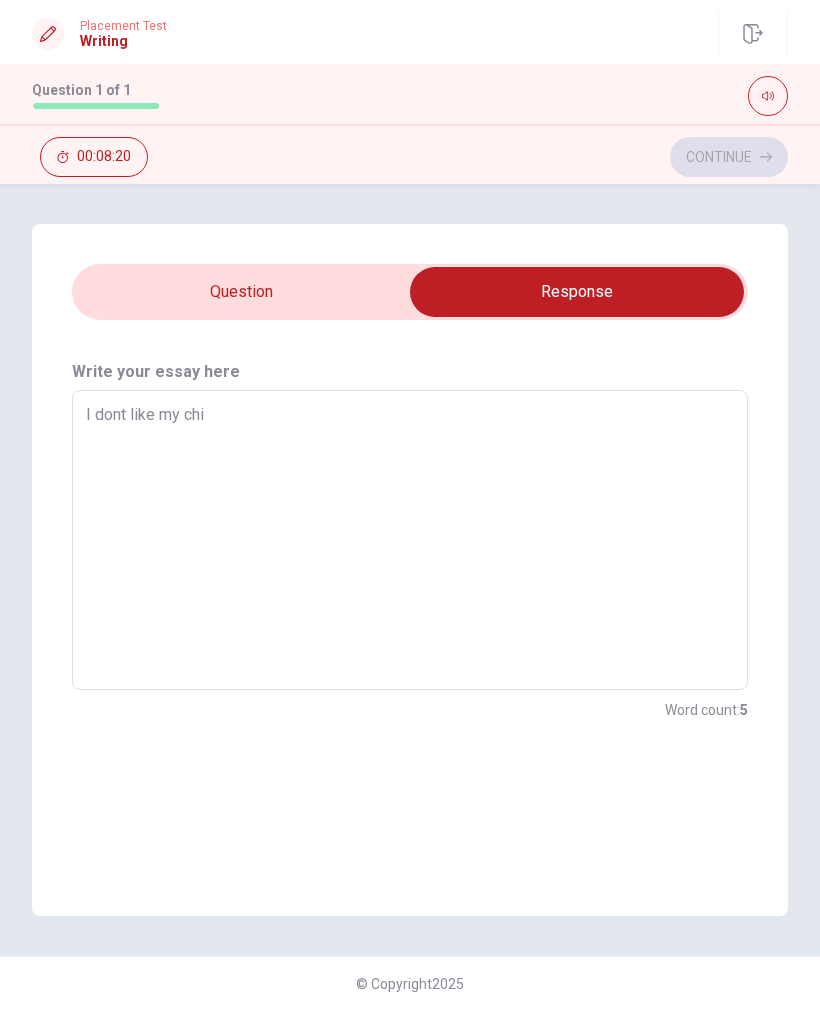type on "x" 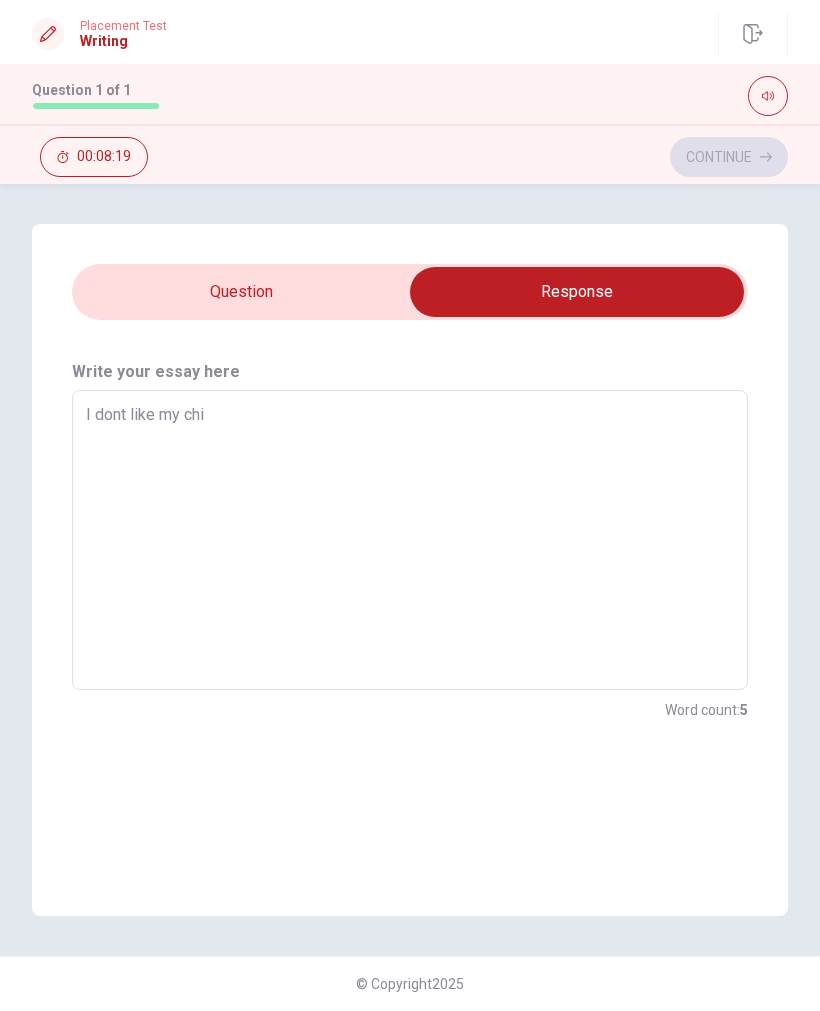 type on "I dont like my chil" 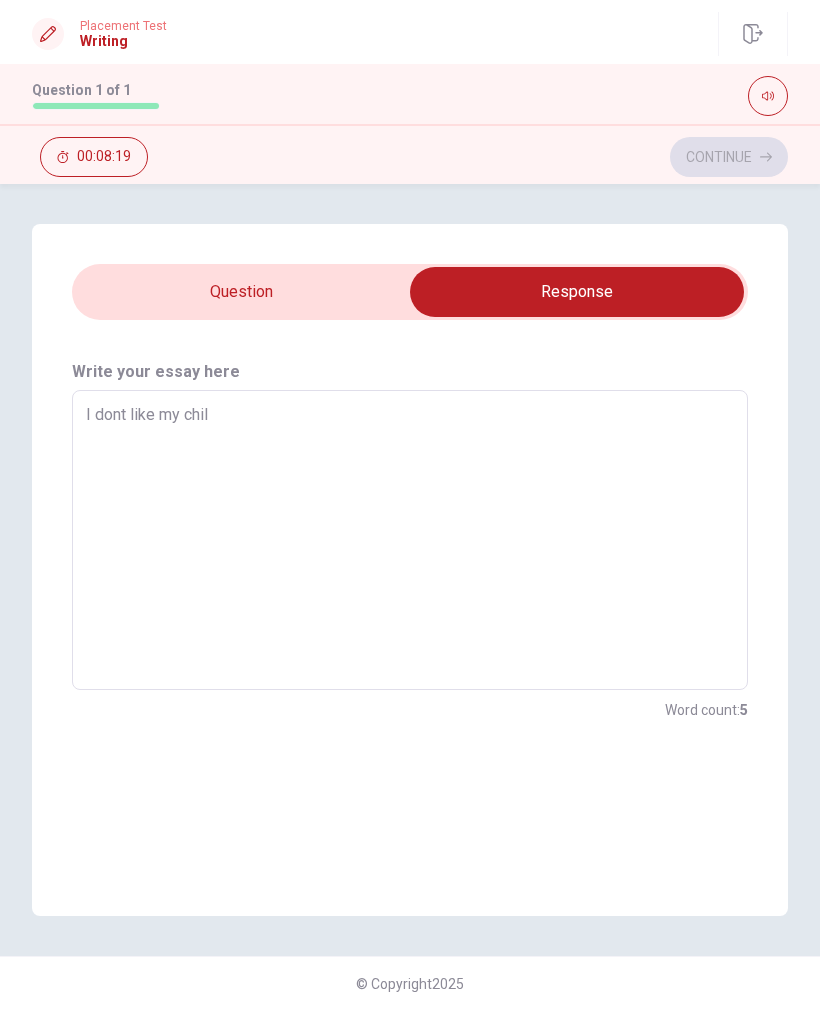 type on "x" 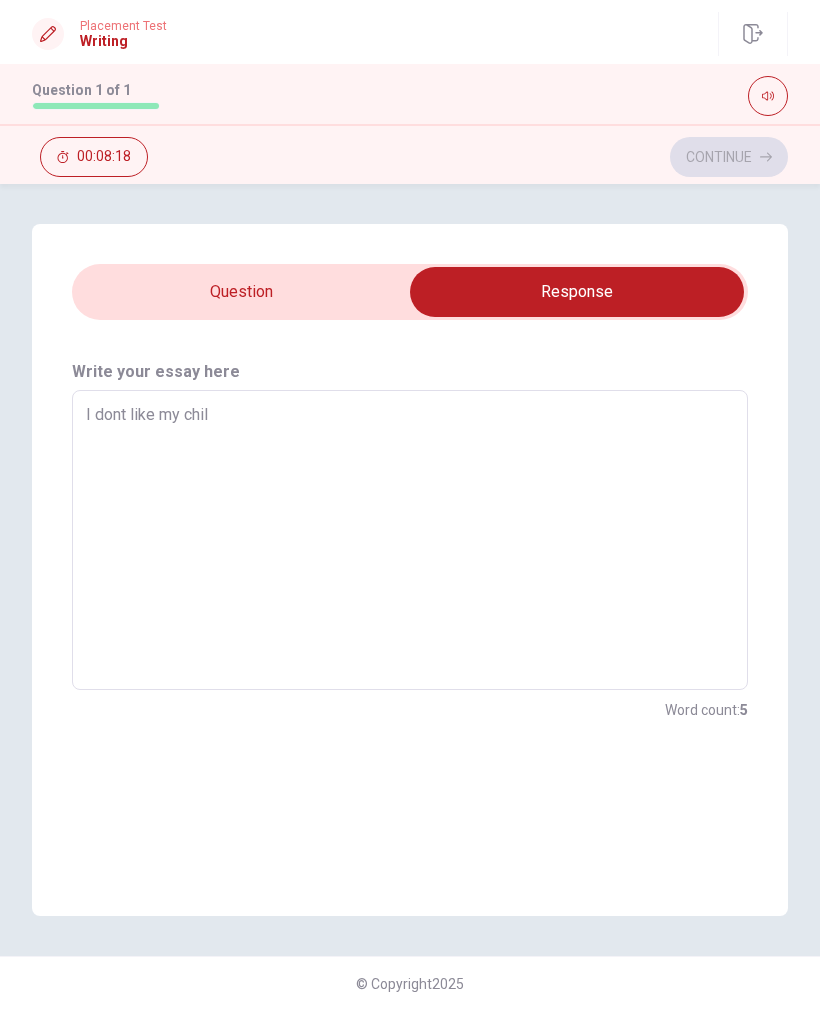 type on "I dont like my child" 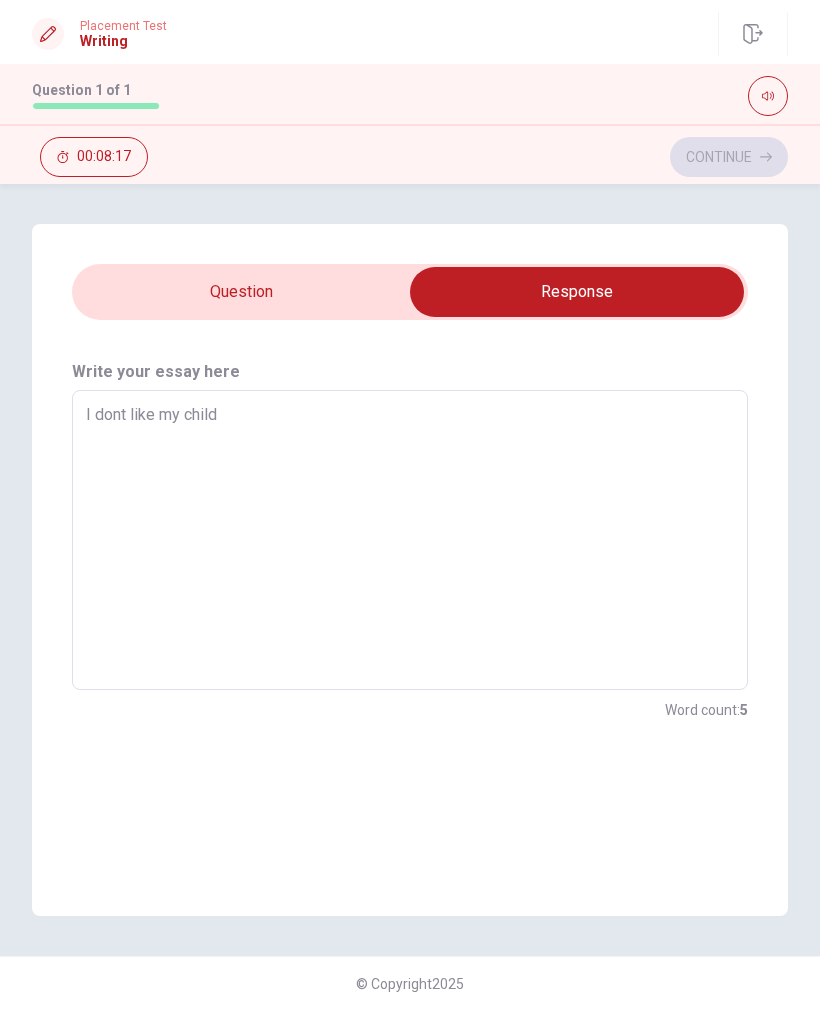 type on "x" 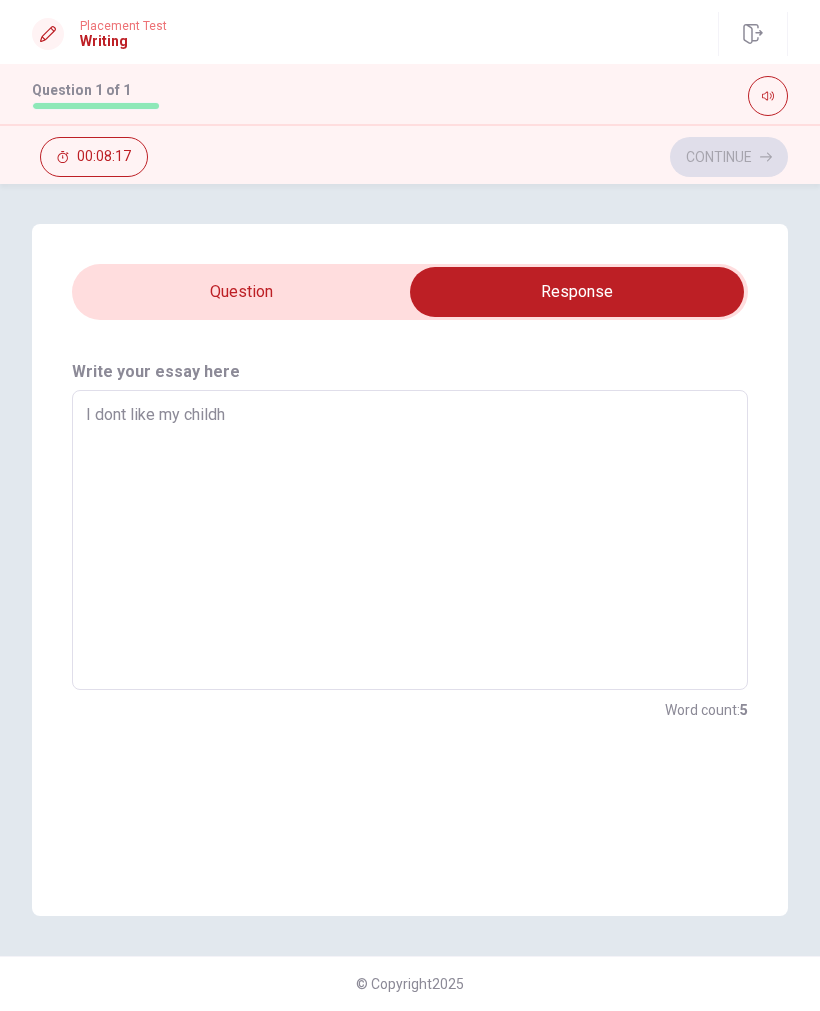 type on "x" 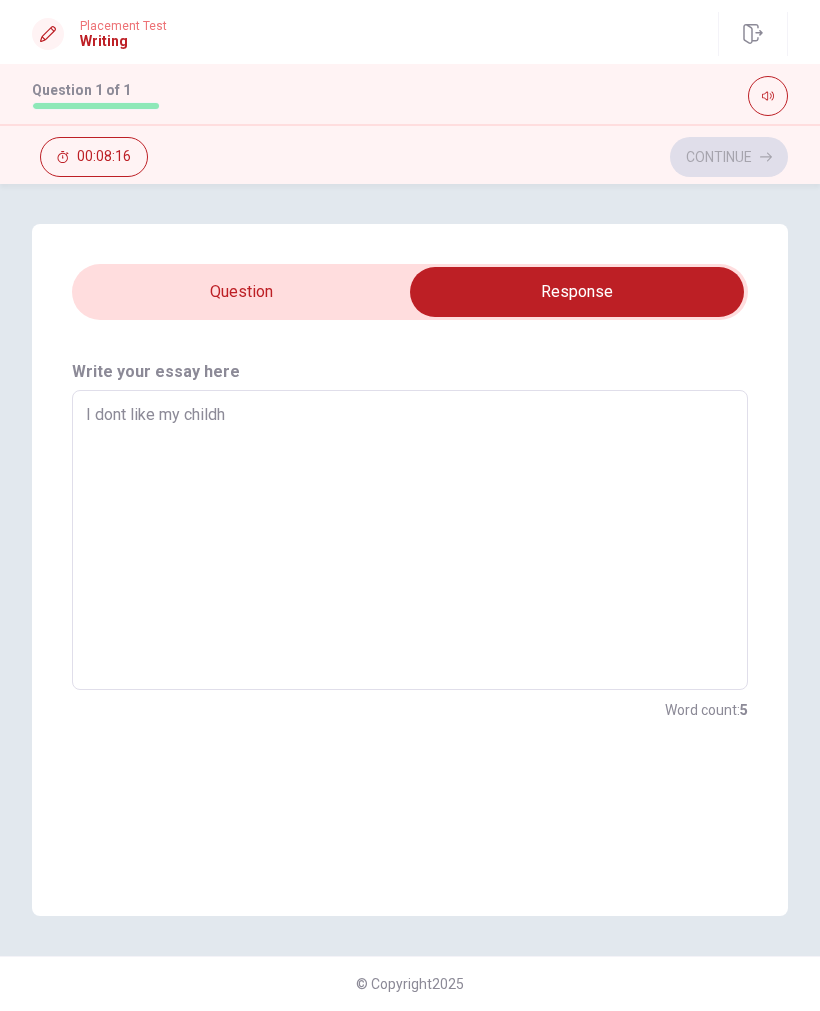 type on "I dont like my childho" 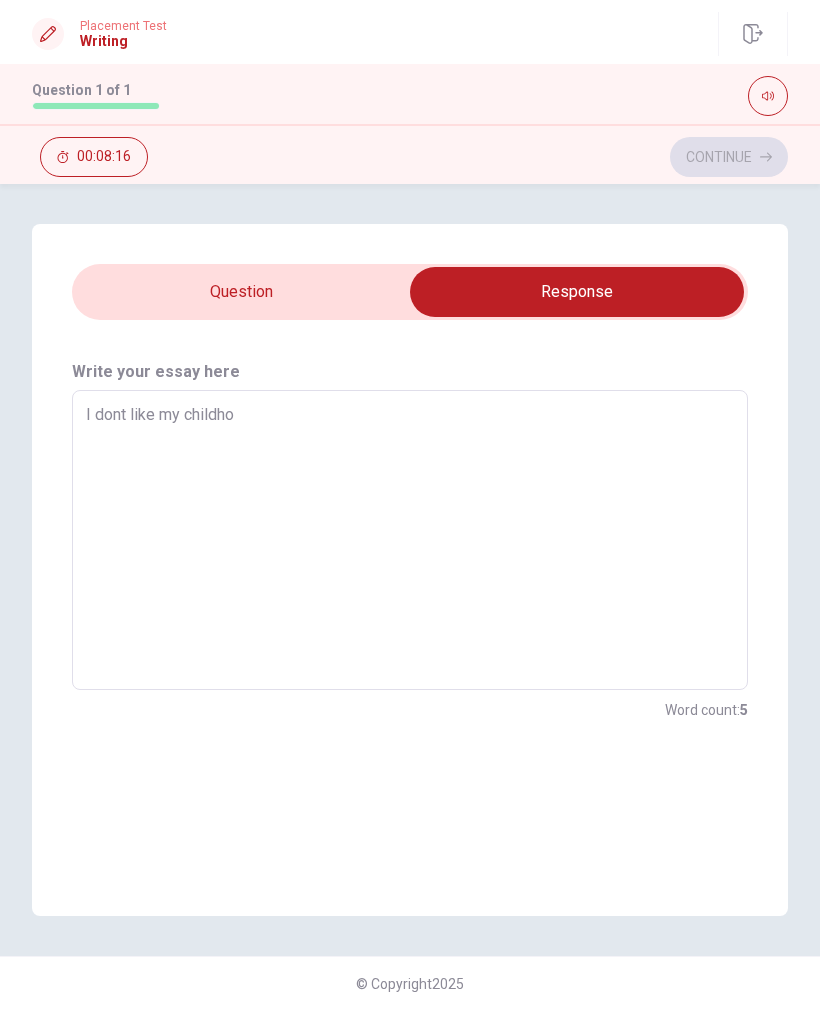 type on "x" 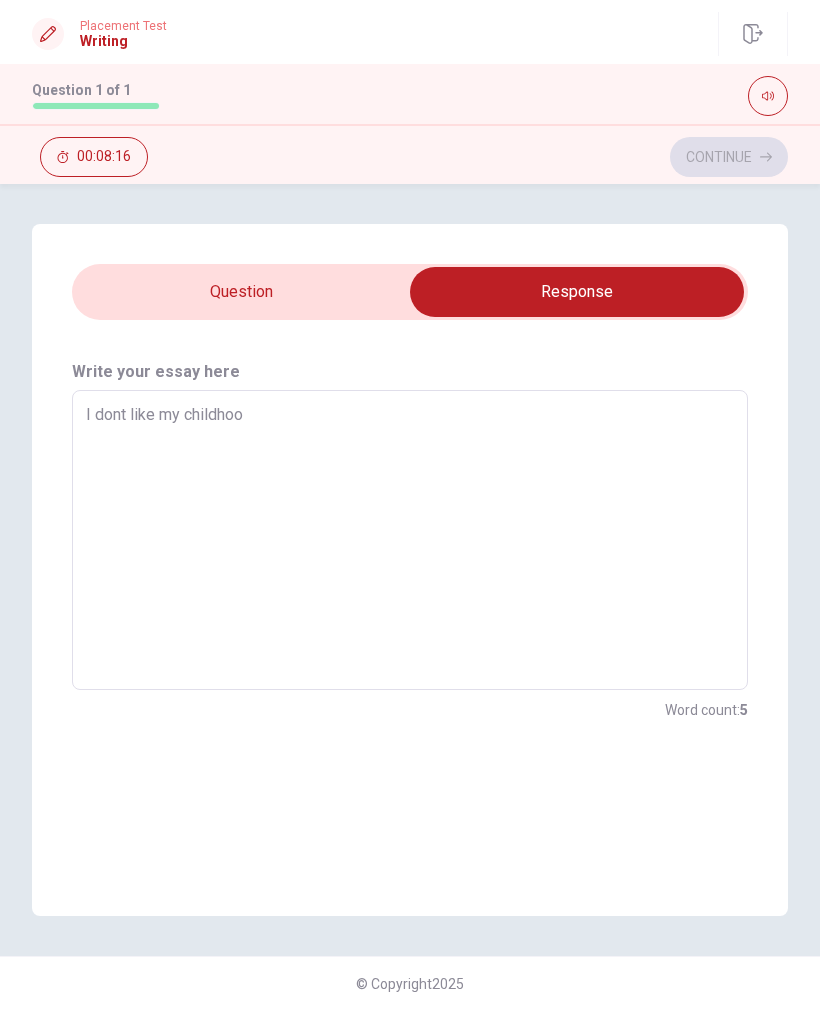 type on "x" 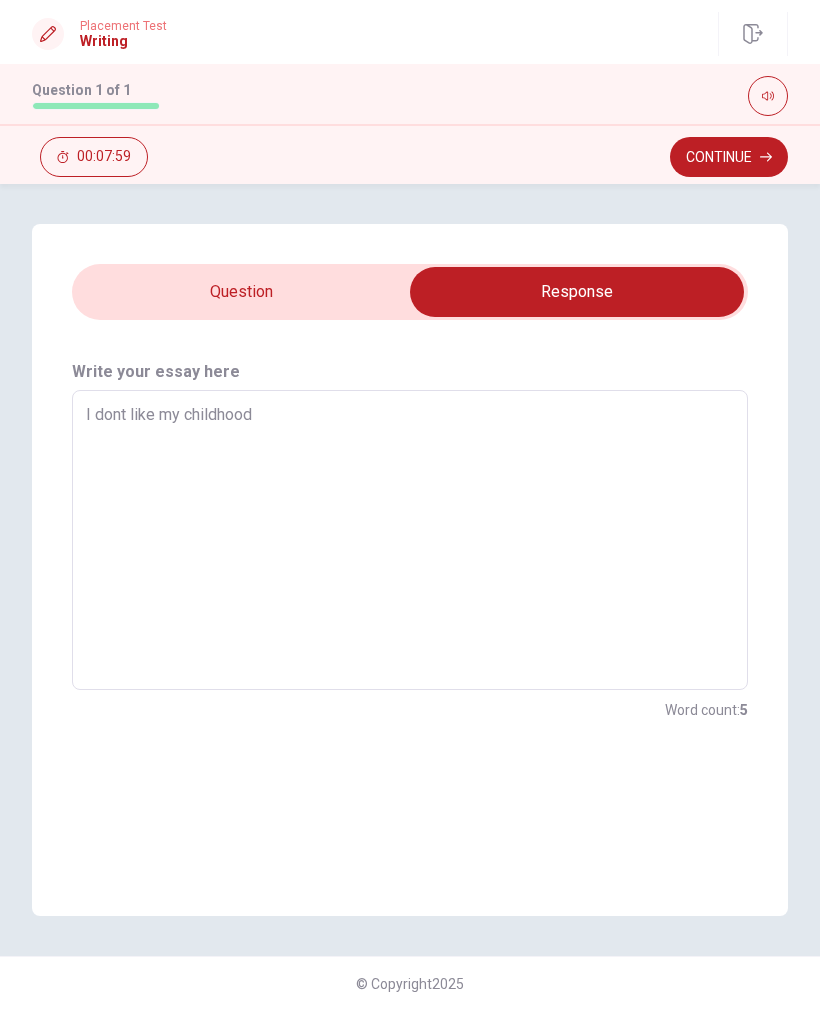 type on "x" 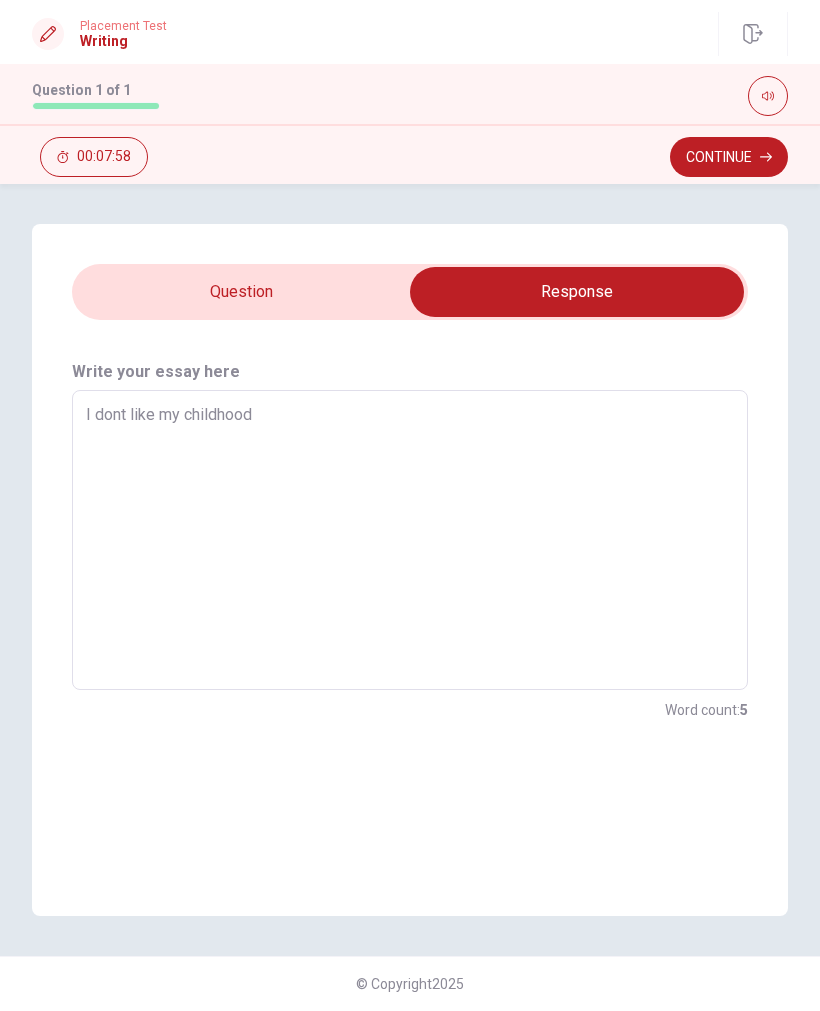 type on "I dont like my childhood" 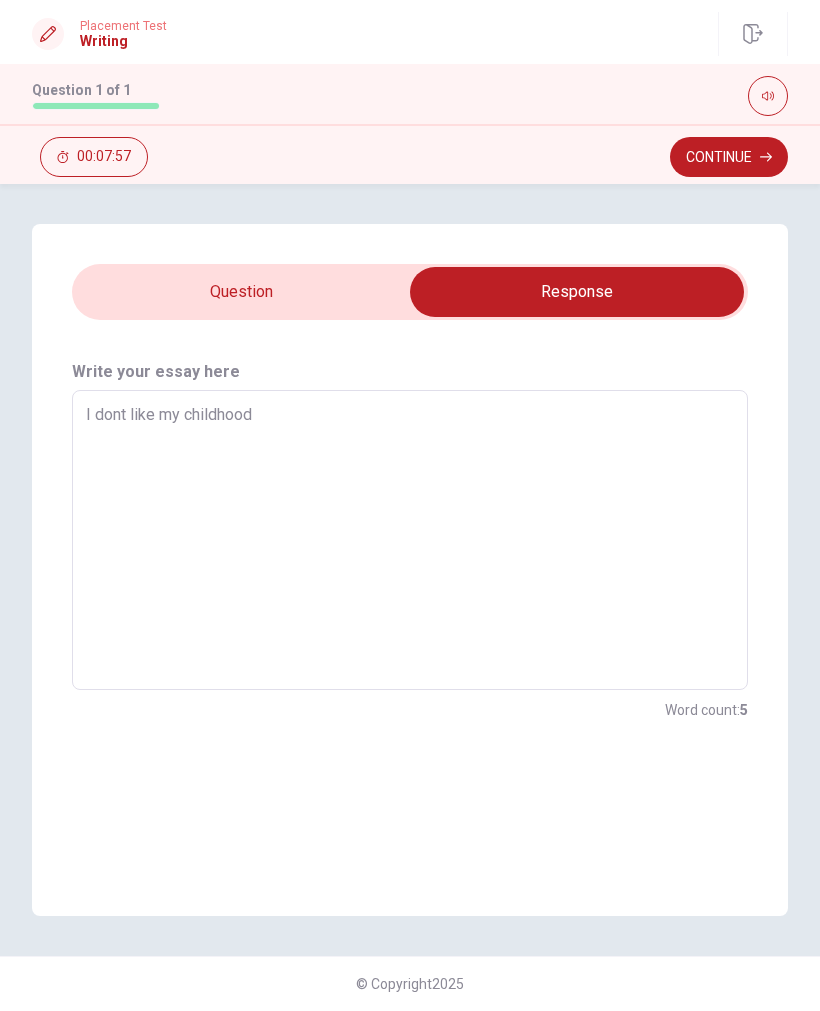 type on "x" 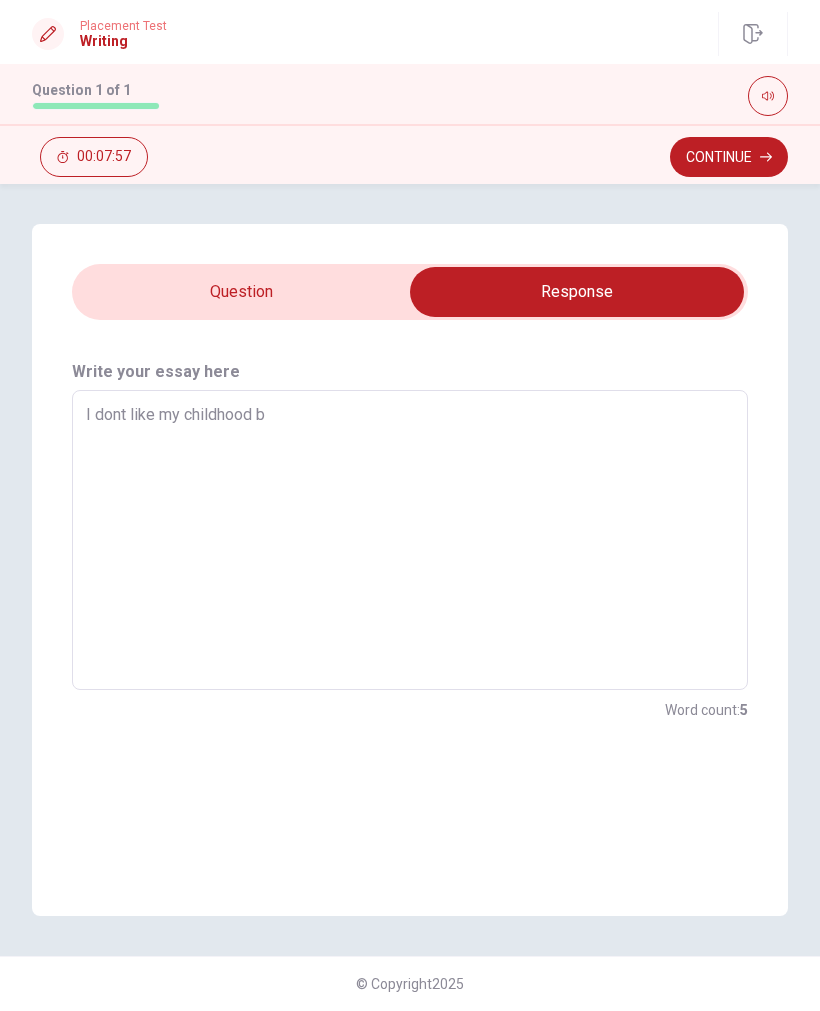 type on "x" 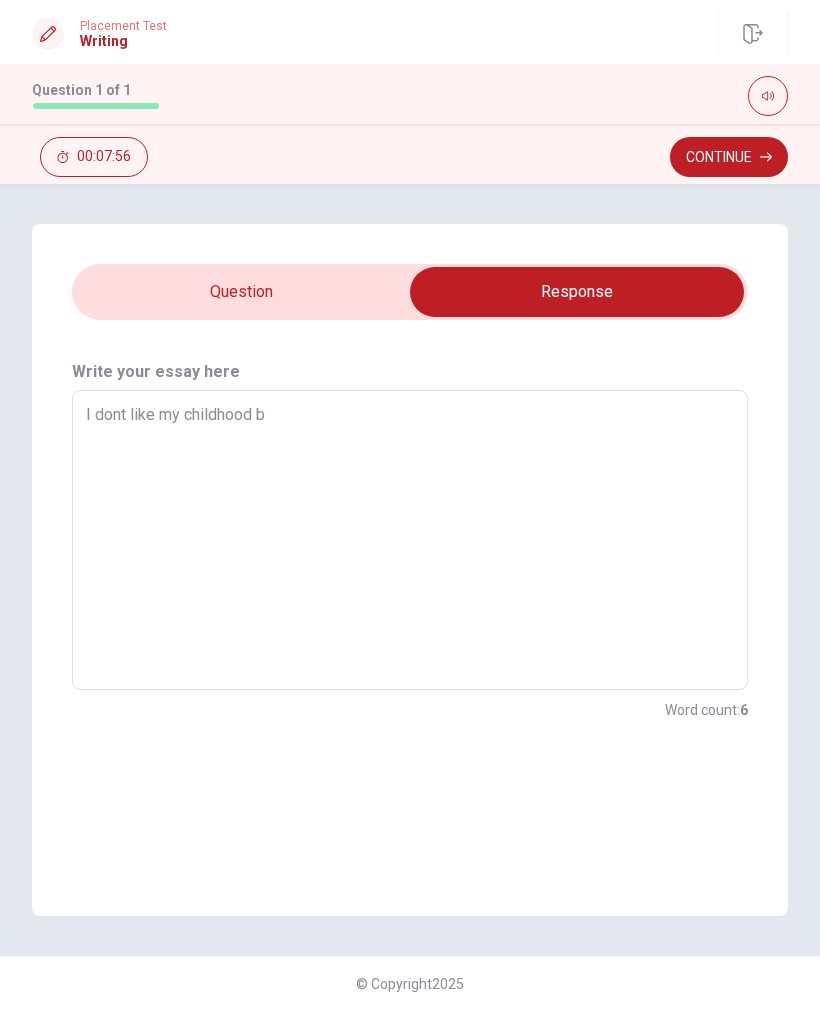 type on "I dont like my childhood be" 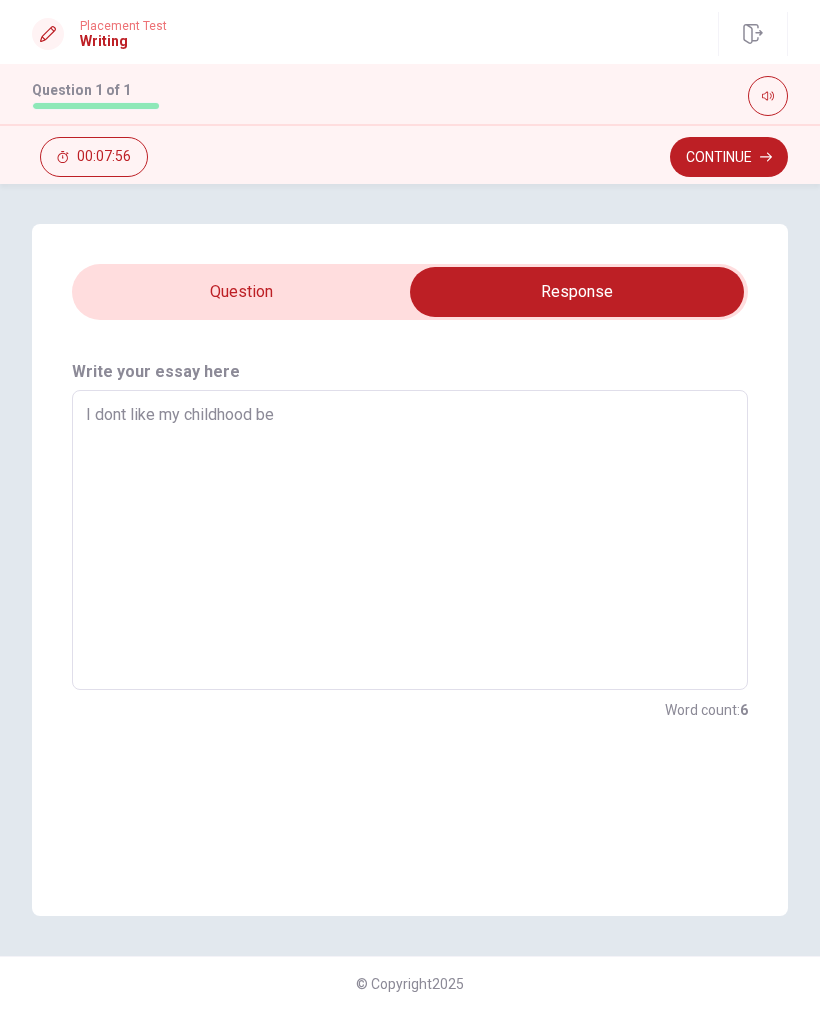 type on "x" 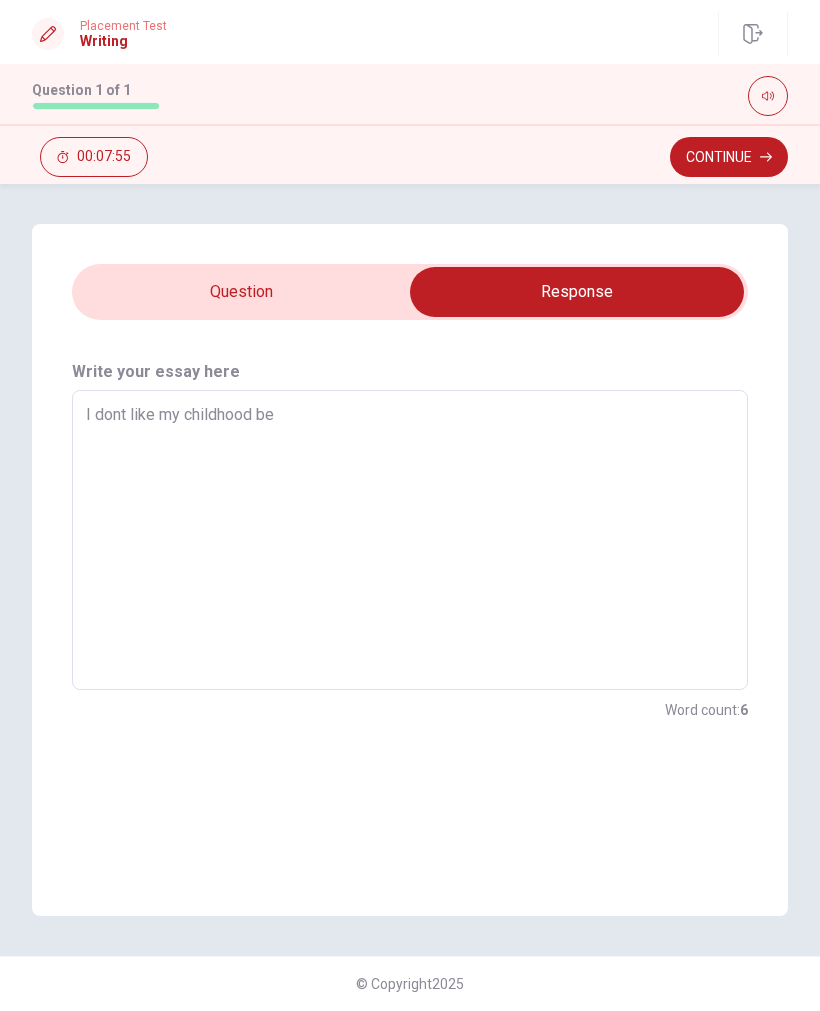 type on "I dont like my childhood bec" 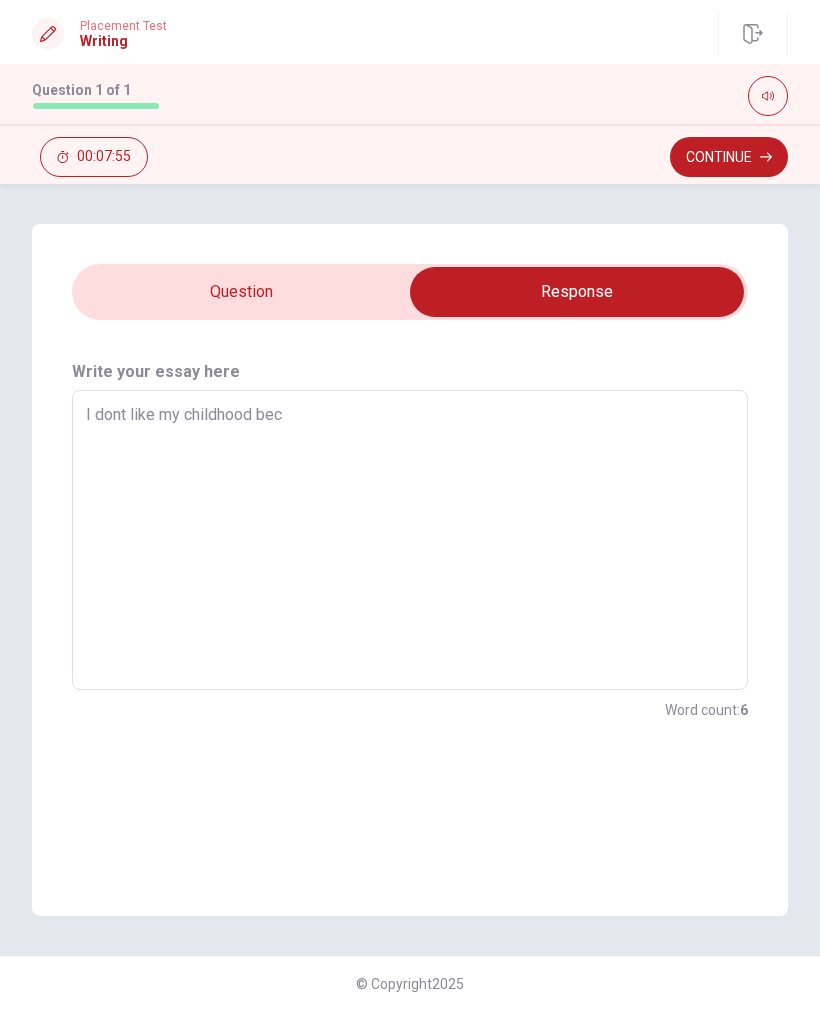 type on "x" 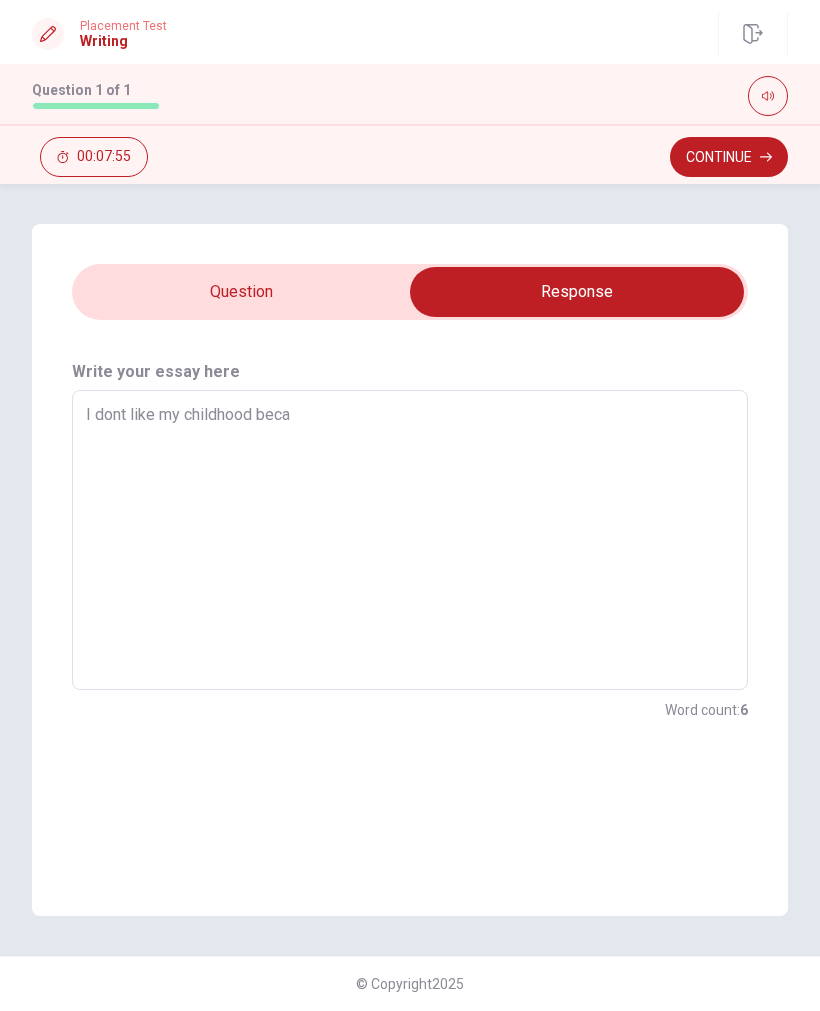 type on "x" 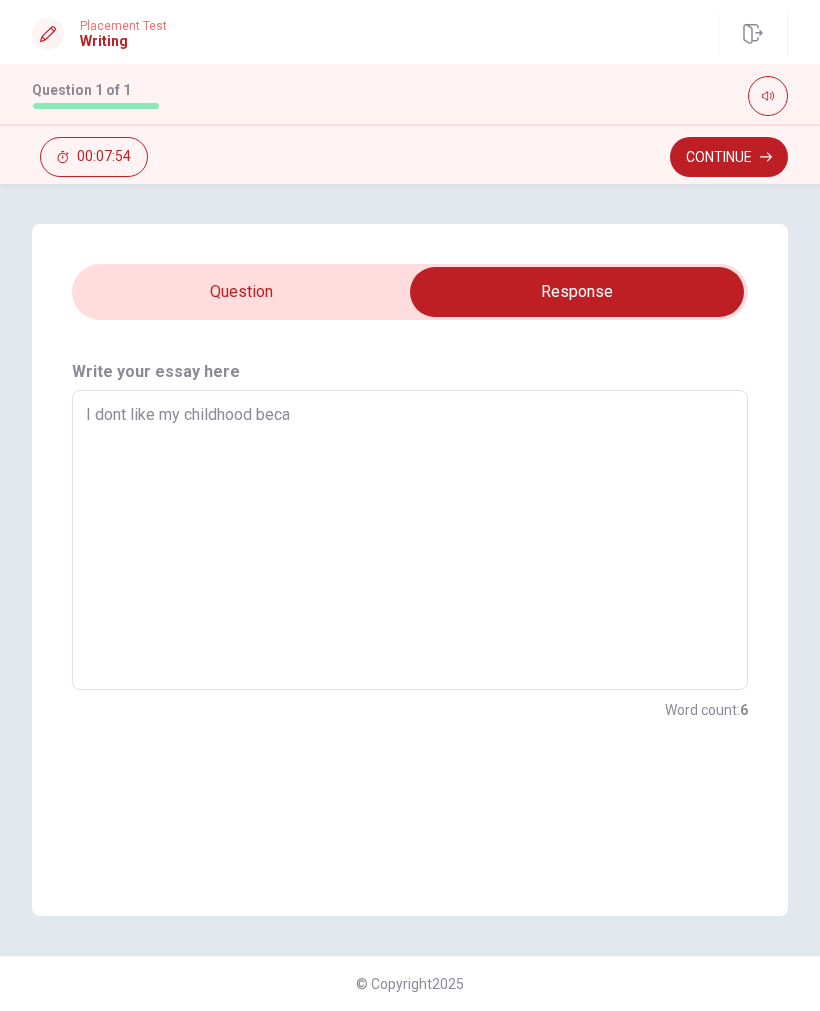 type on "I dont like my childhood becau" 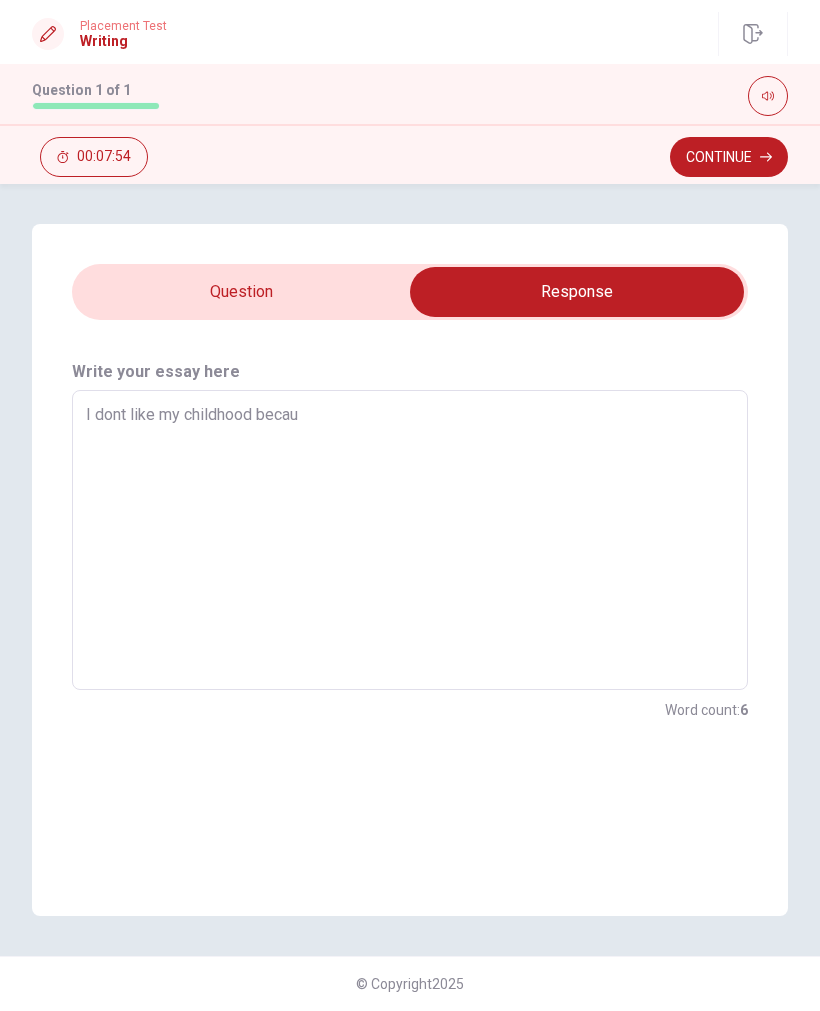 type on "x" 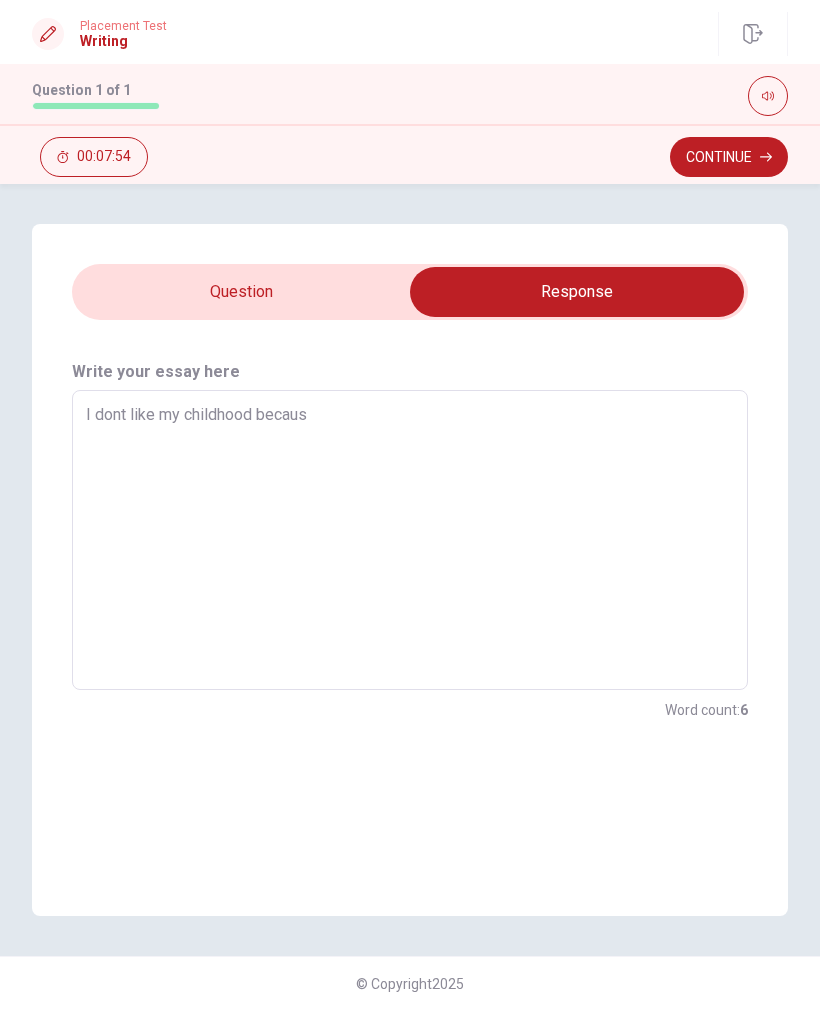 type on "x" 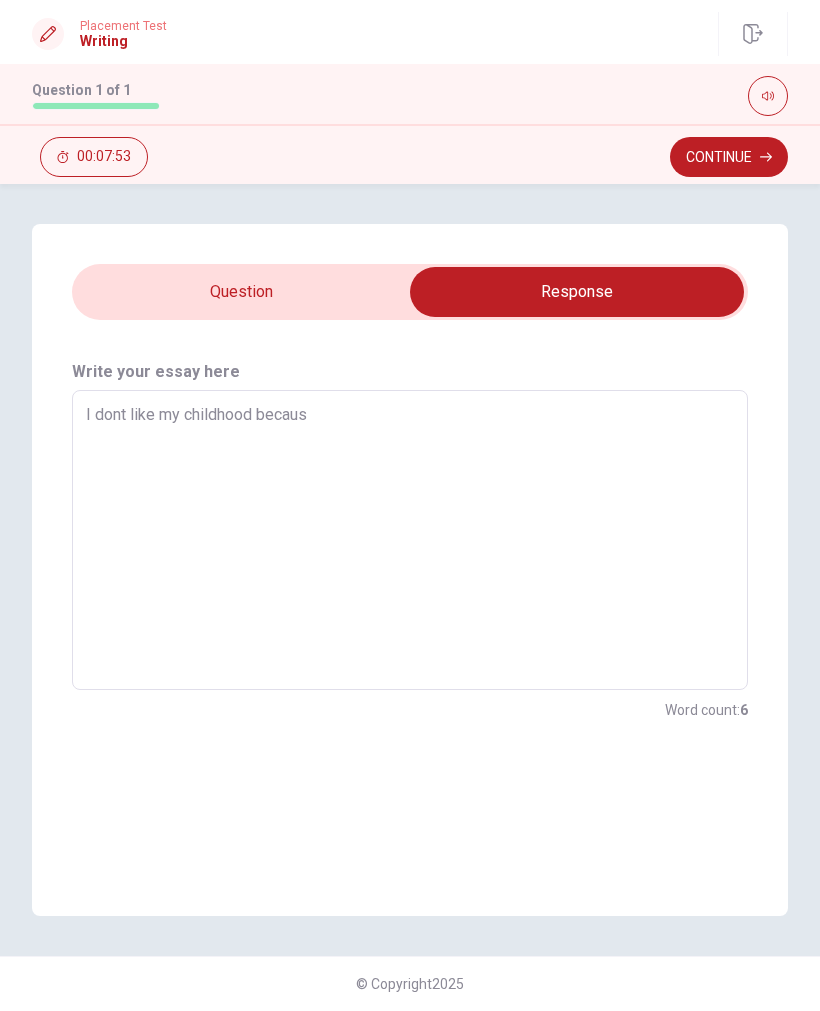 type on "I dont like my childhood because" 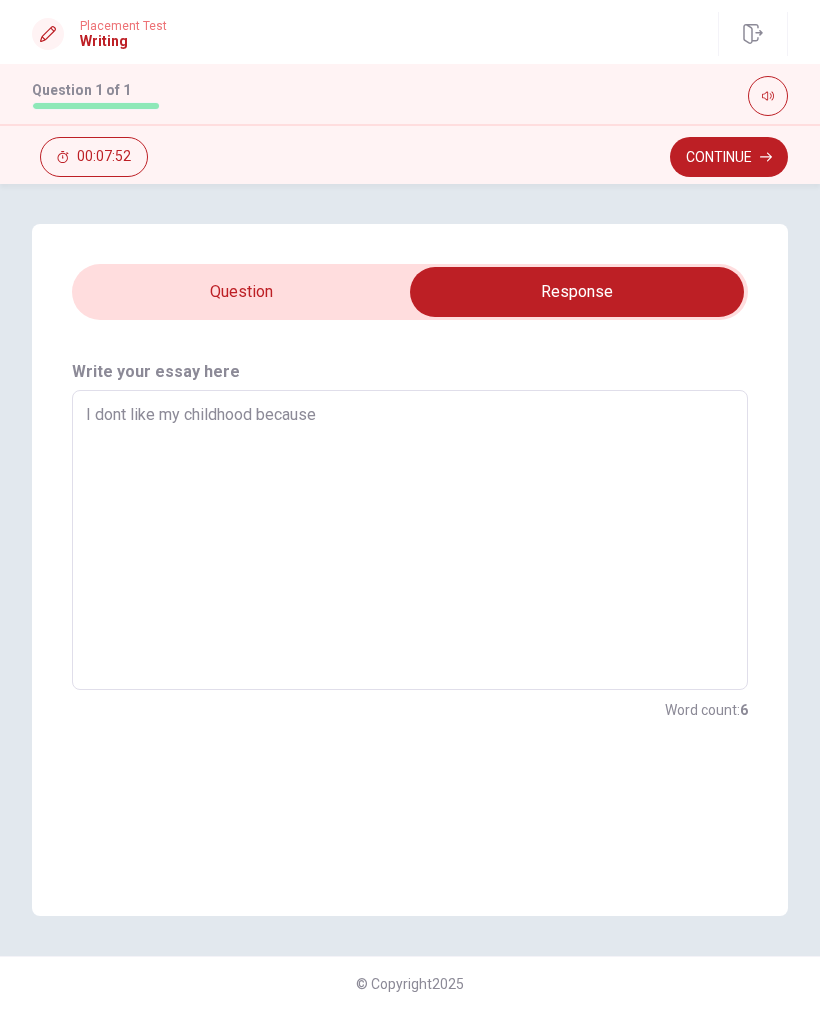 type on "x" 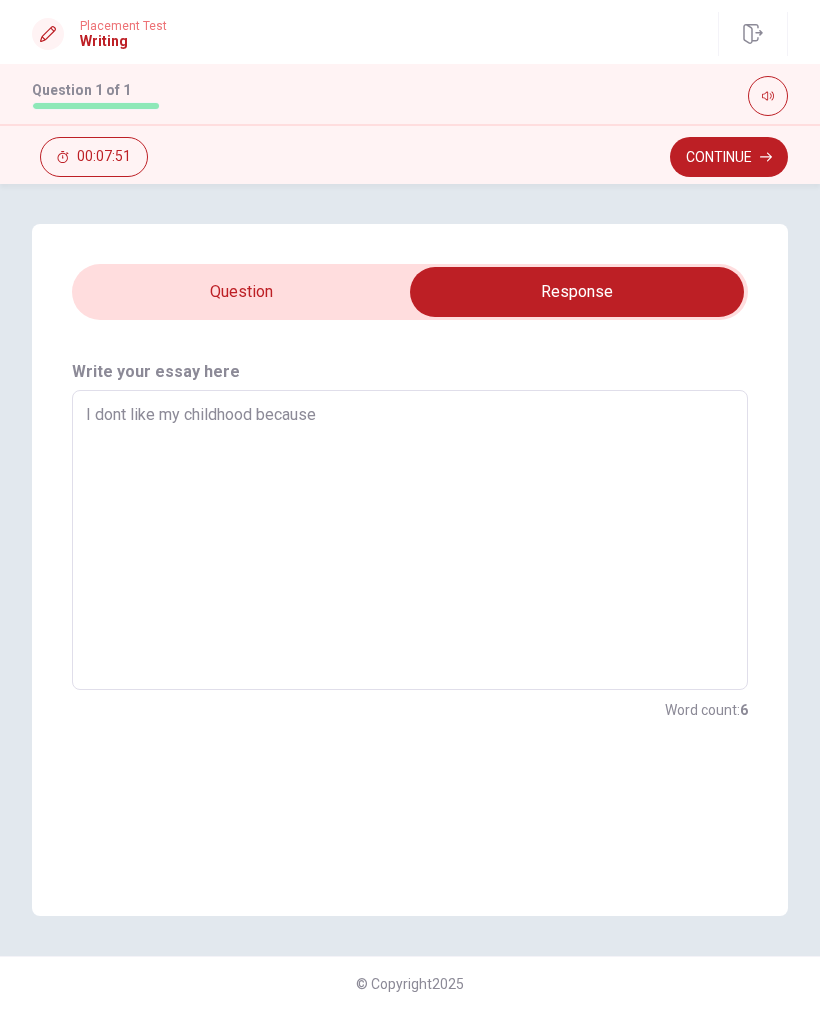 type on "I dont like my childhood because" 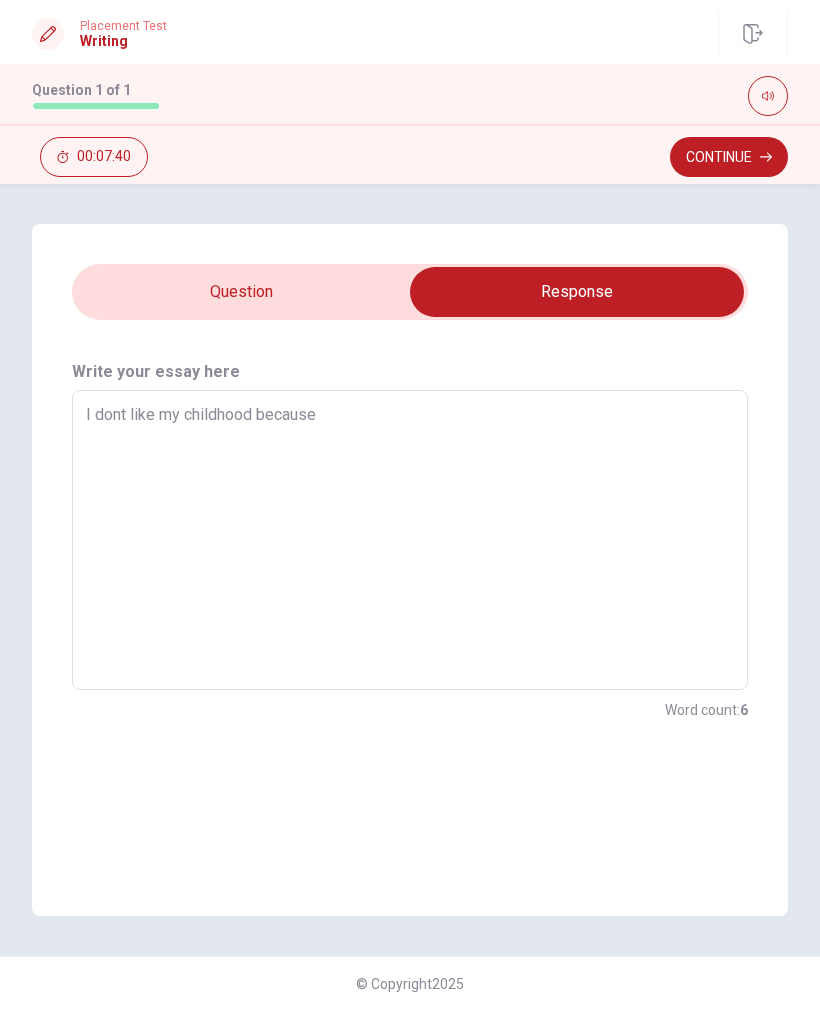 type on "x" 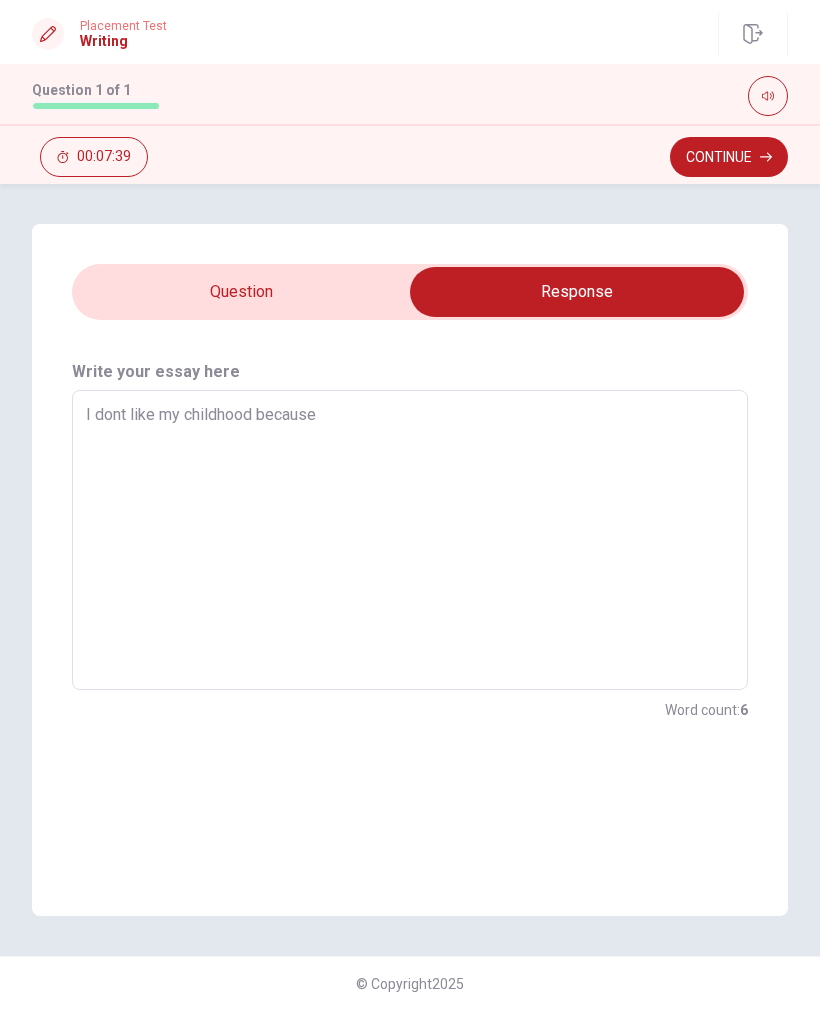 type on "I dont like my childhood because i" 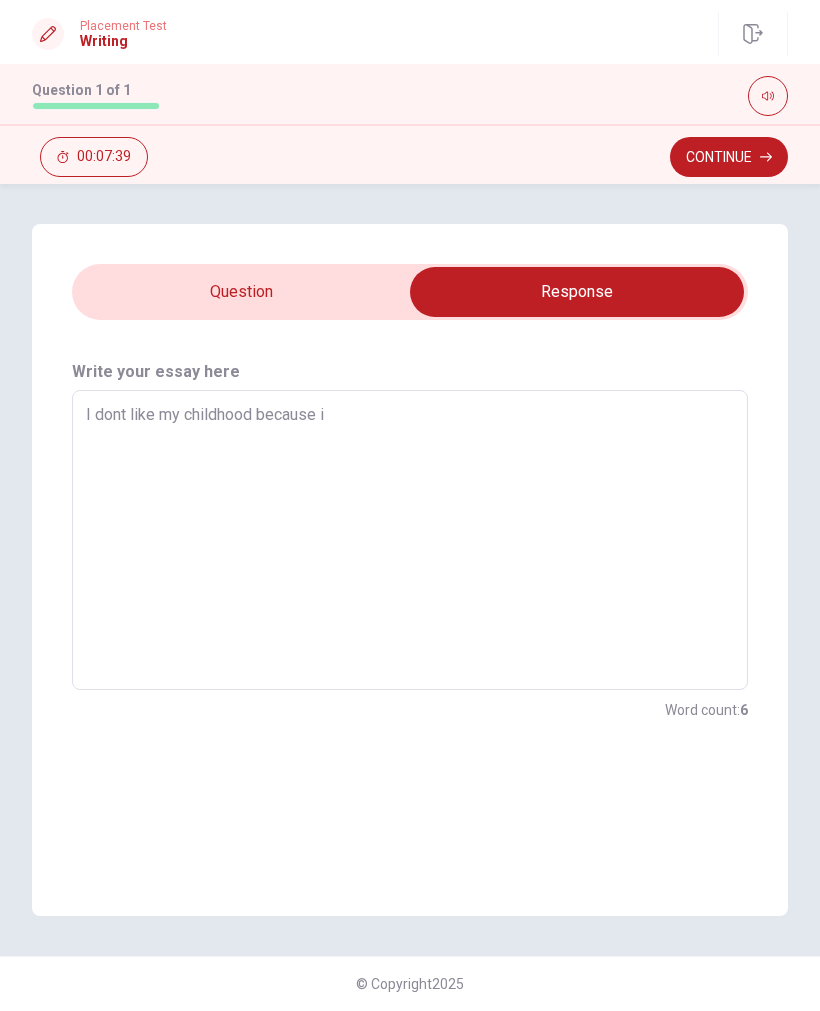 type on "x" 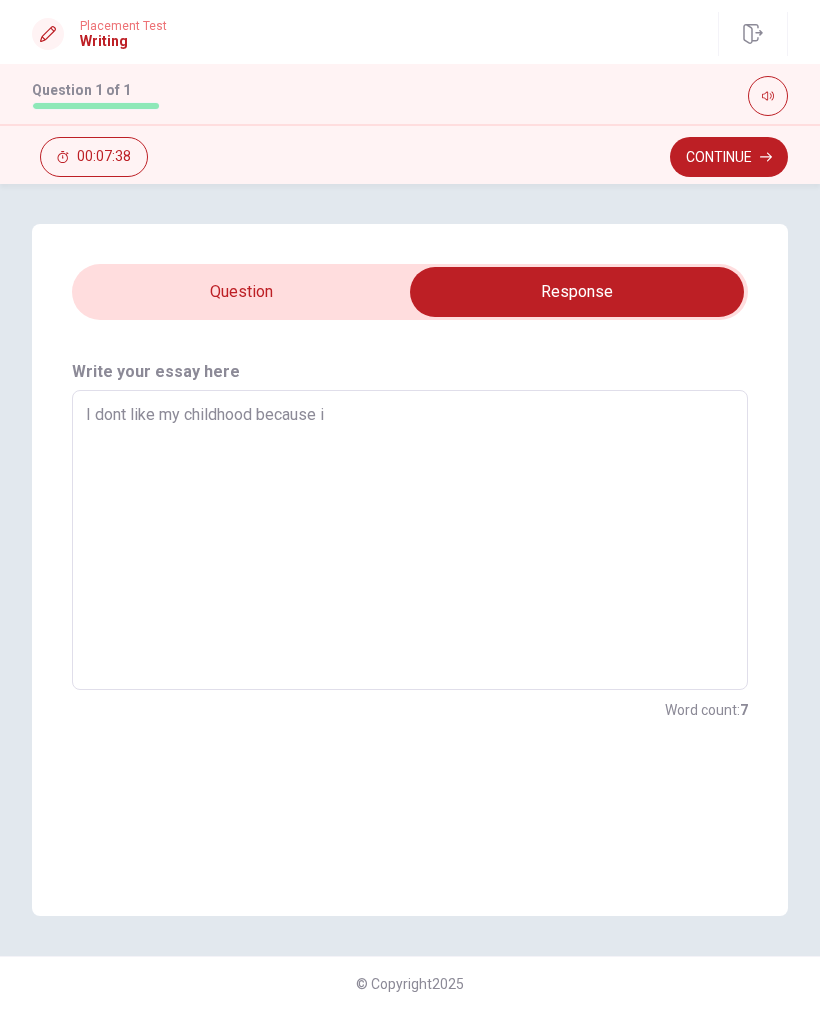type on "I dont like my childhood because it" 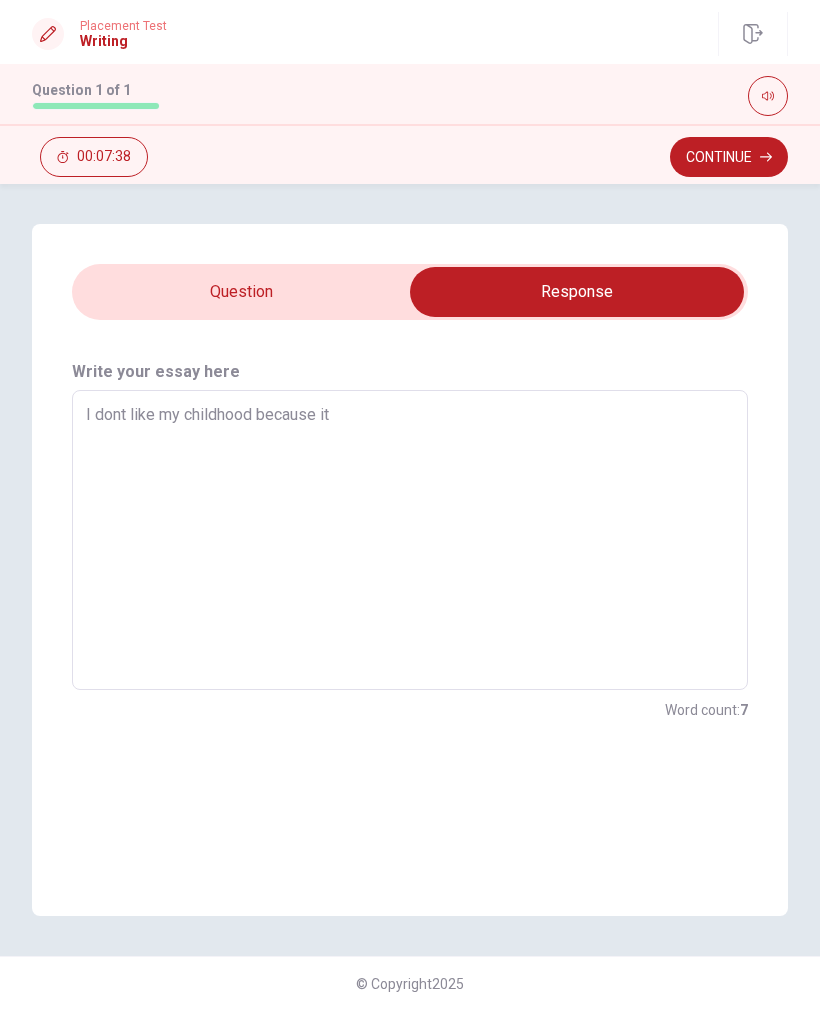 type on "x" 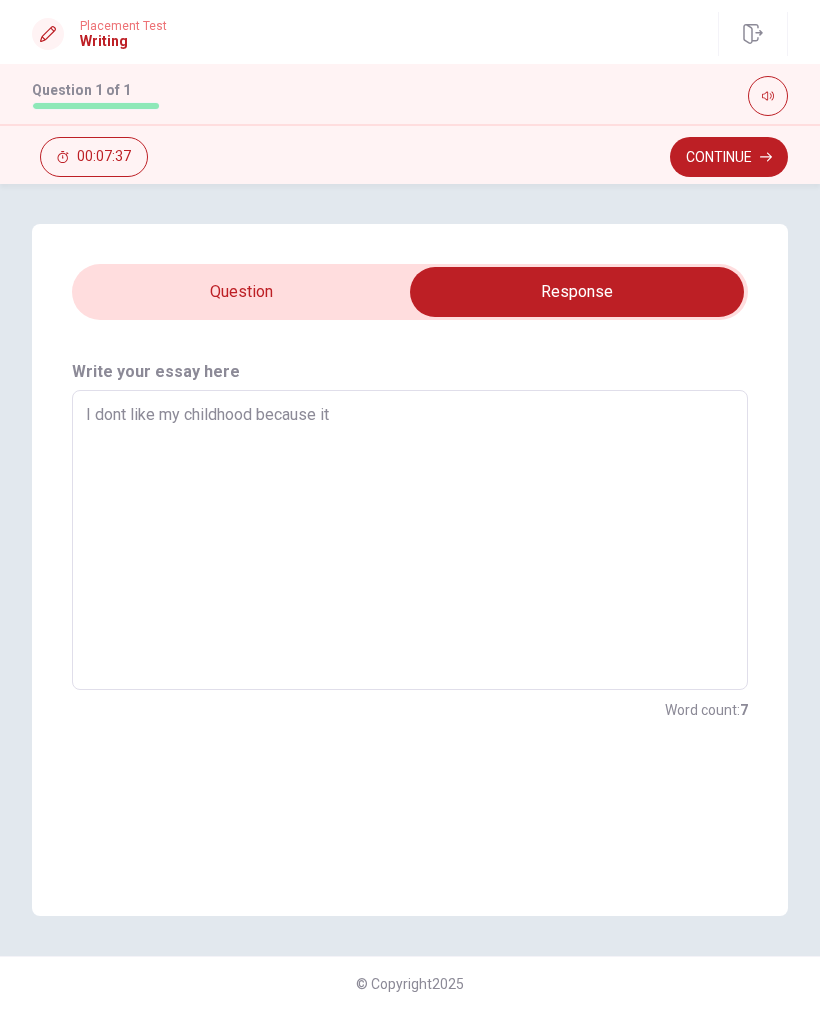 type on "I dont like my childhood because it w" 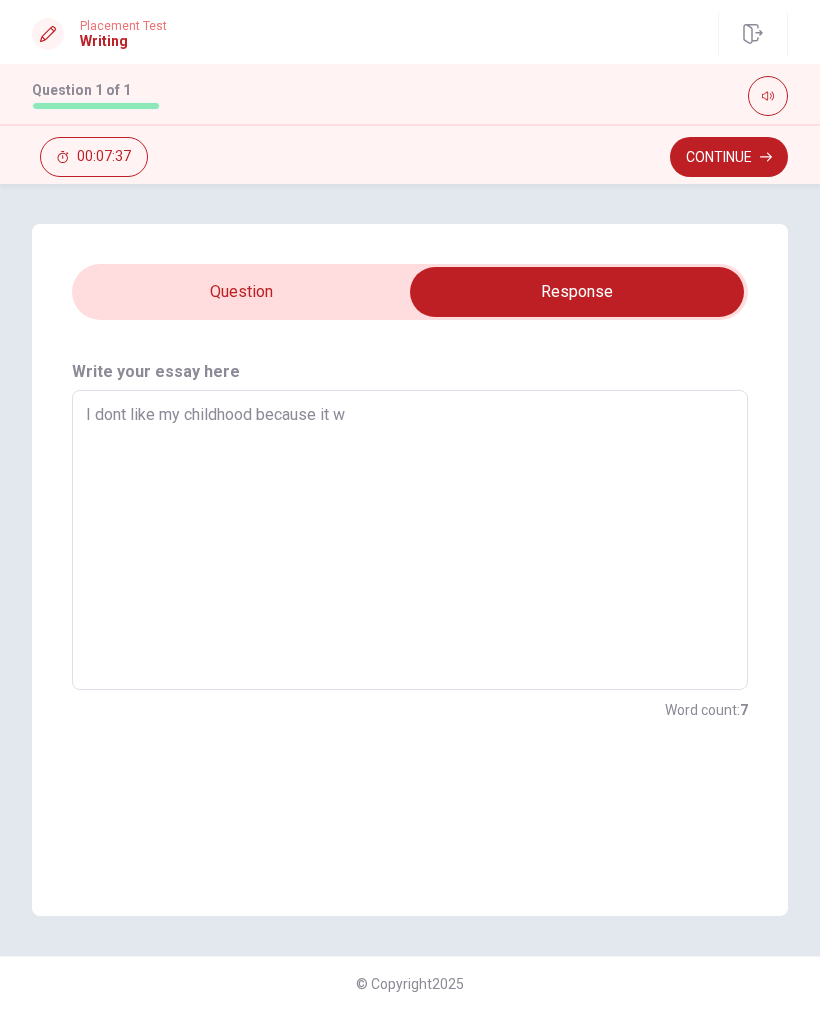 type on "x" 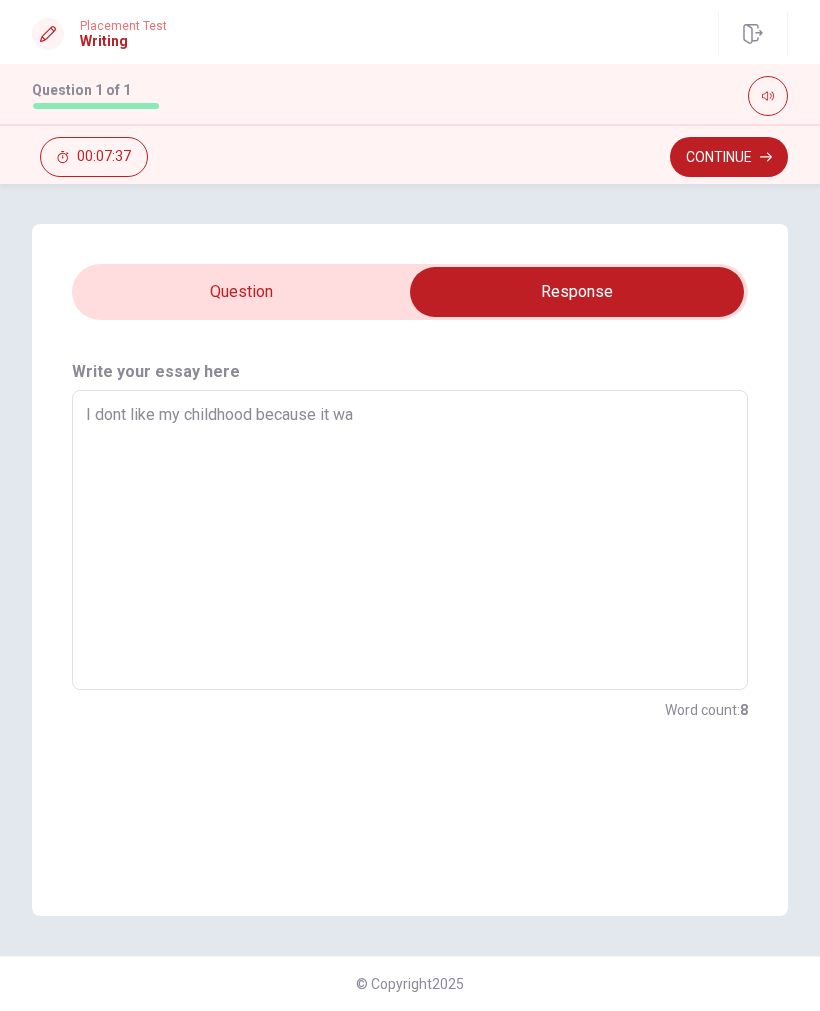 type on "x" 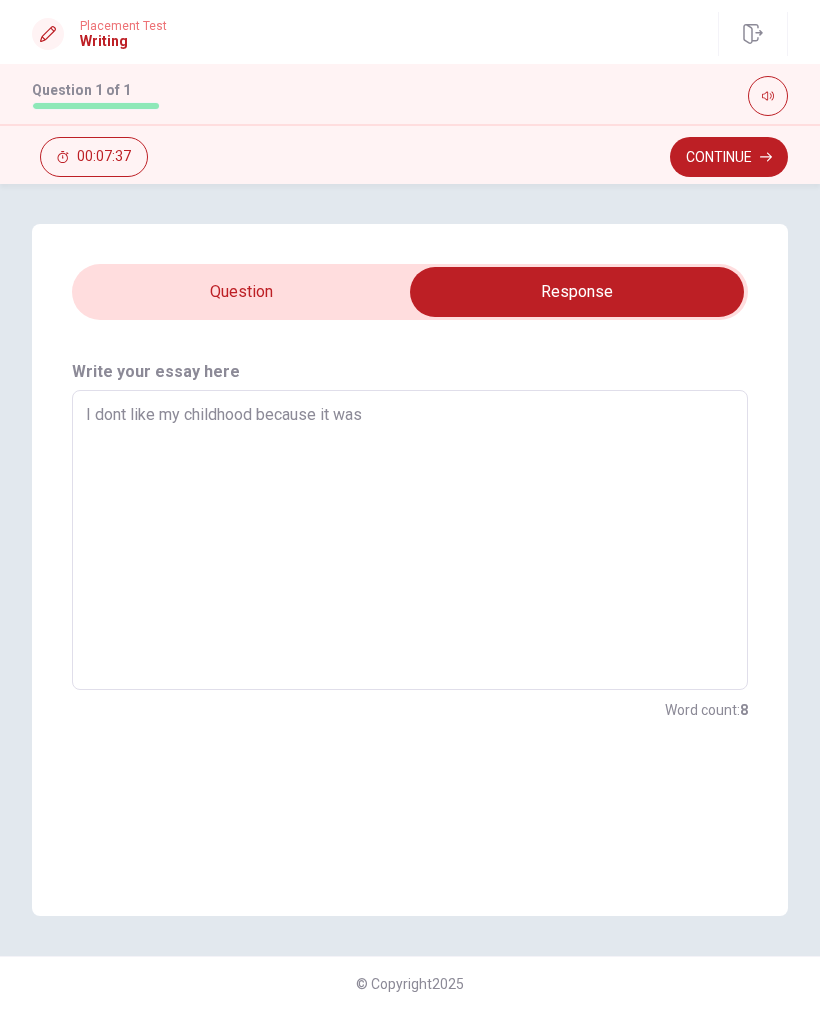 type on "x" 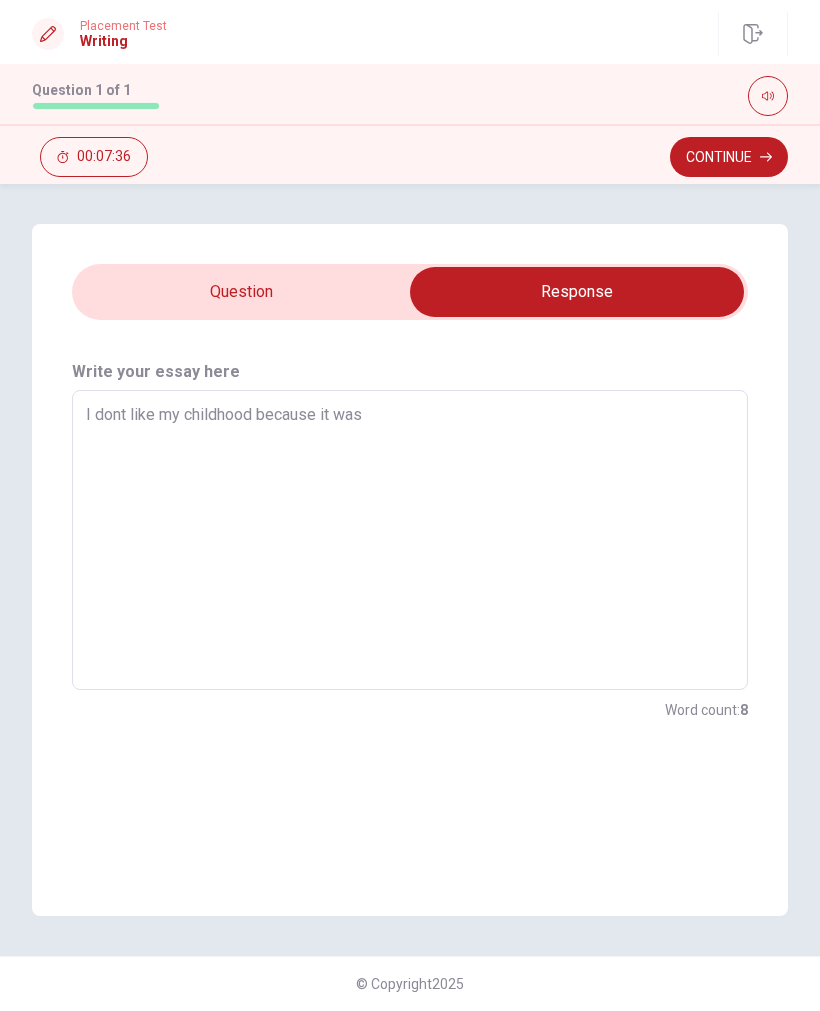 type on "I dont like my childhood because it was" 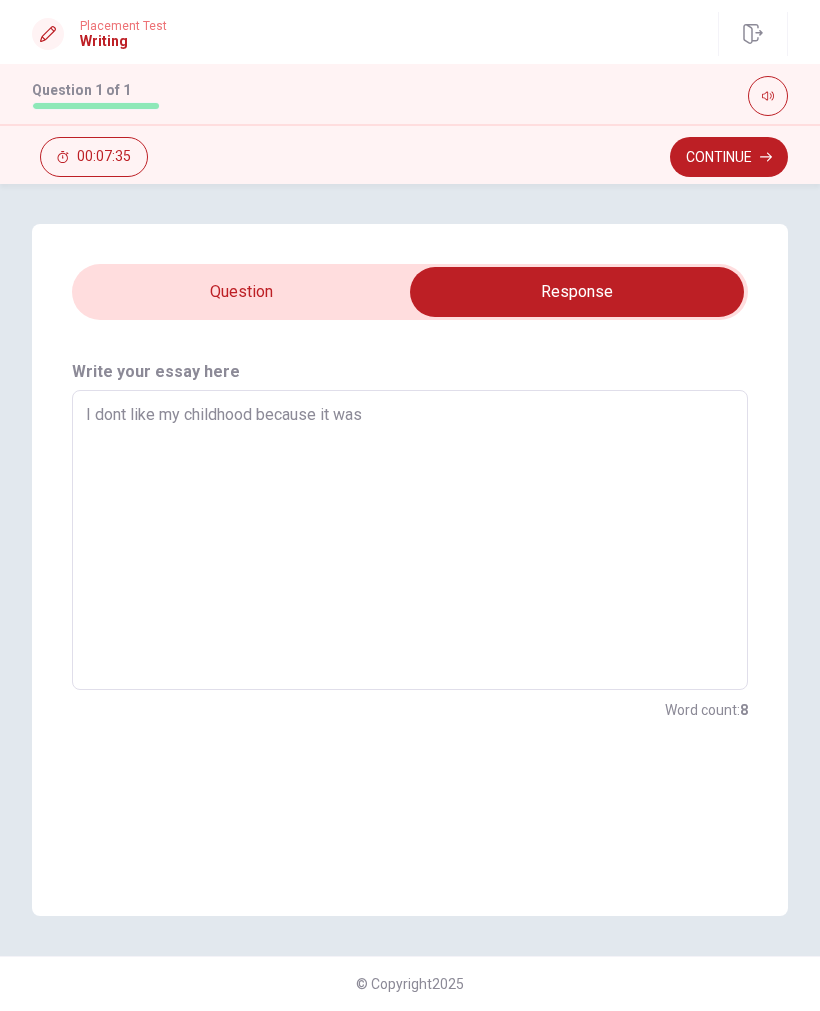 type on "I dont like my childhood because it was v" 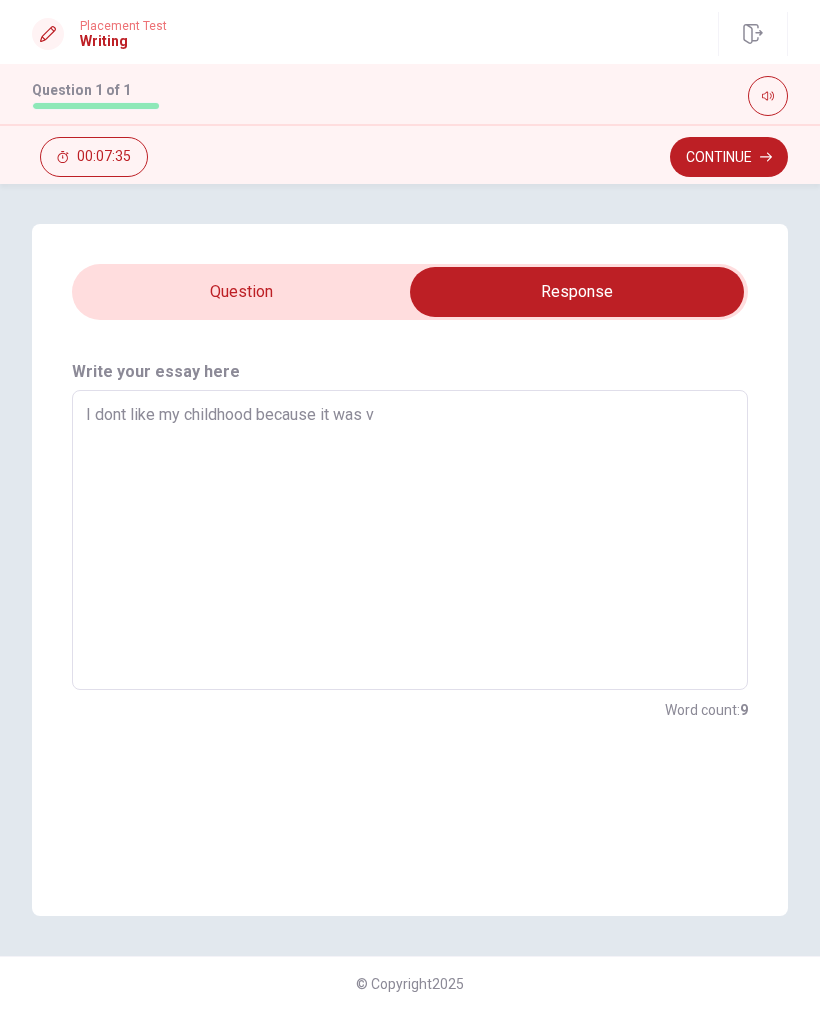 type on "x" 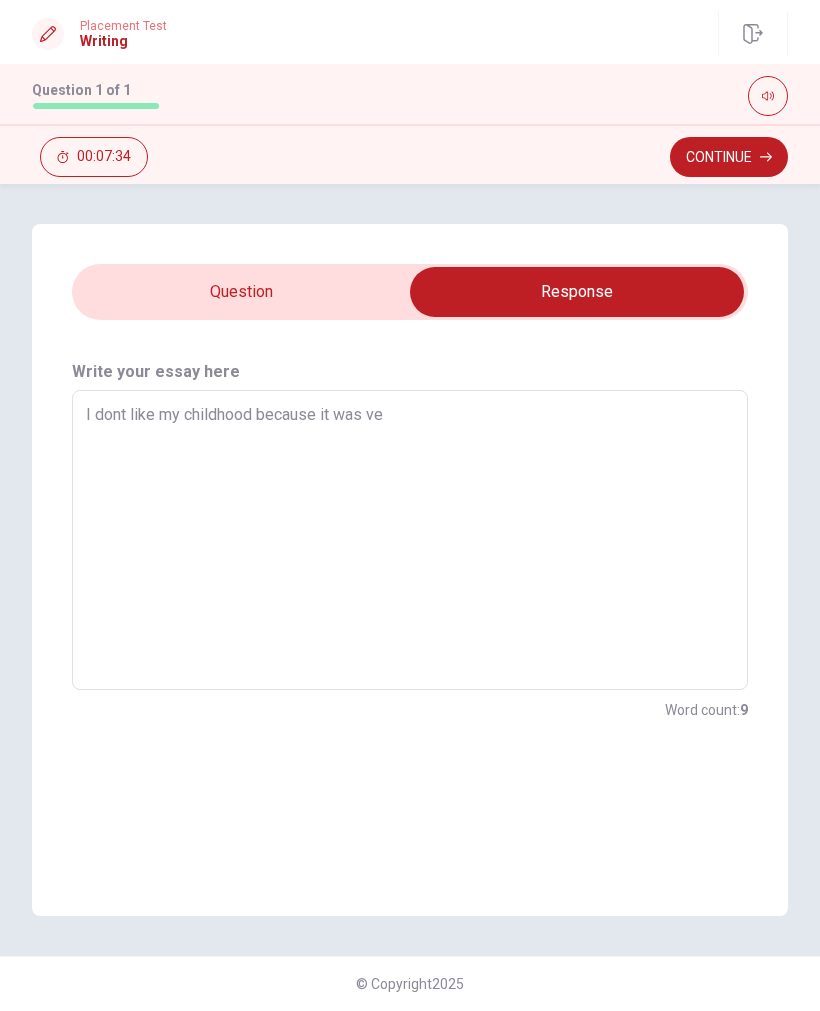 type on "x" 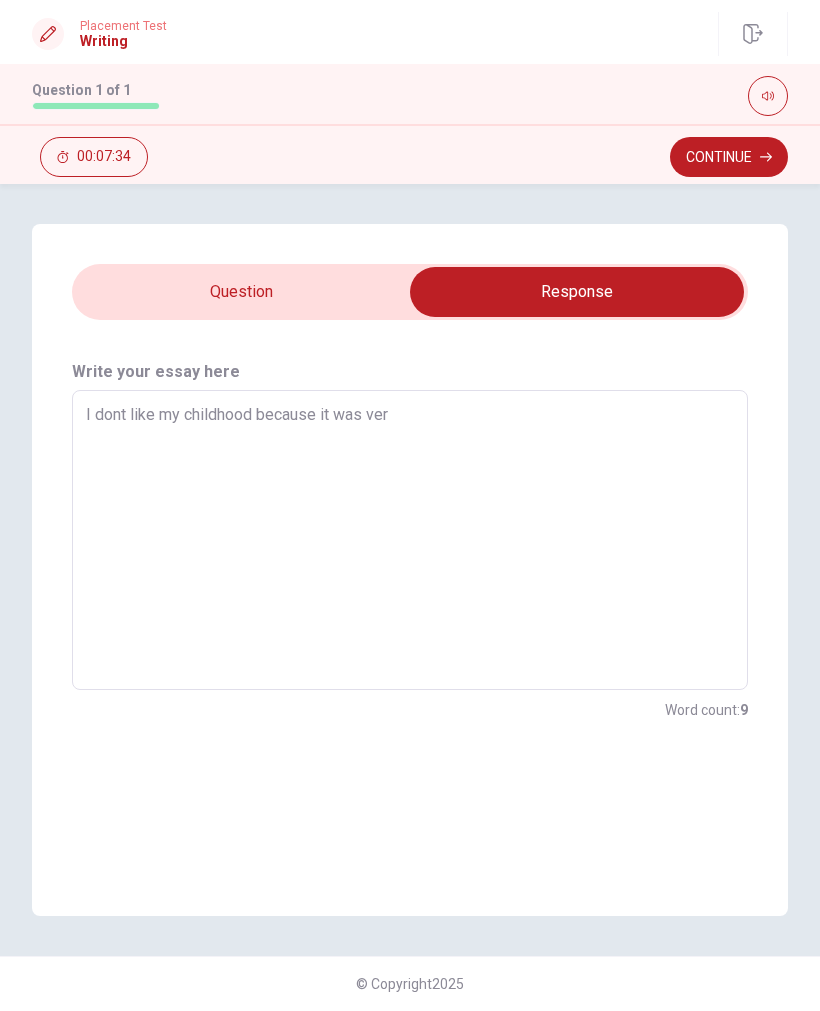type on "x" 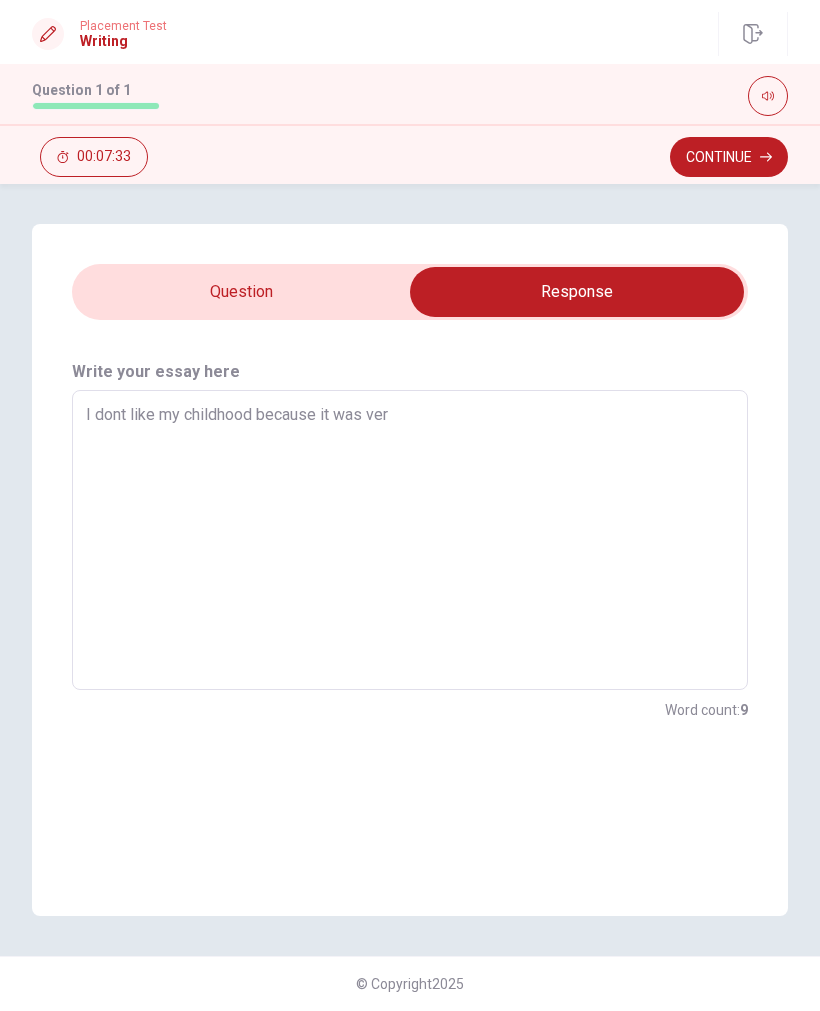 type on "I dont like my childhood because it was very" 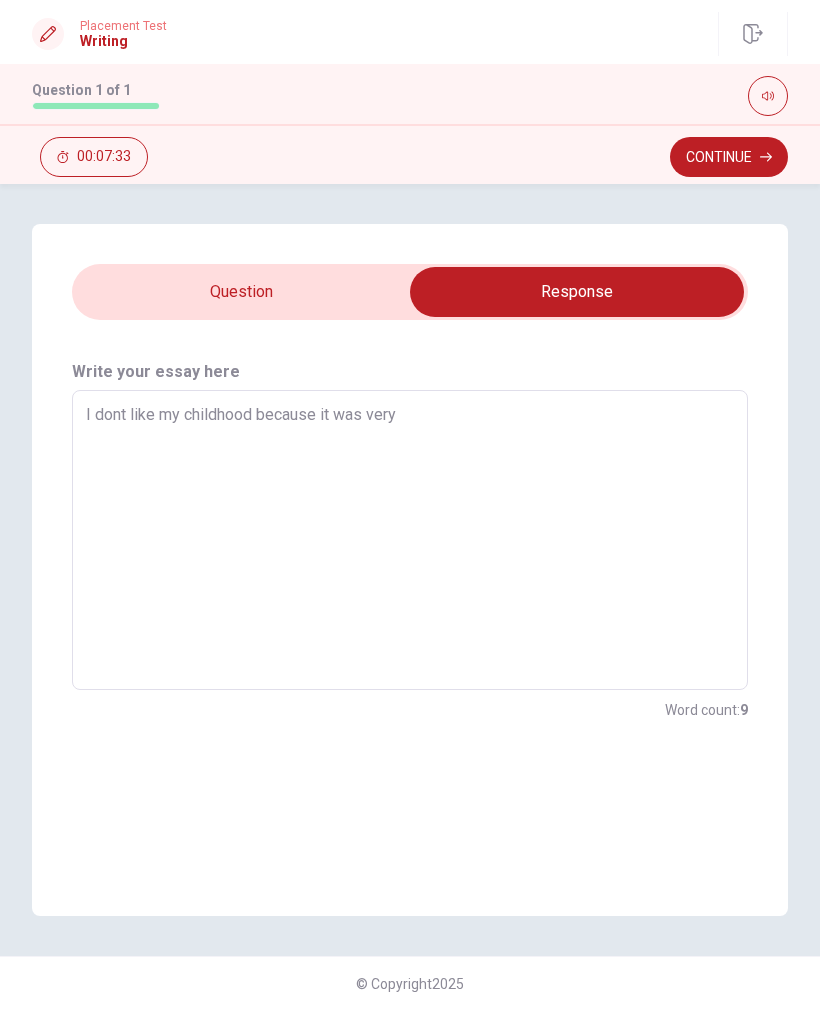 type on "x" 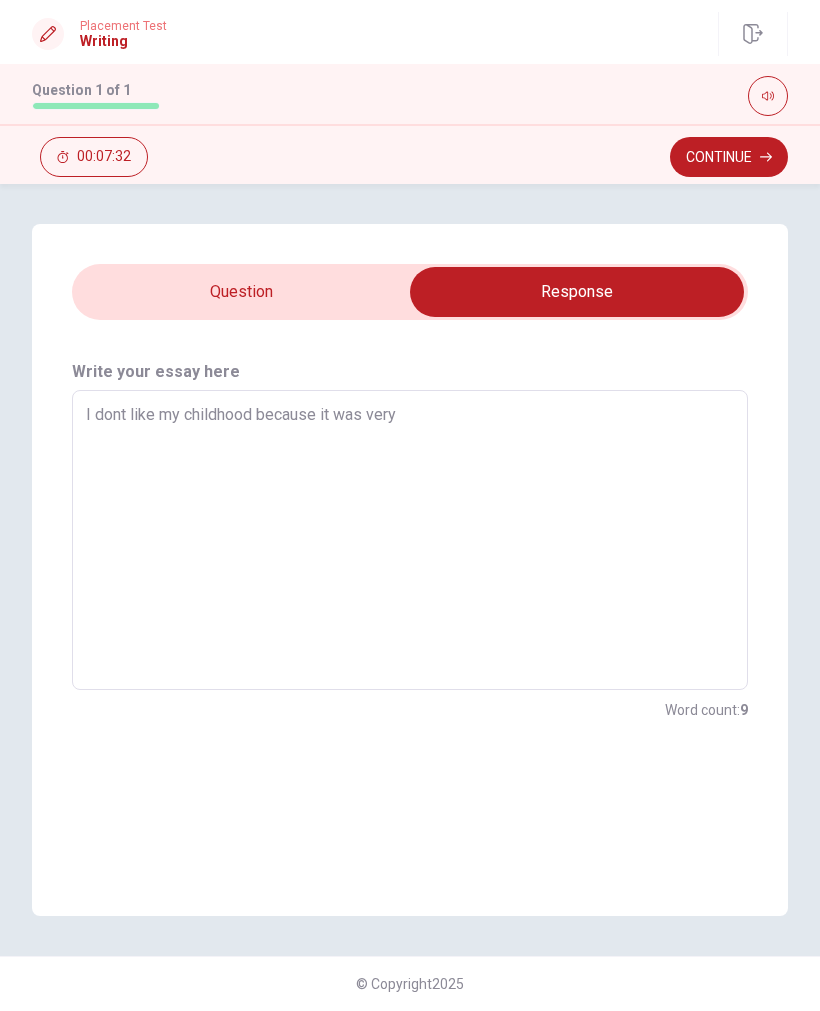 type on "I dont like my childhood because it was very b" 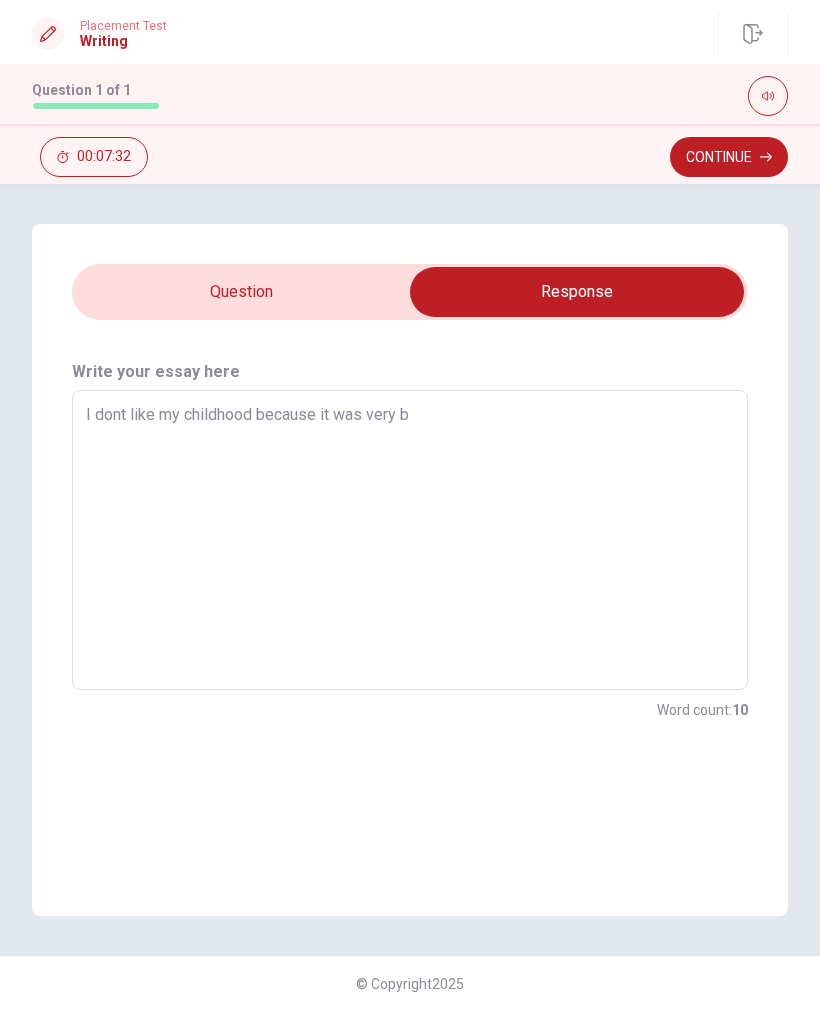 type on "x" 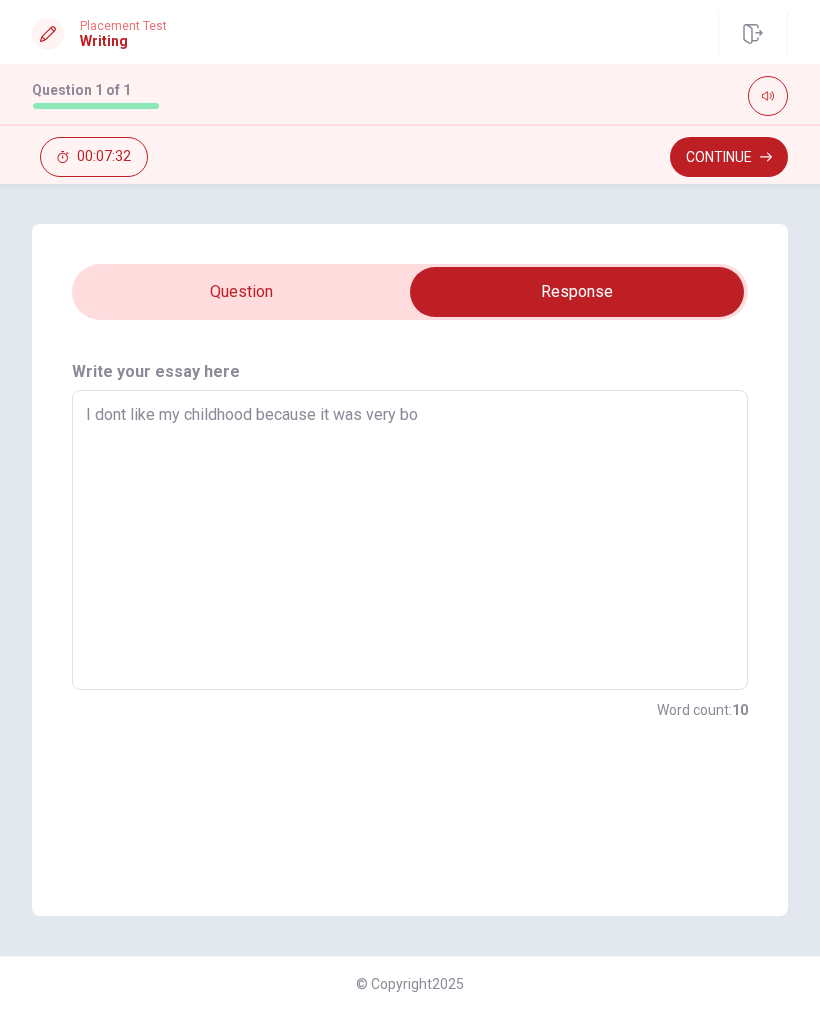 type on "x" 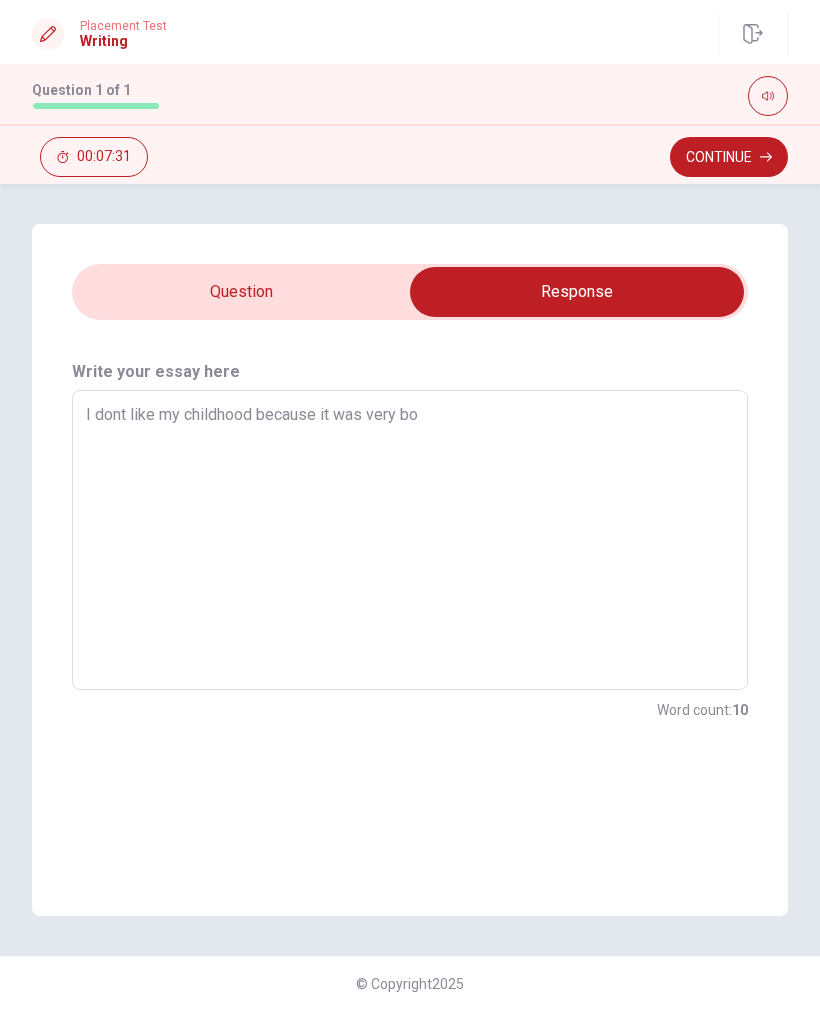 type on "I dont like my childhood because it was very bor" 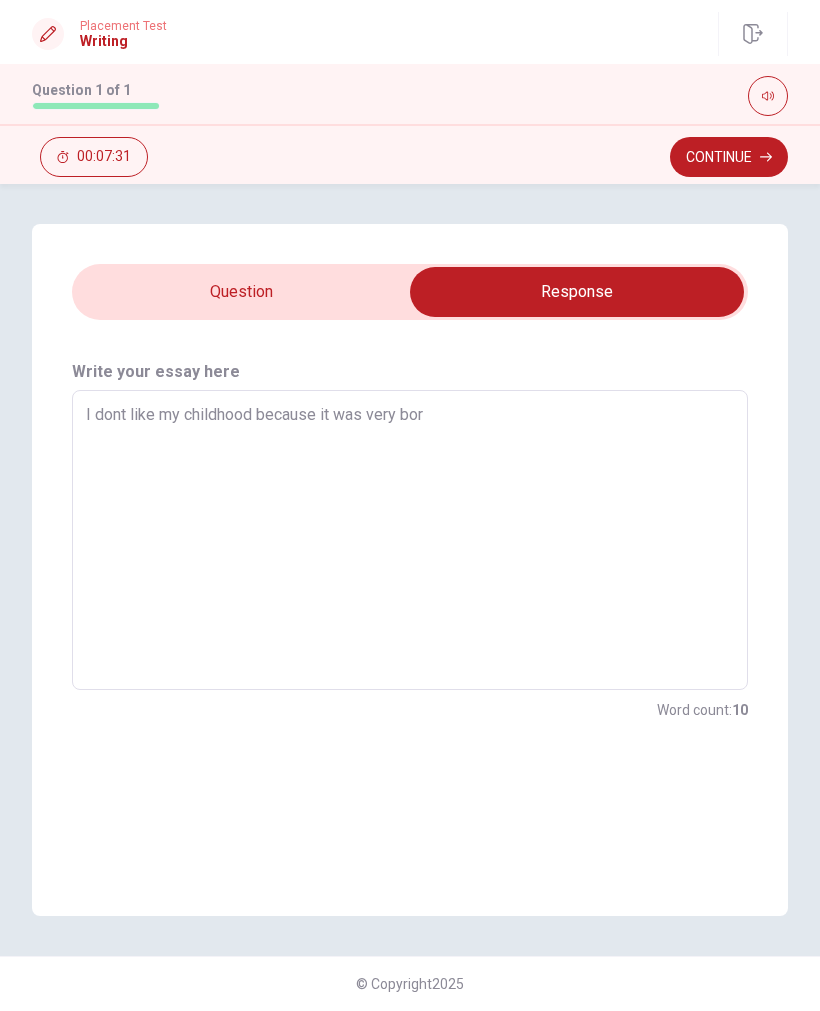 type on "x" 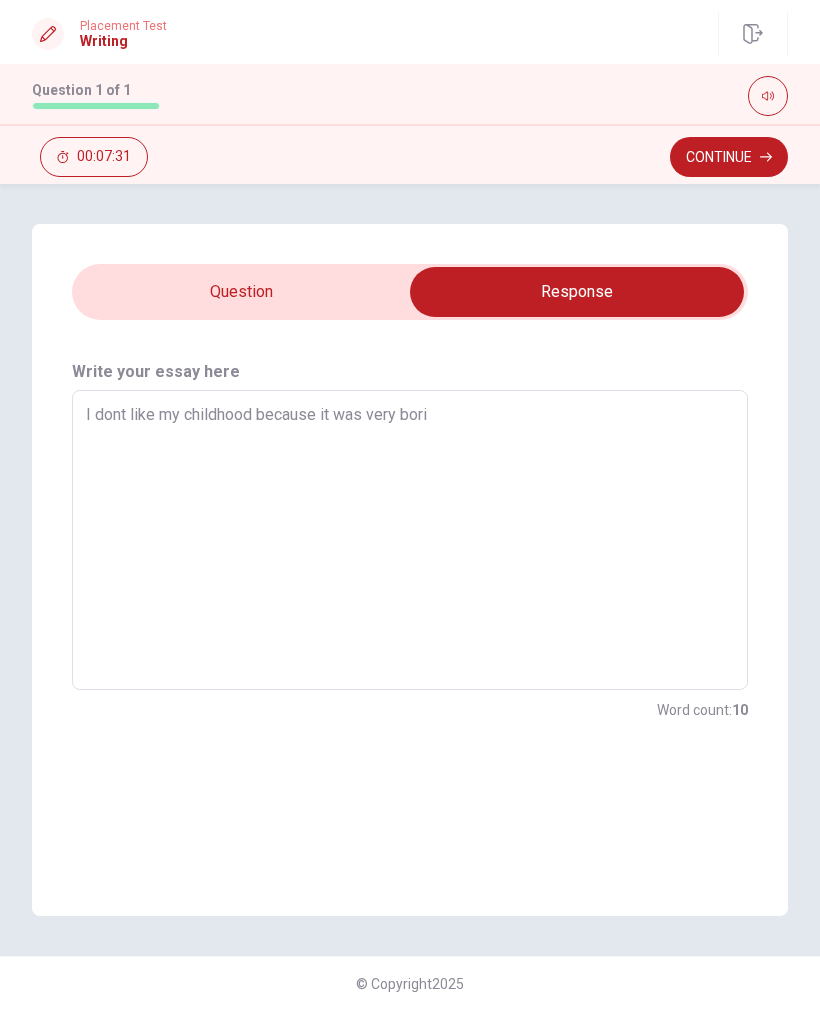 type on "x" 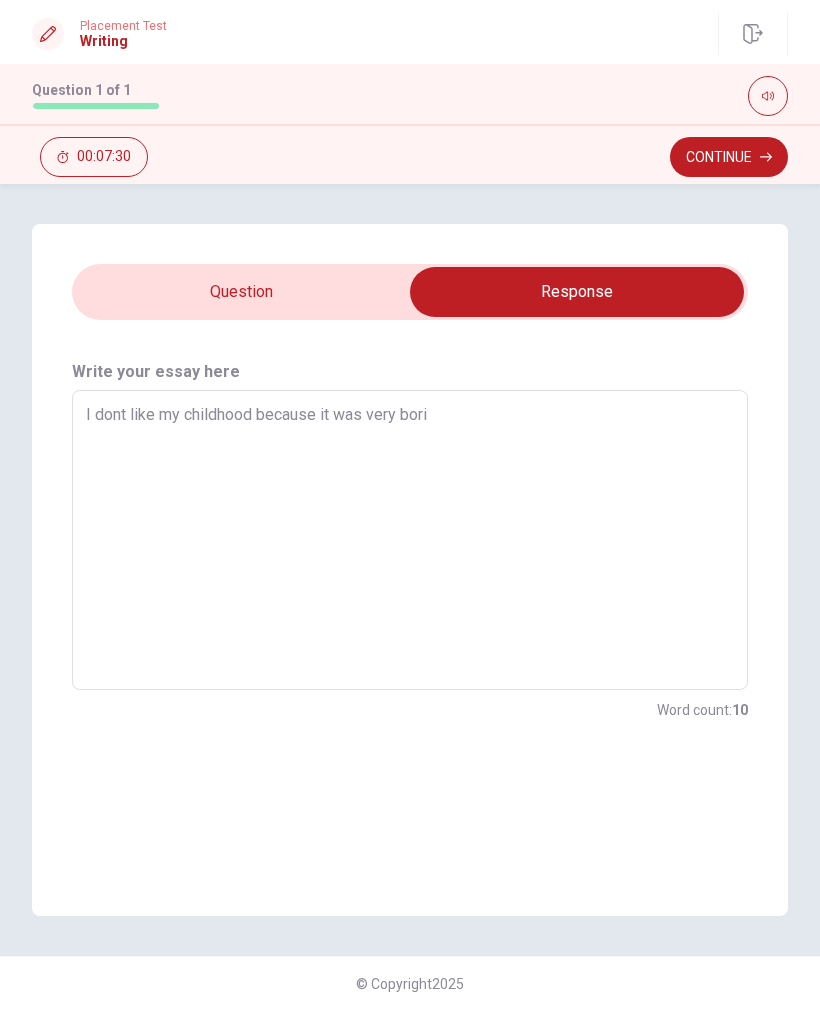 type on "I dont like my childhood because it was very borin" 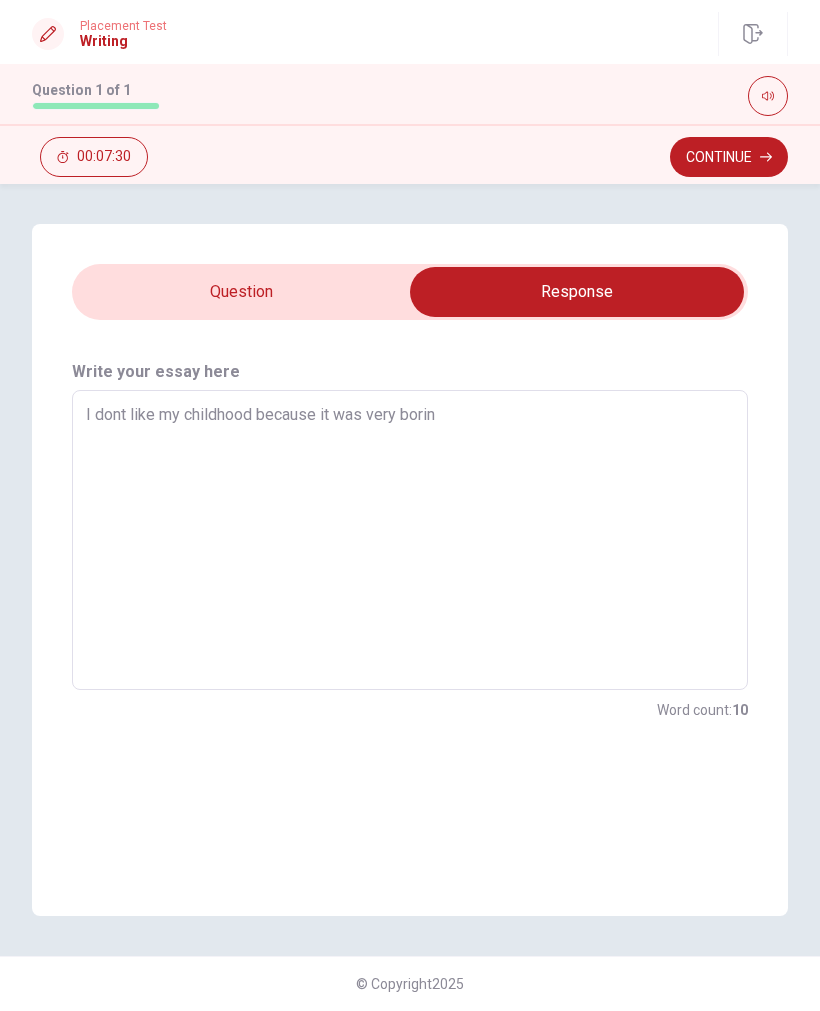 type on "x" 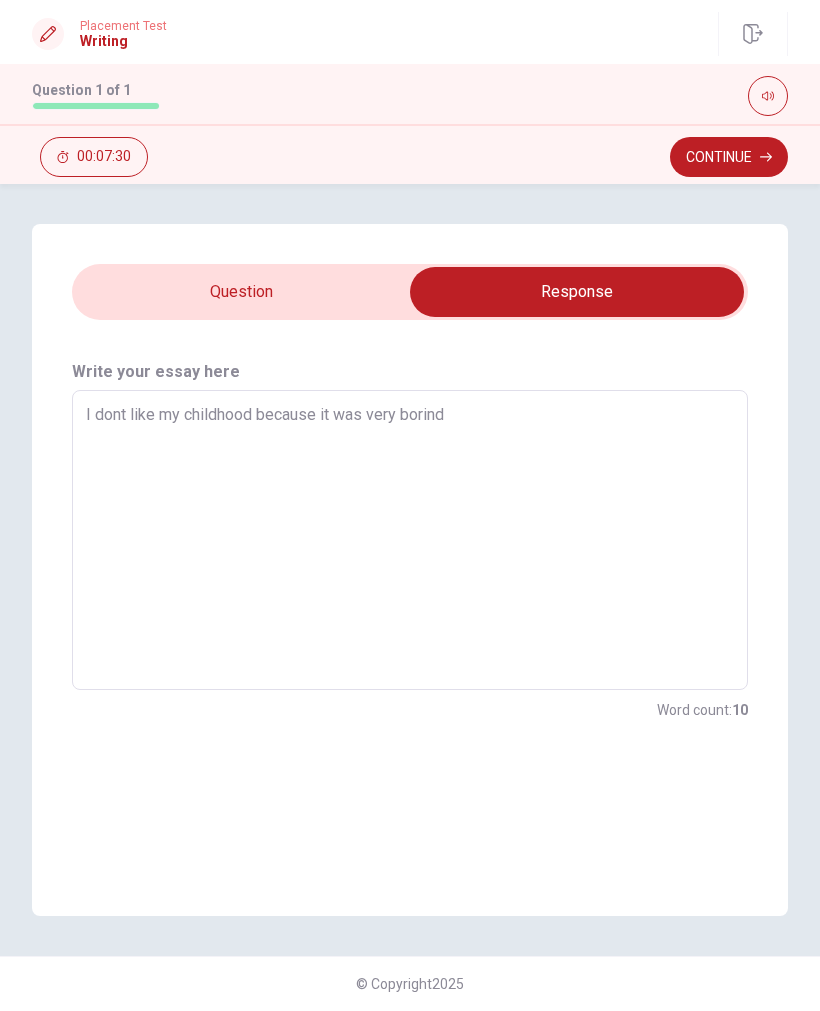 type on "x" 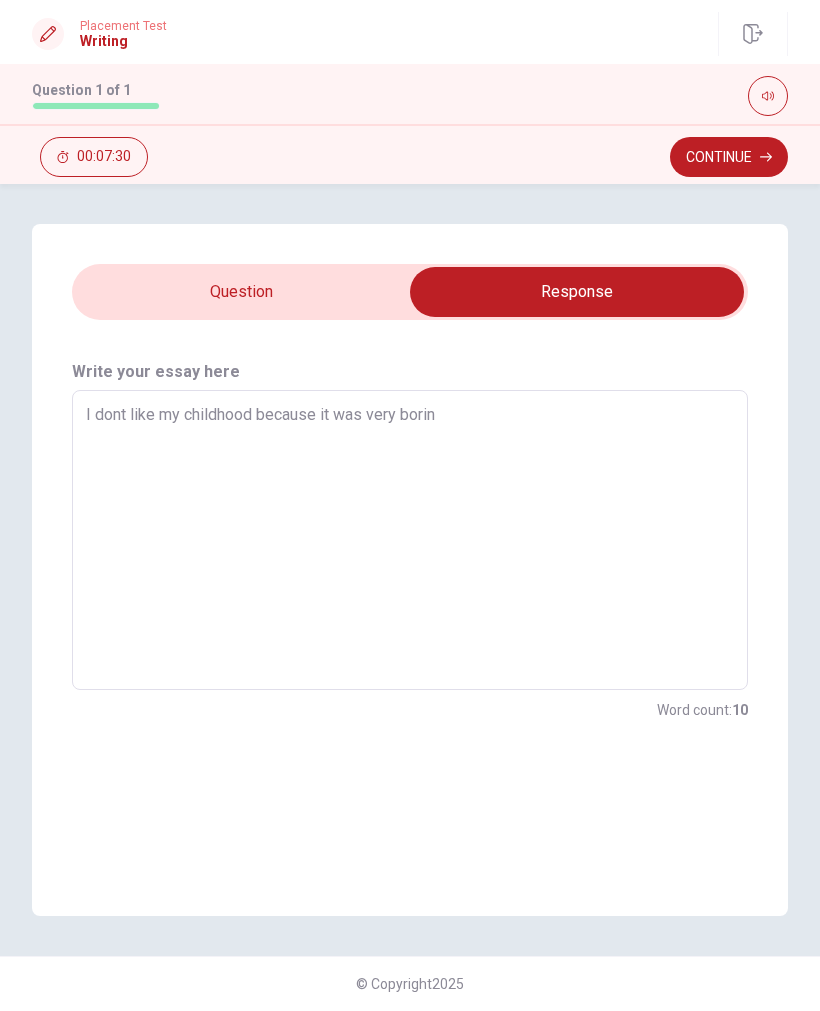 type on "x" 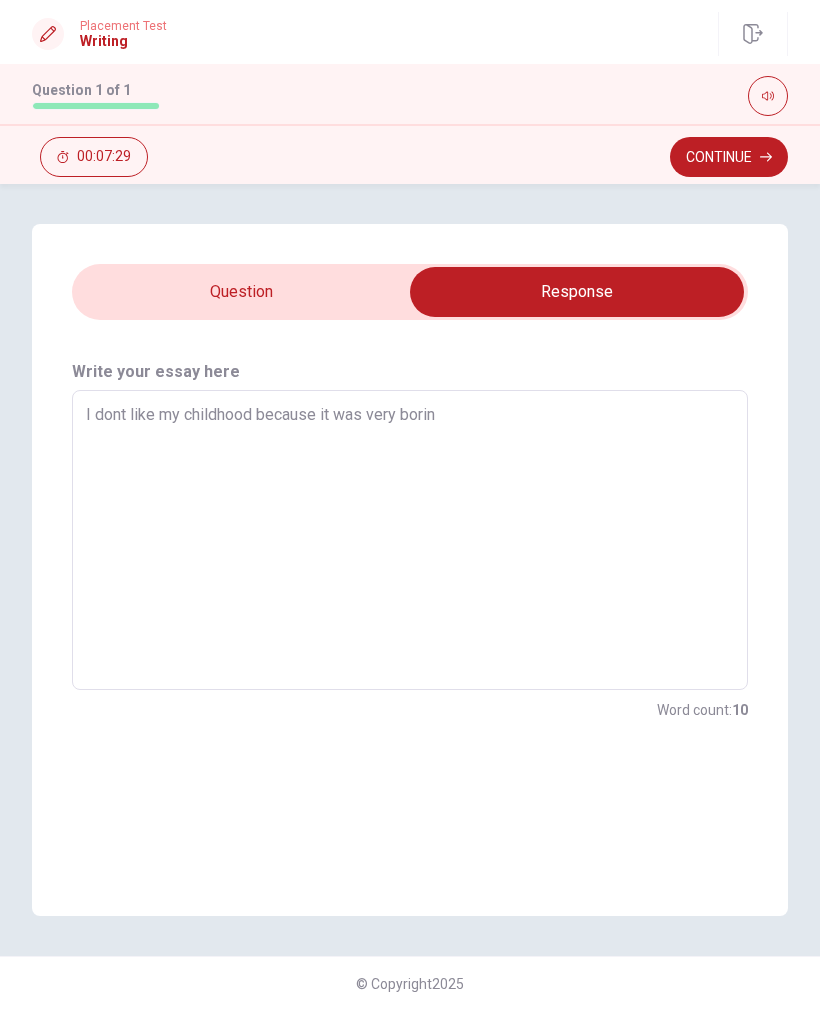 type on "I dont like my childhood because it was very boring" 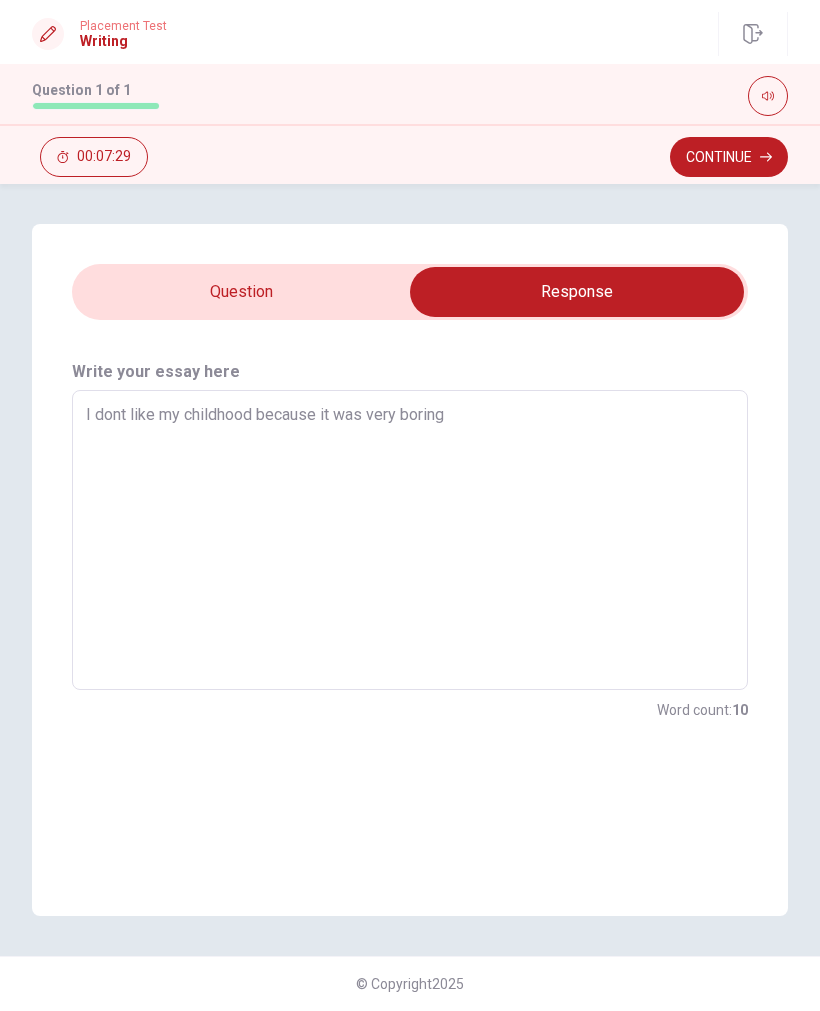 type on "x" 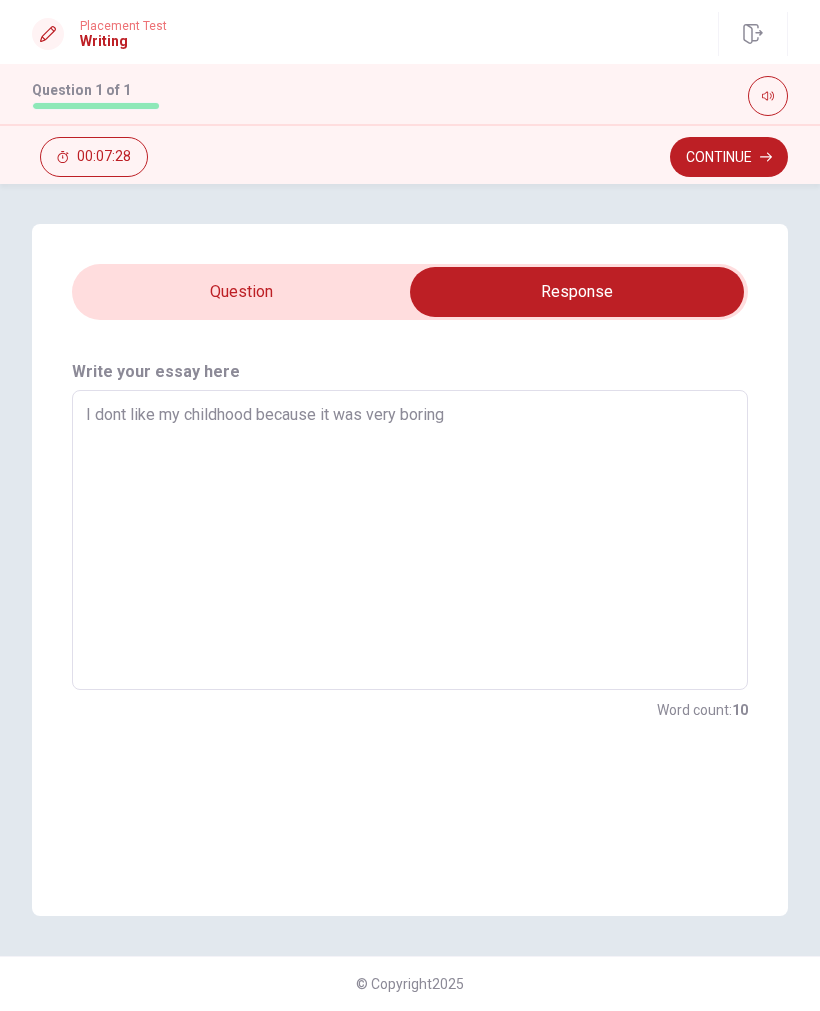 type on "I dont like my childhood because it was very boring" 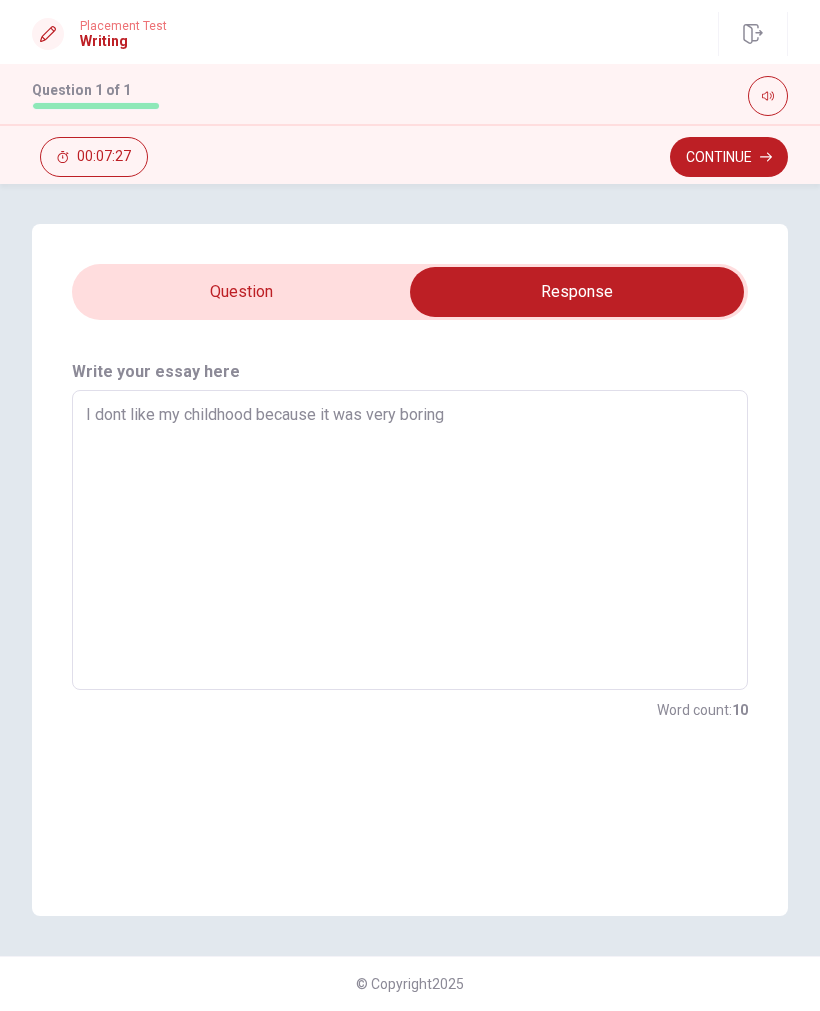 type on "I dont like my childhood because it was very boring." 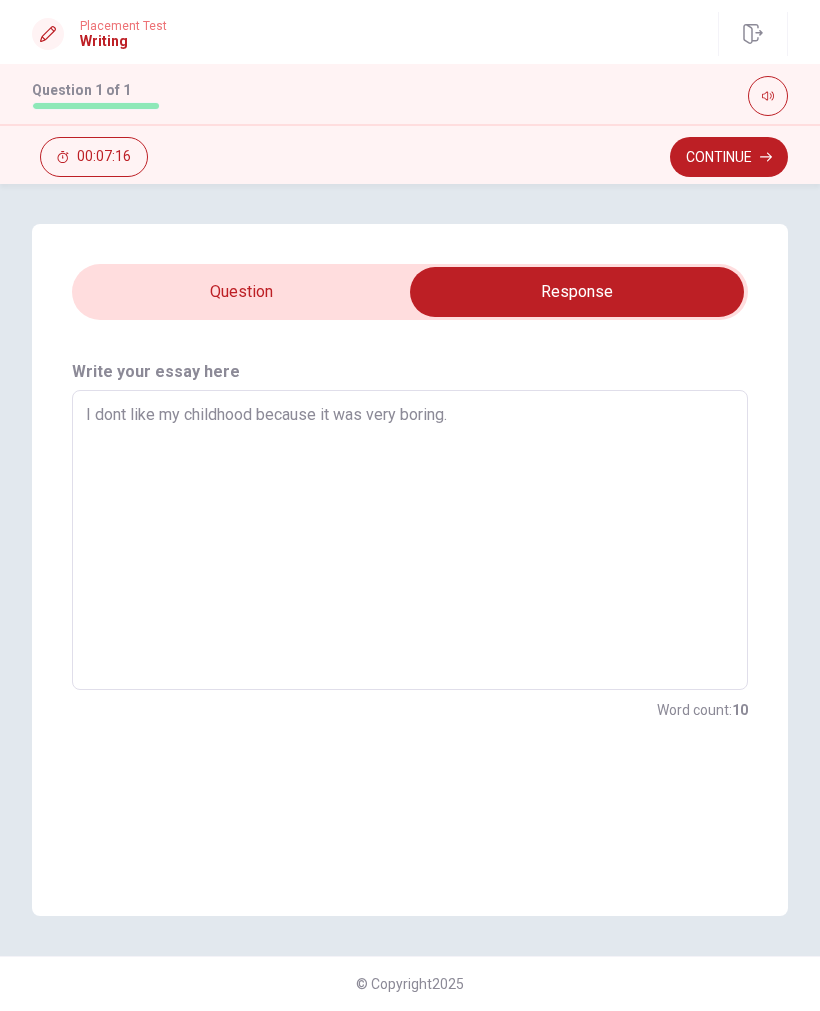 type on "x" 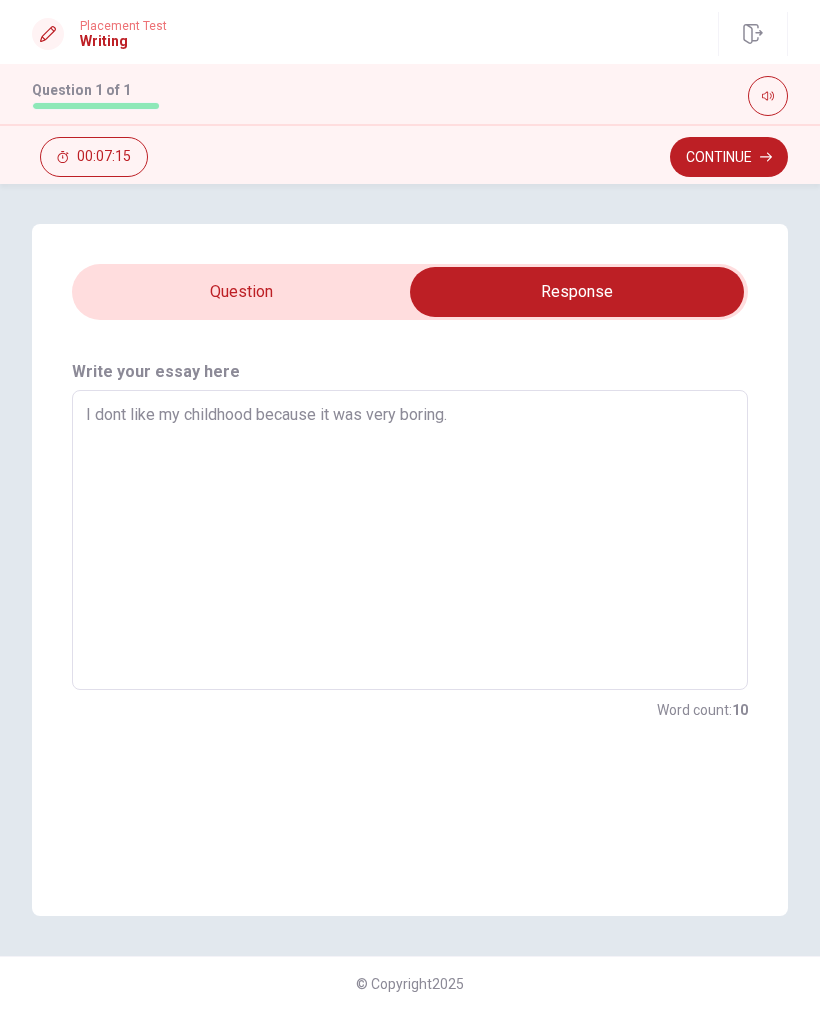 type on "I dont like my childhood because it was very boring.W" 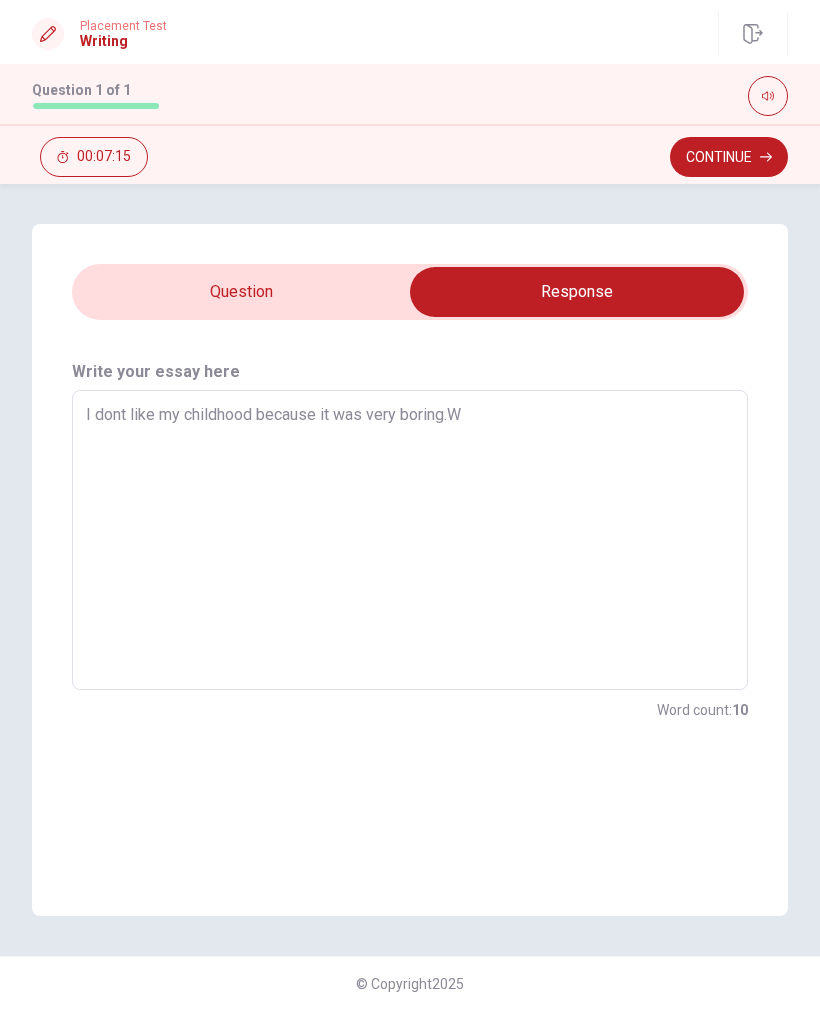 type on "x" 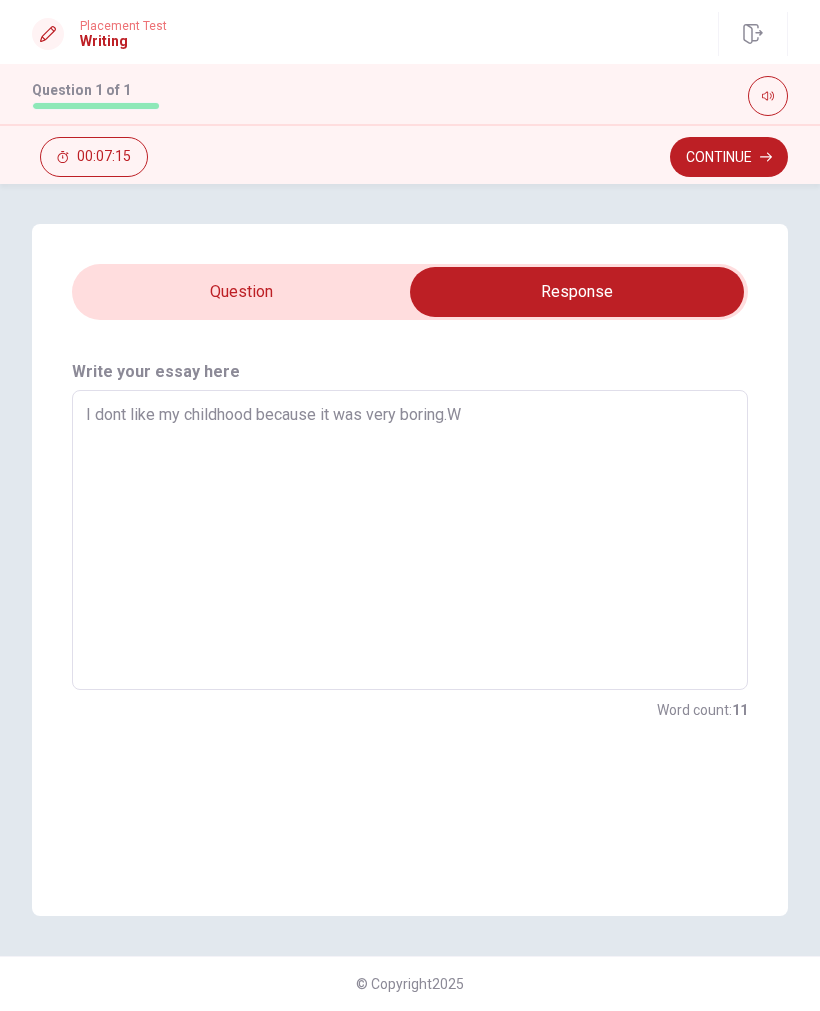 type on "I dont like my childhood because it was very boring.Wh" 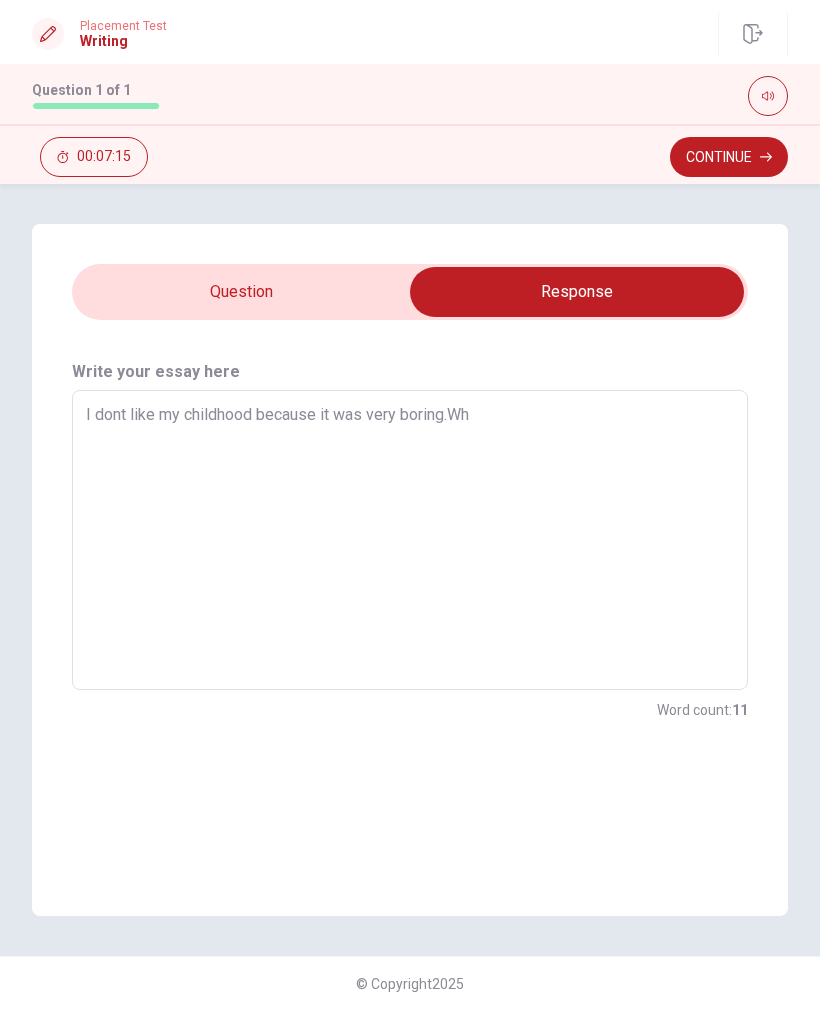 type on "x" 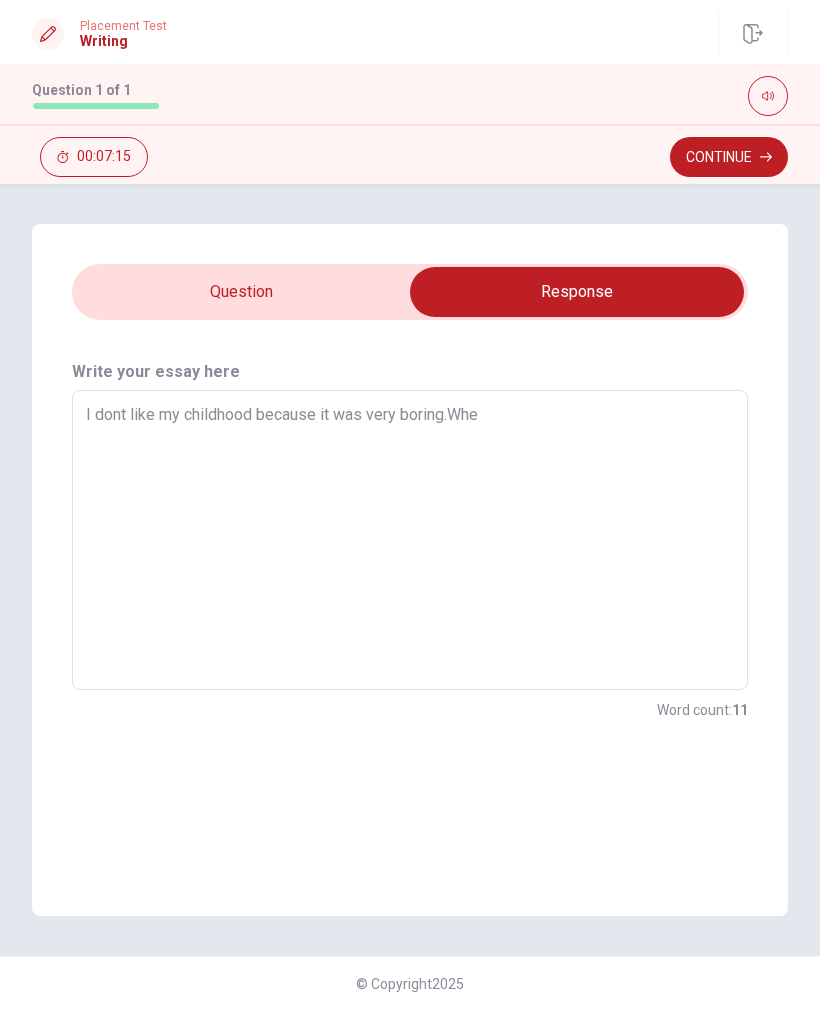 type on "x" 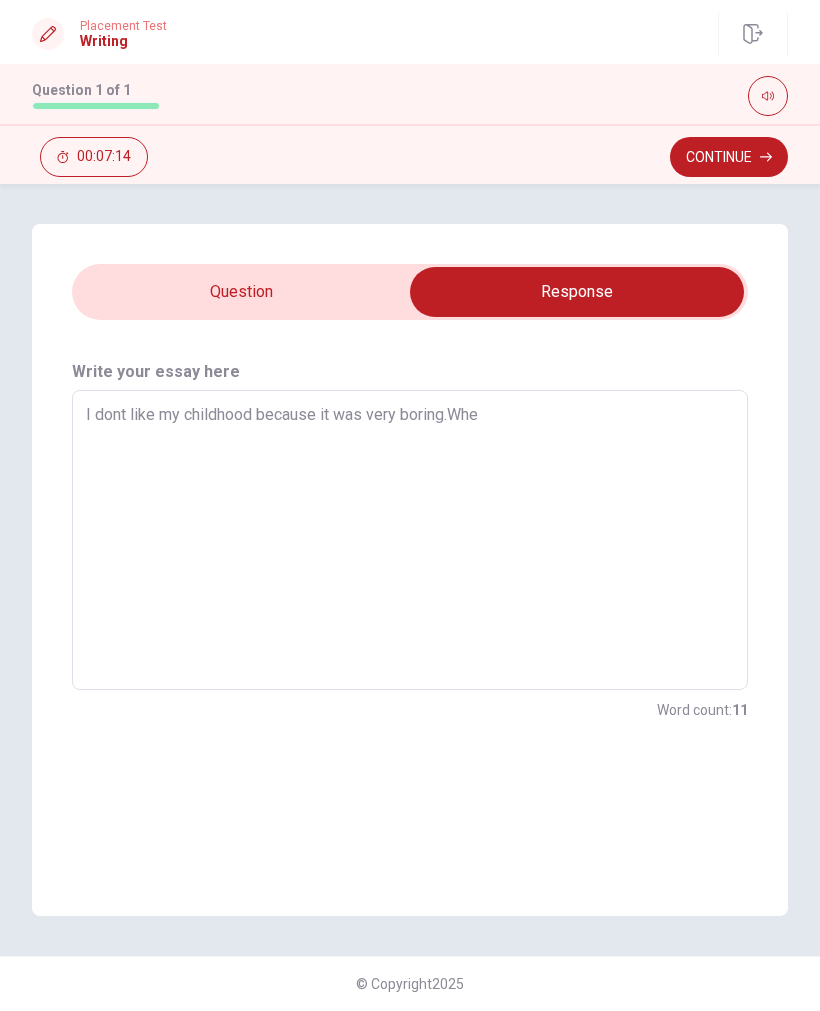 type on "I dont like my childhood because it was very boring.When" 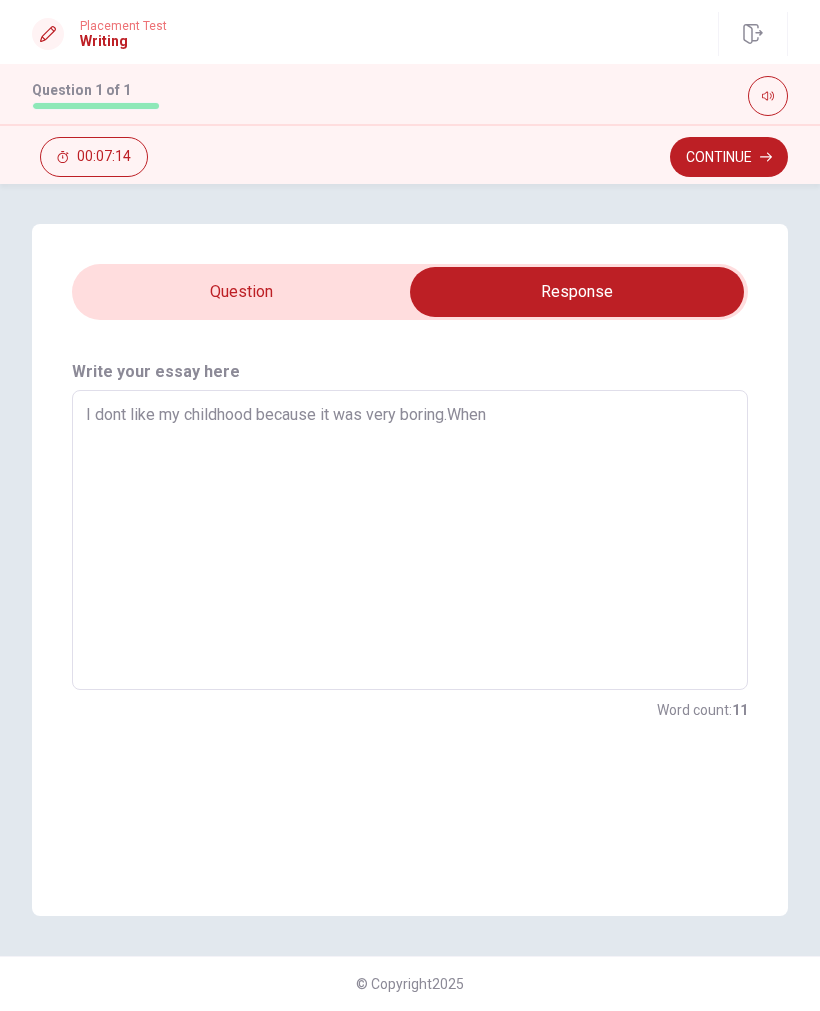 type on "x" 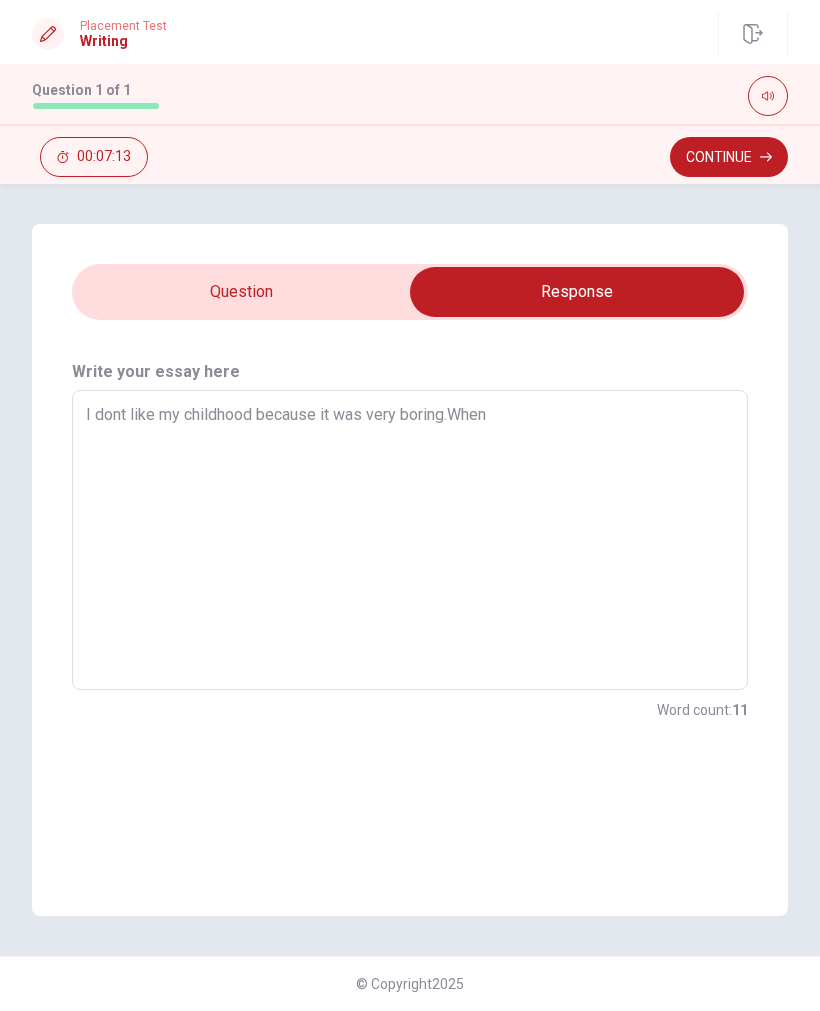 type on "I dont like my childhood because it was very boring.When I" 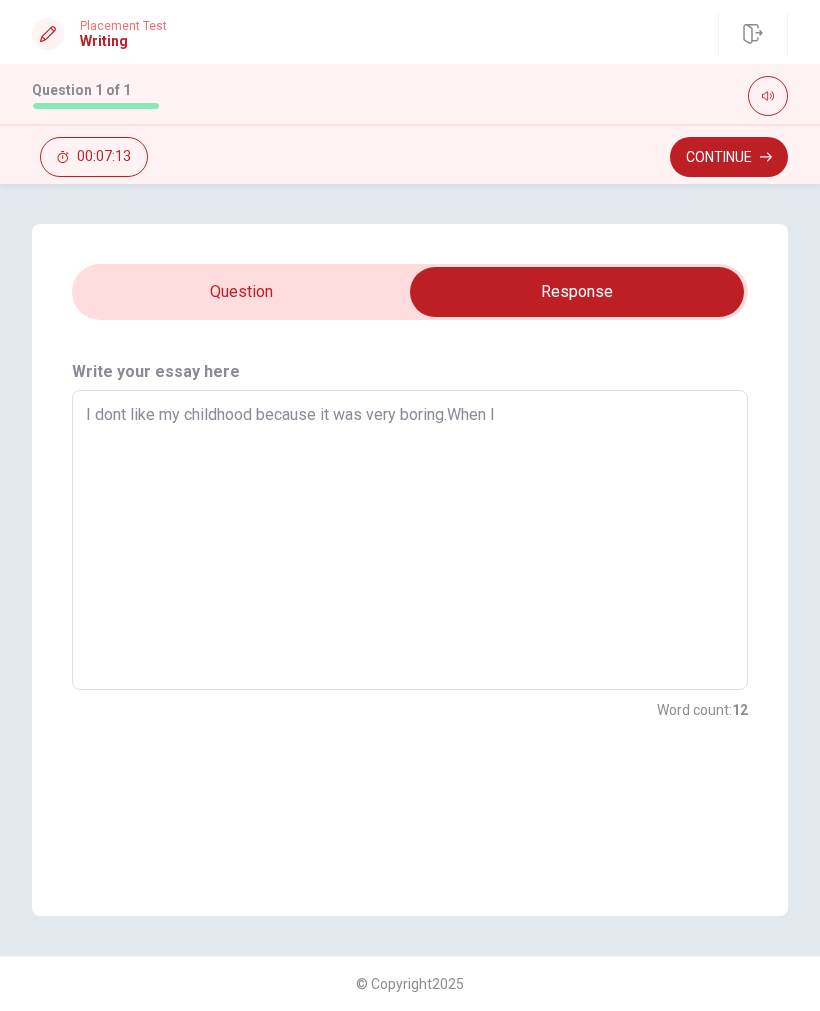 type on "x" 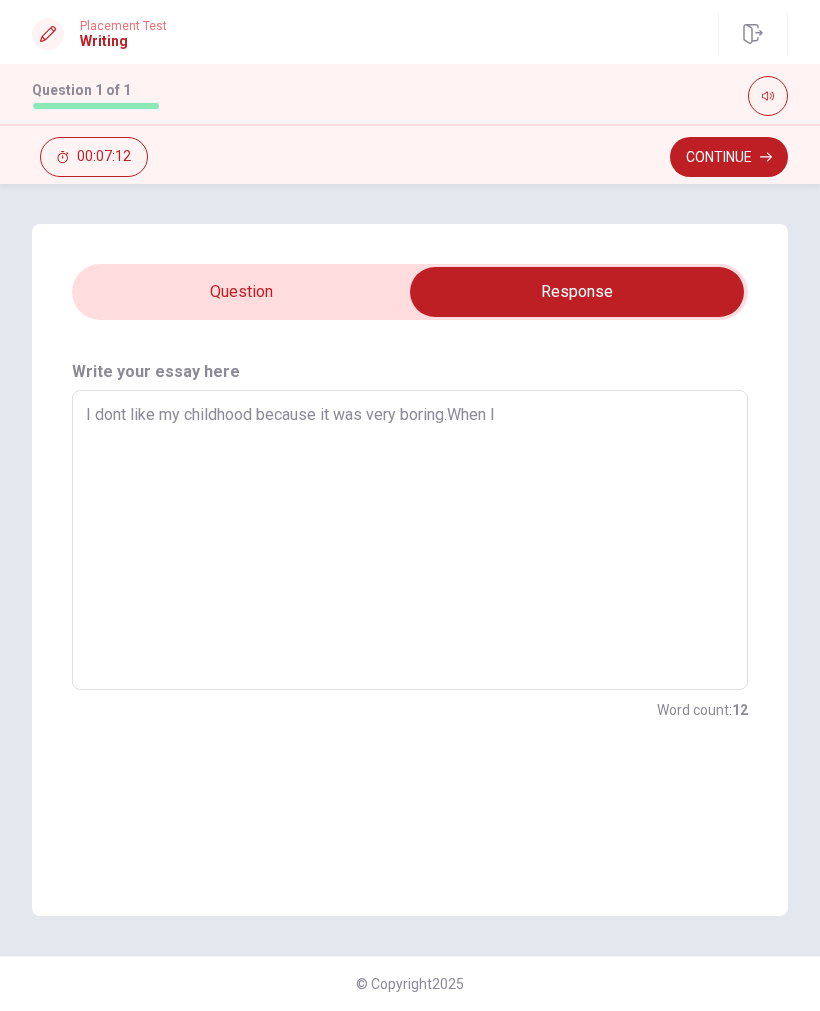type on "I dont like my childhood because it was very boring.When I" 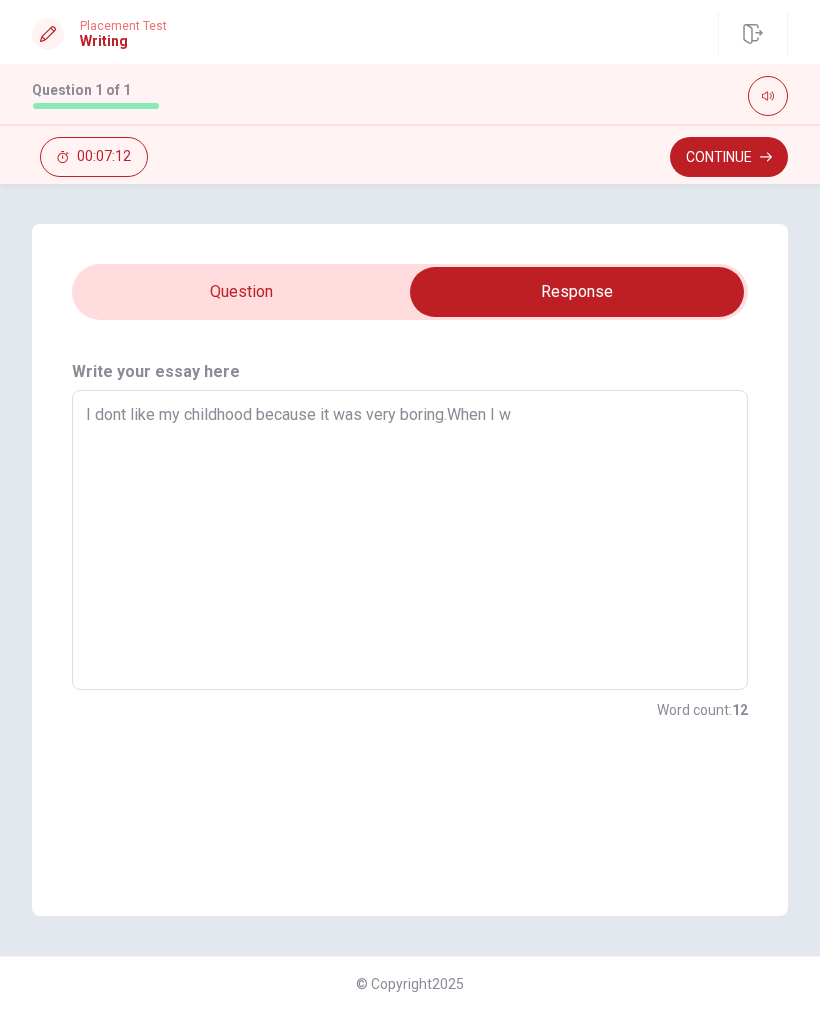 type on "x" 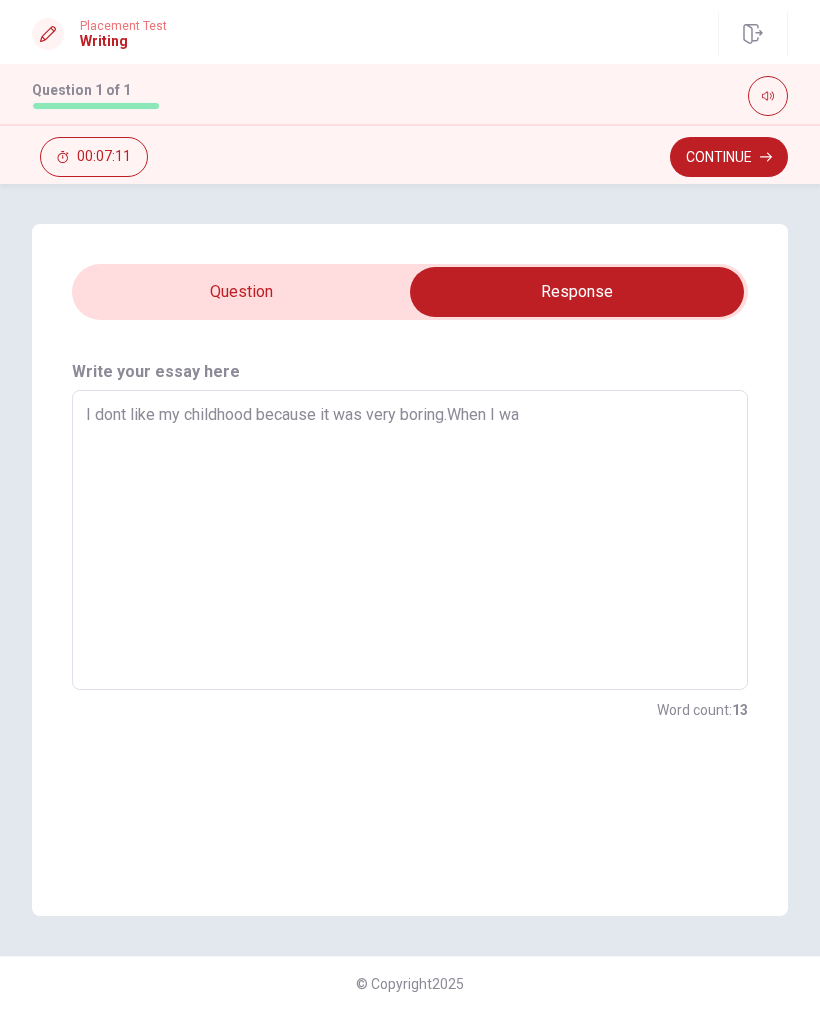 type on "x" 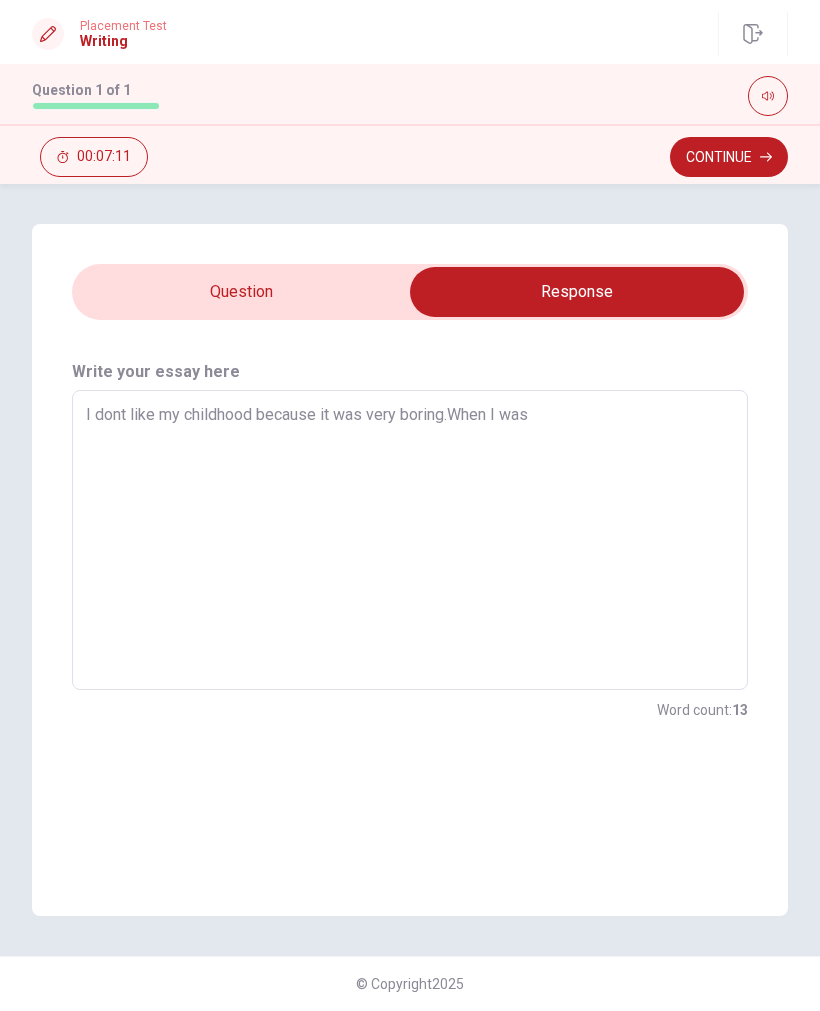 type on "x" 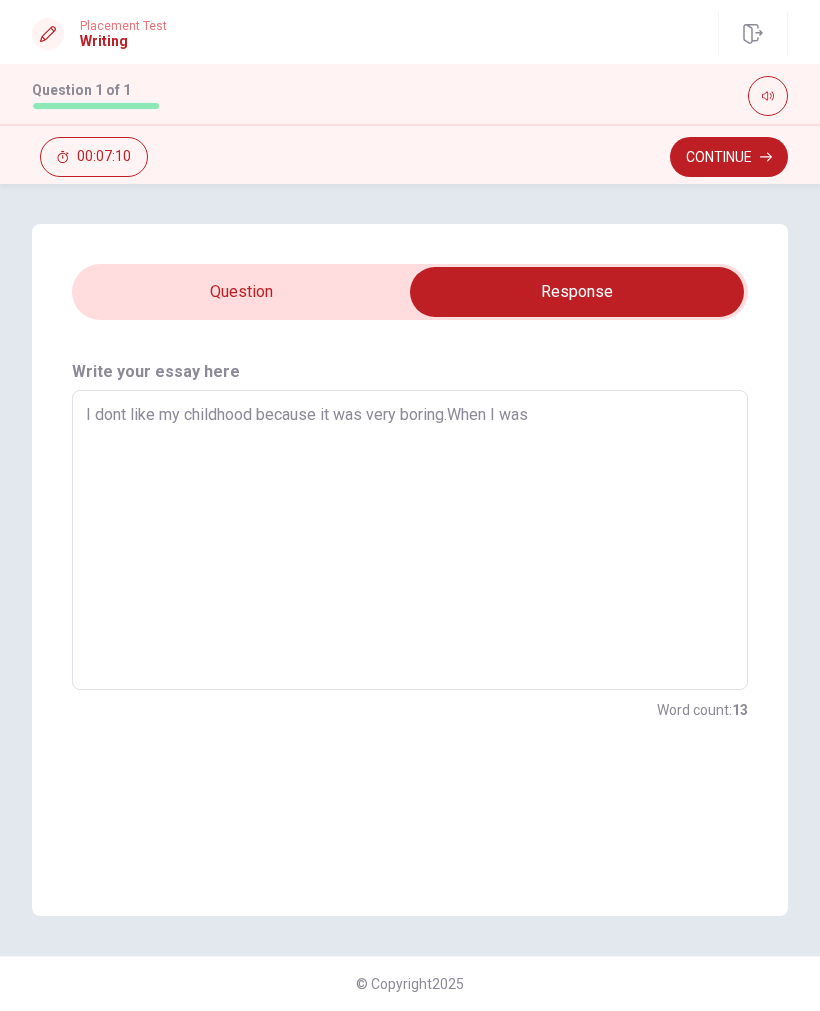 type on "x" 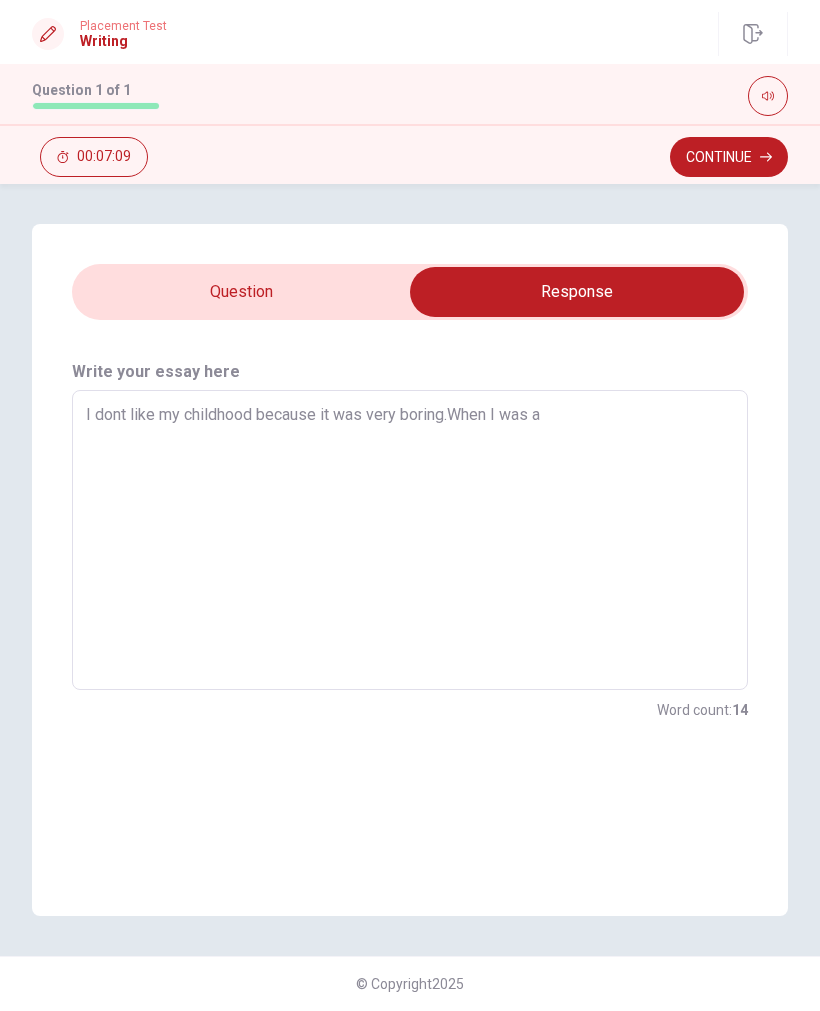 type on "x" 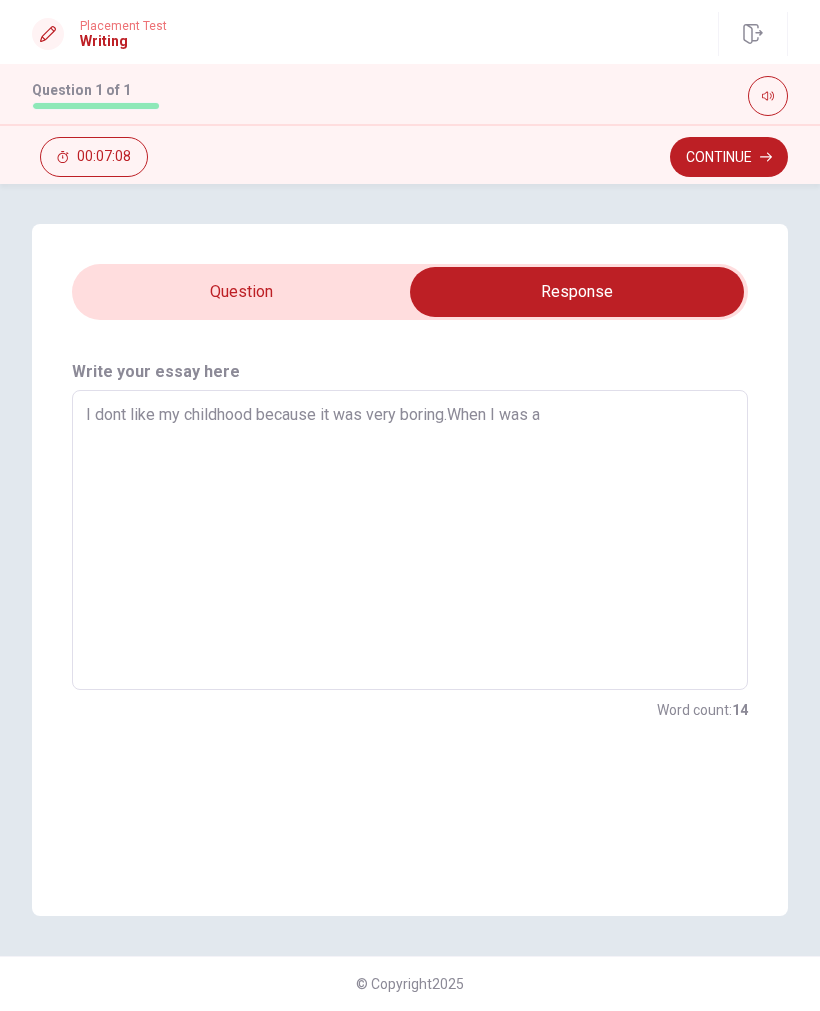type on "I dont like my childhood because it was very boring.When I was a" 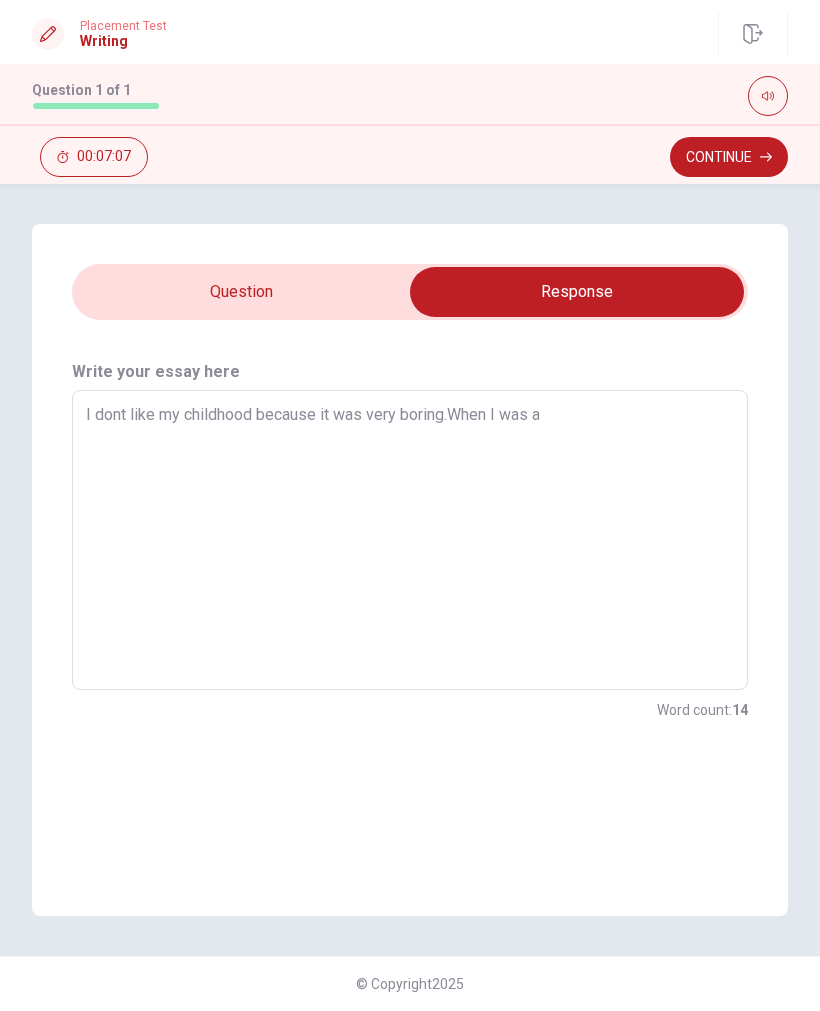 type on "I dont like my childhood because it was very boring.When I was a" 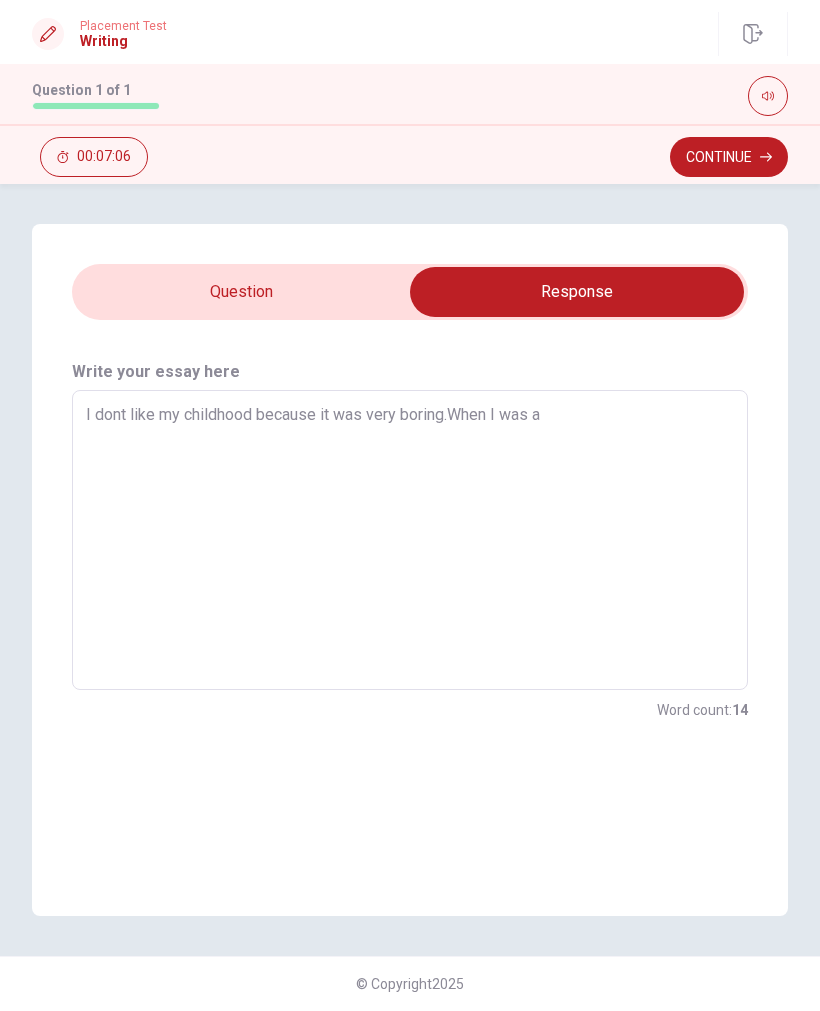 type on "I dont like my childhood because it was very boring.When I was a" 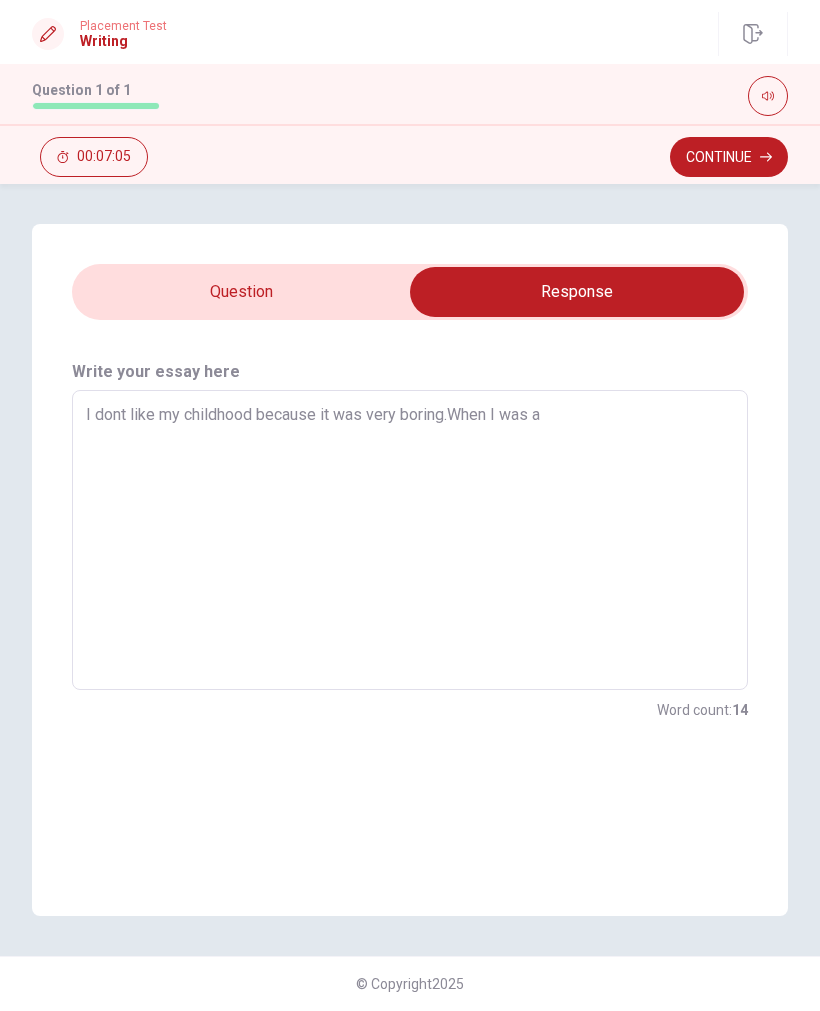 type on "I dont like my childhood because it was very boring.When I was a c" 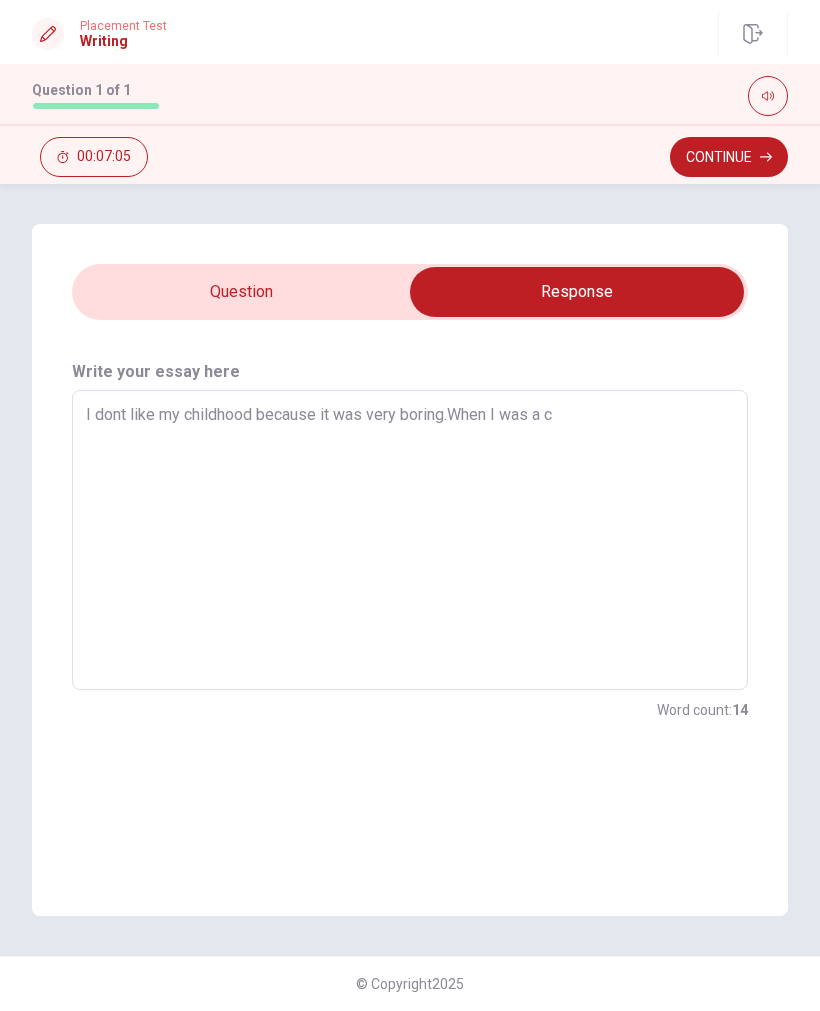 type on "x" 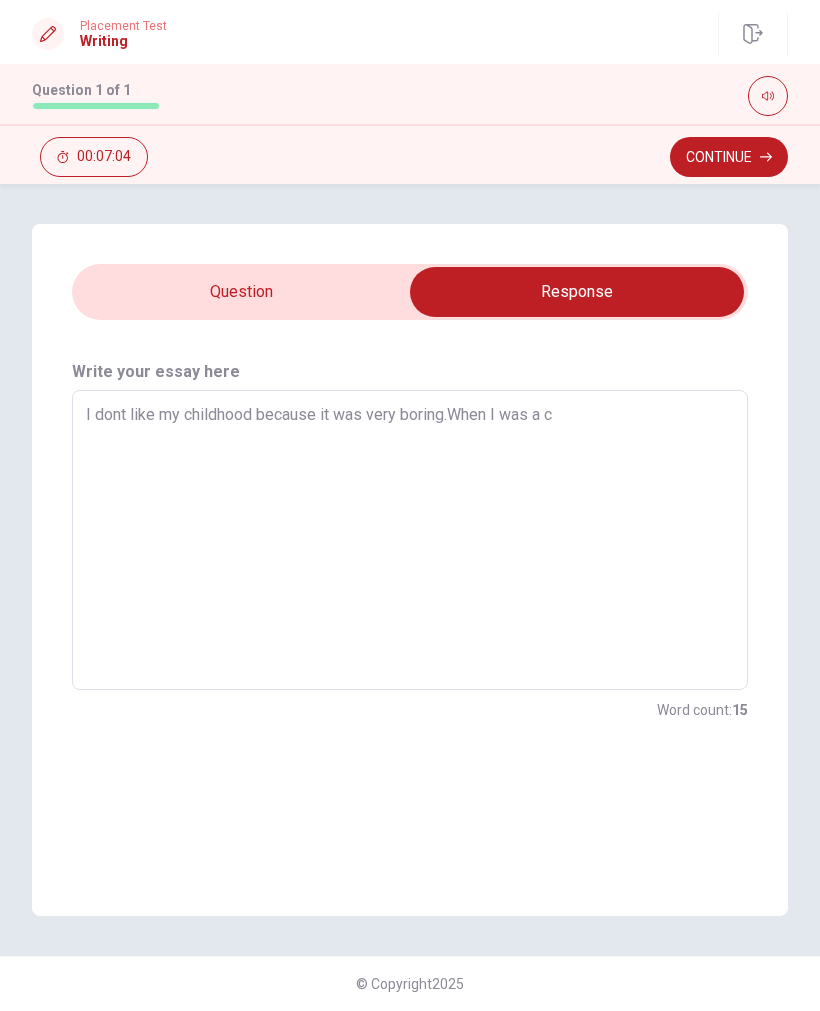 type on "I dont like my childhood because it was very boring.When I was a ch" 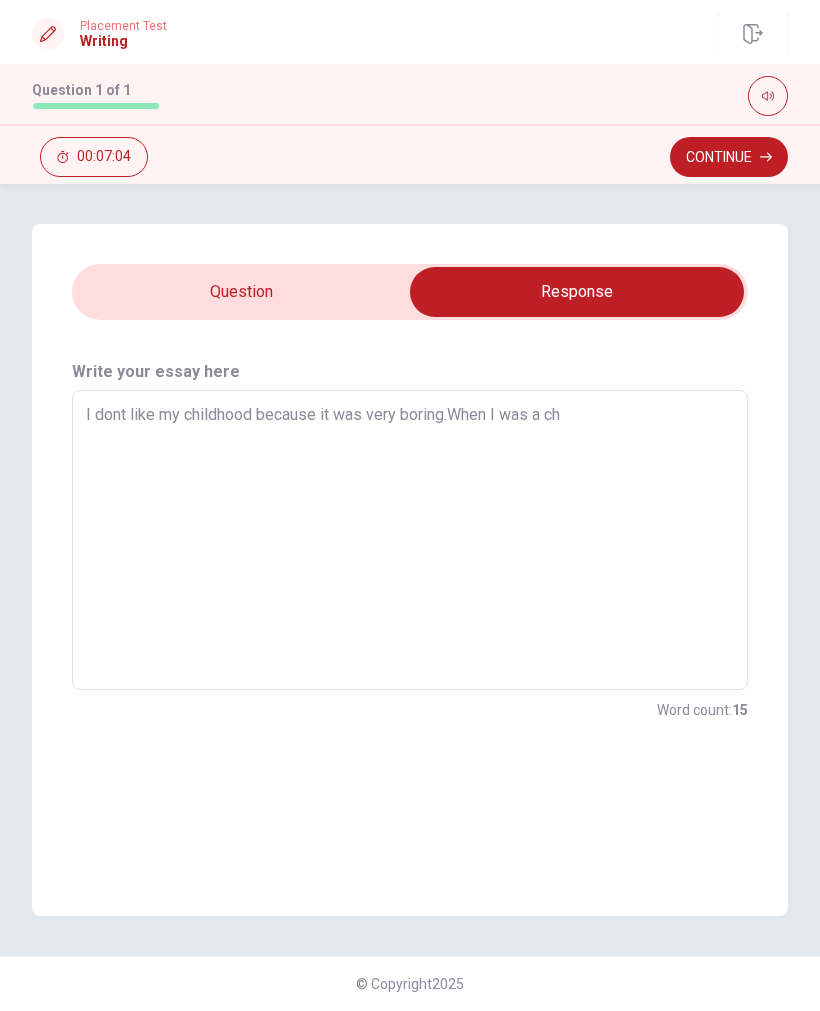 type on "x" 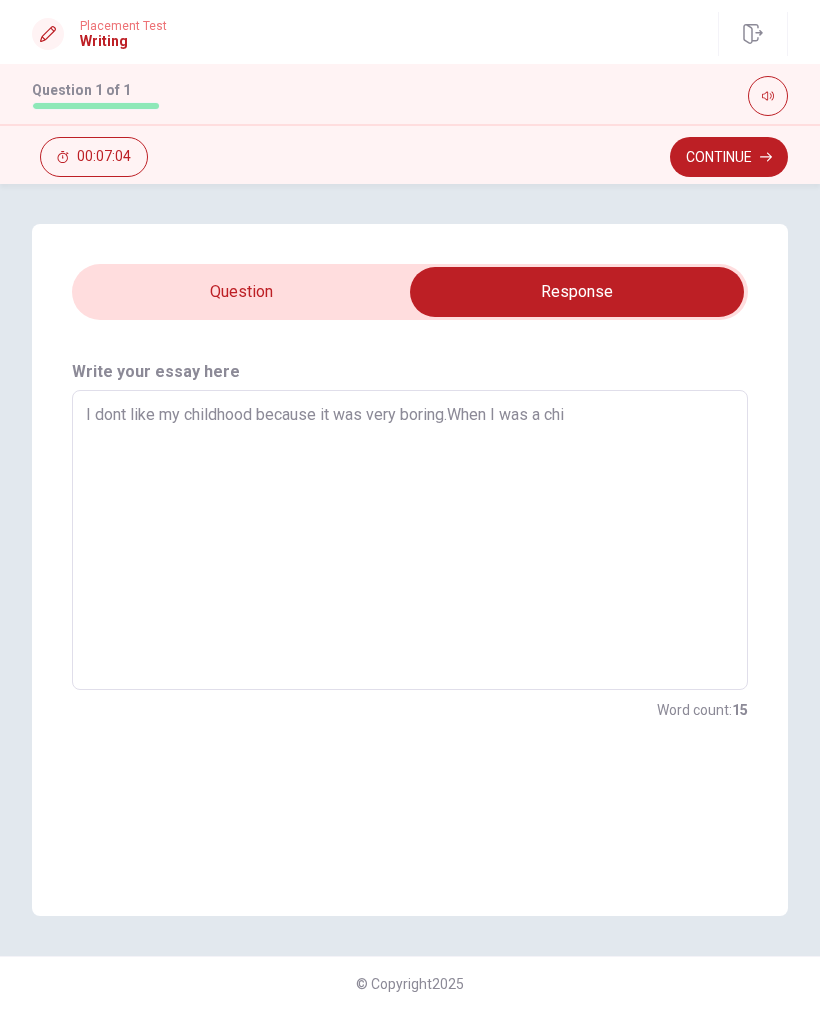 type on "x" 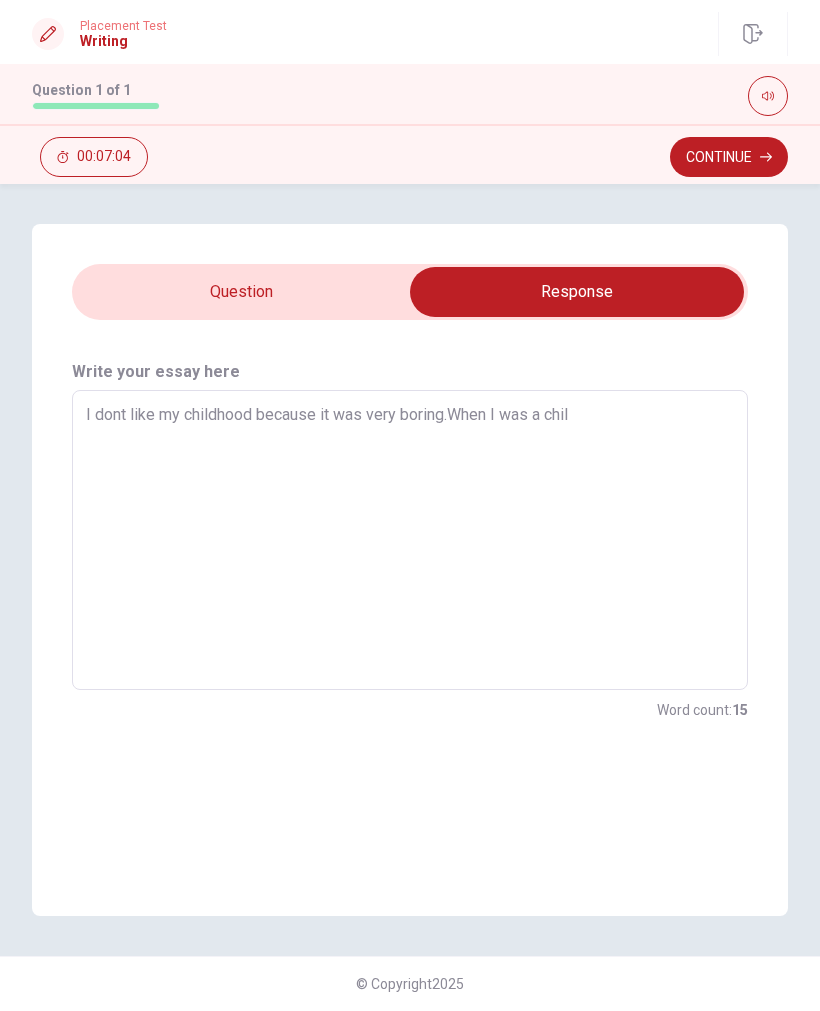 type on "x" 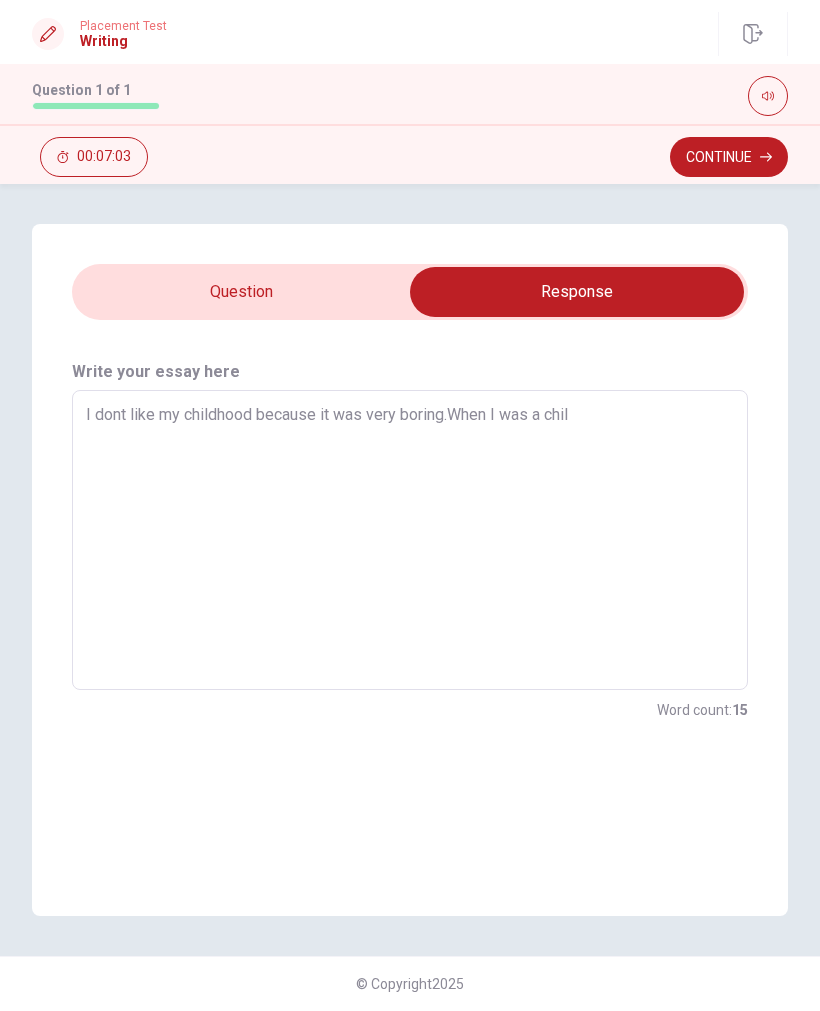 type on "I dont like my childhood because it was very boring.When I was a child" 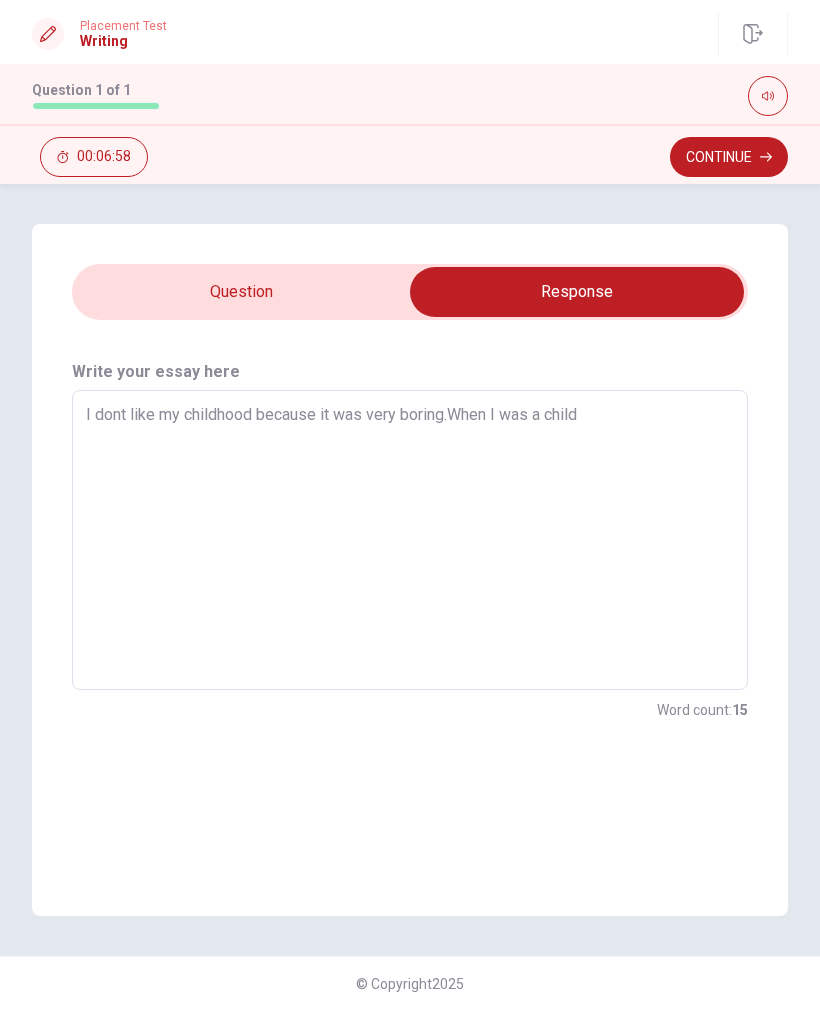 type on "x" 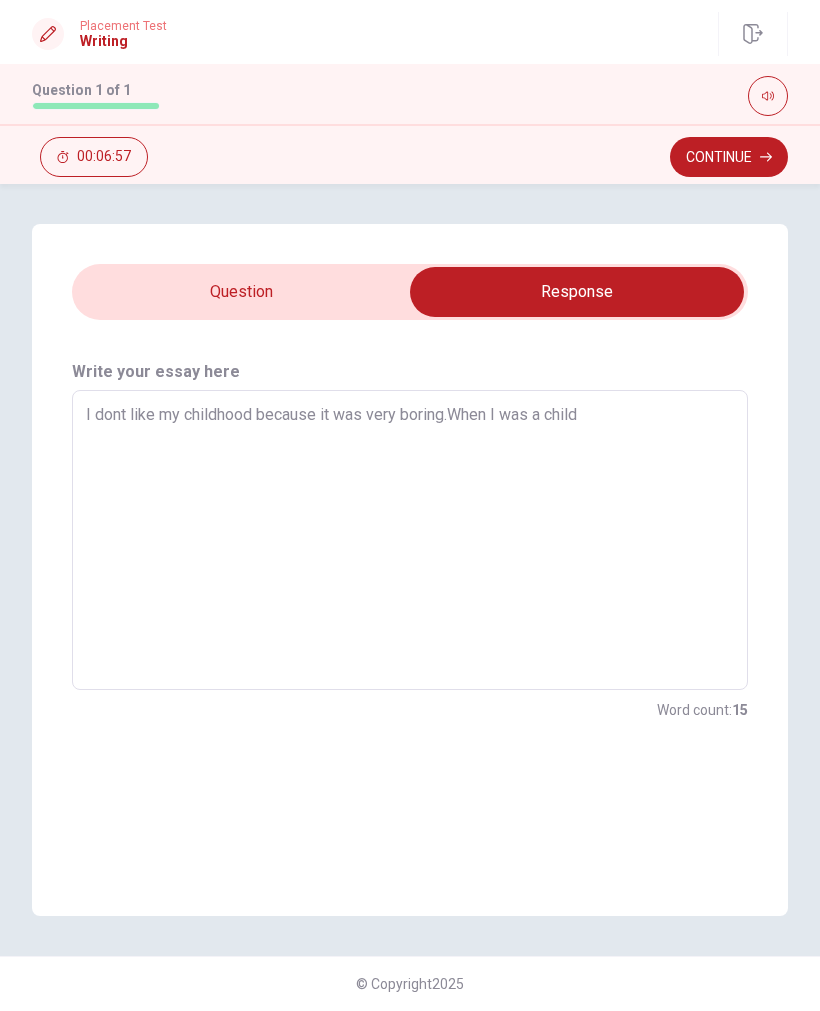 type on "I dont like my childhood because it was very boring.When I was a child," 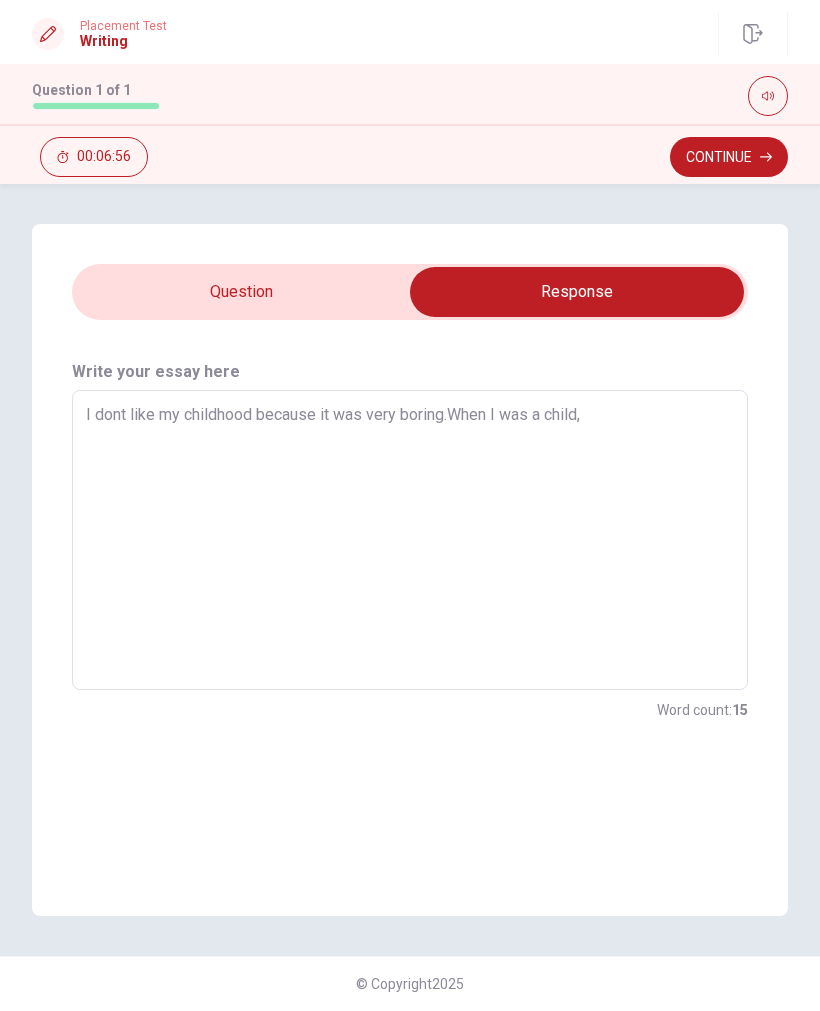 type on "x" 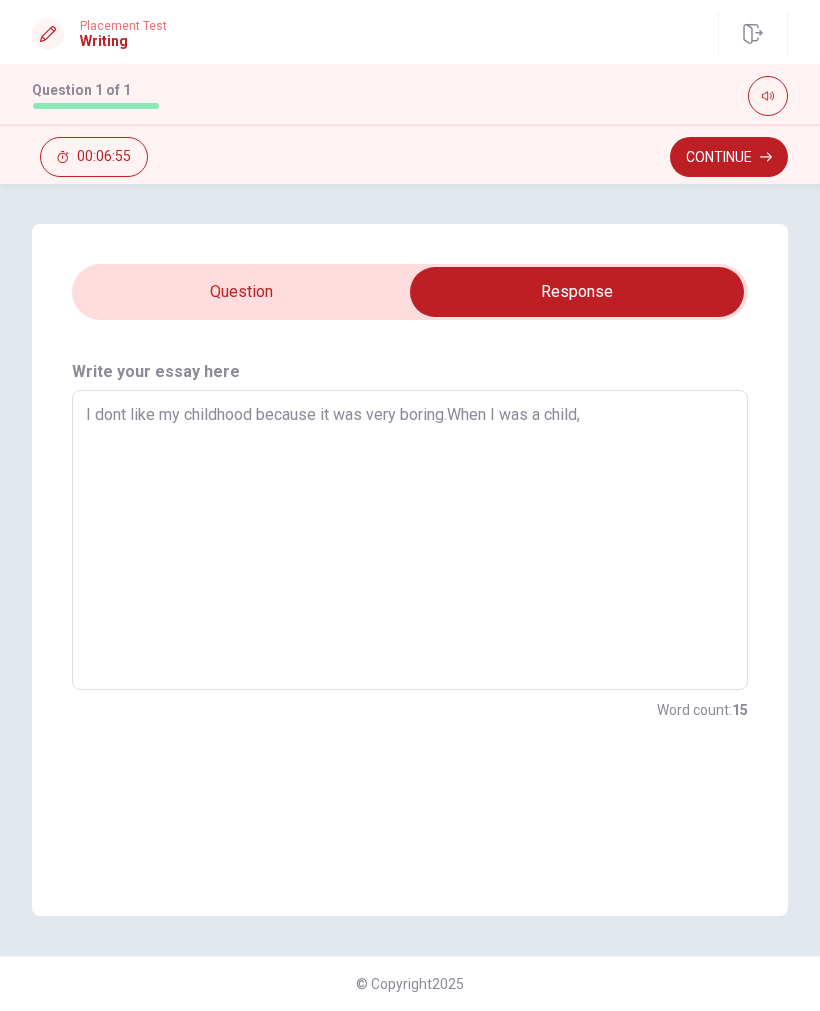 type on "I dont like my childhood because it was very boring.When I was a child,I" 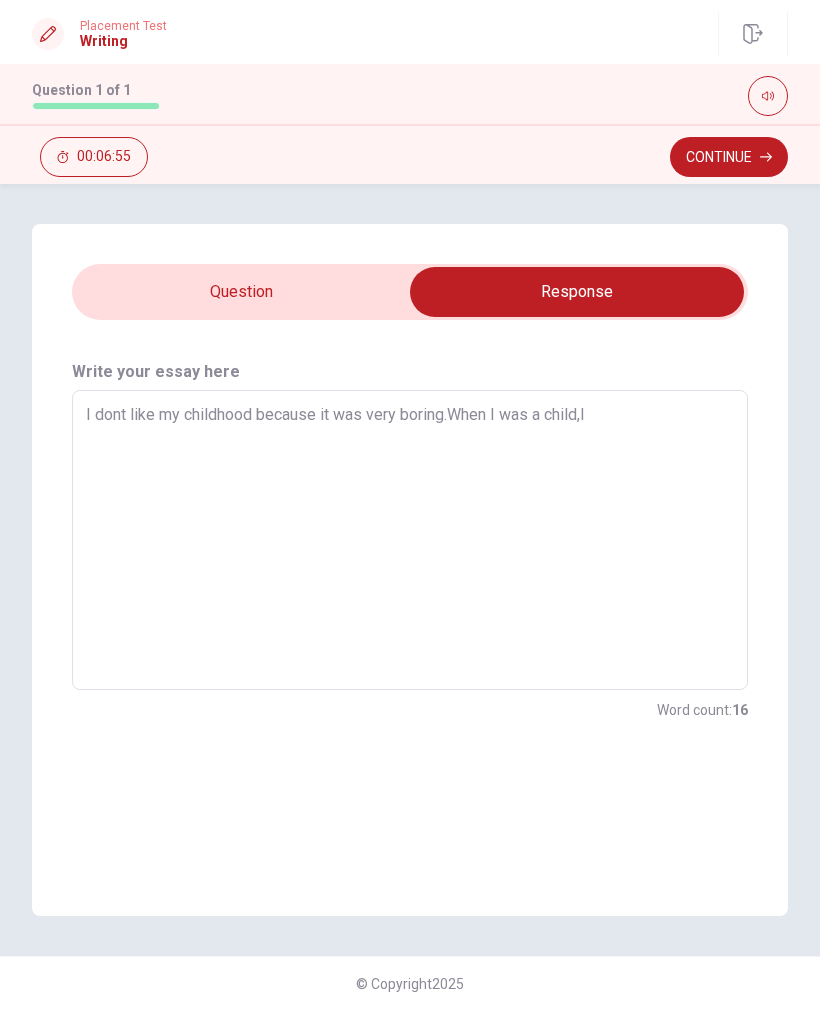 type on "x" 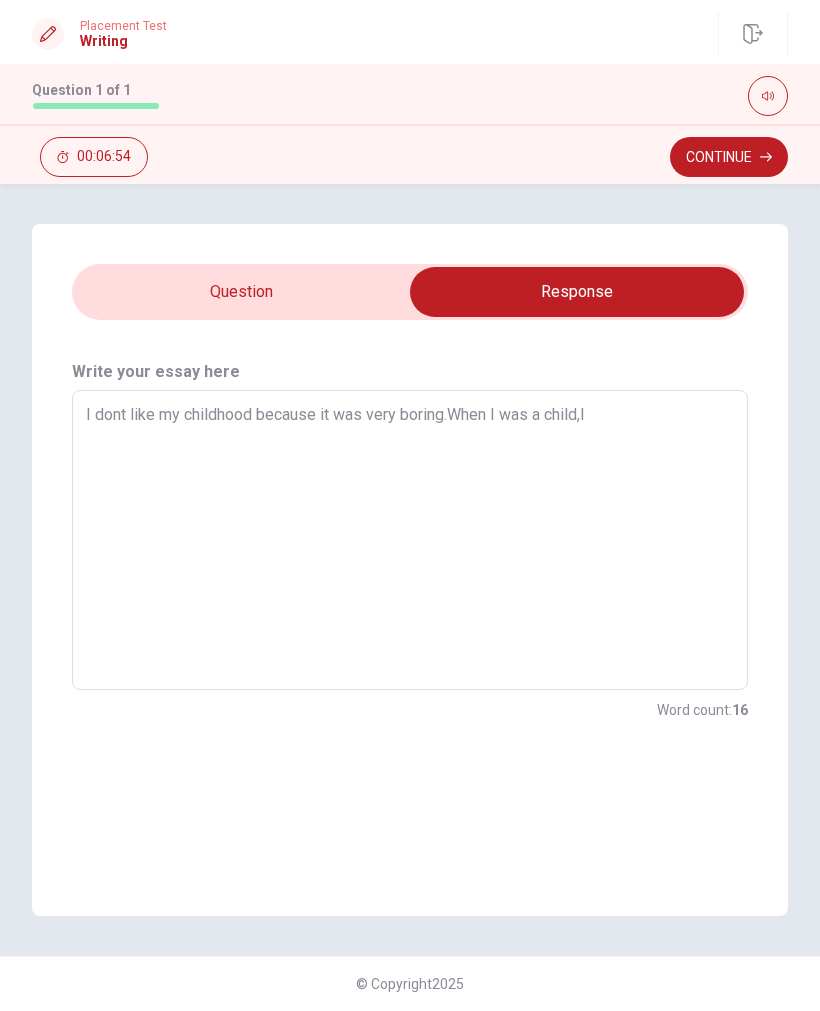 type on "I dont like my childhood because it was very boring.When I was a child,I" 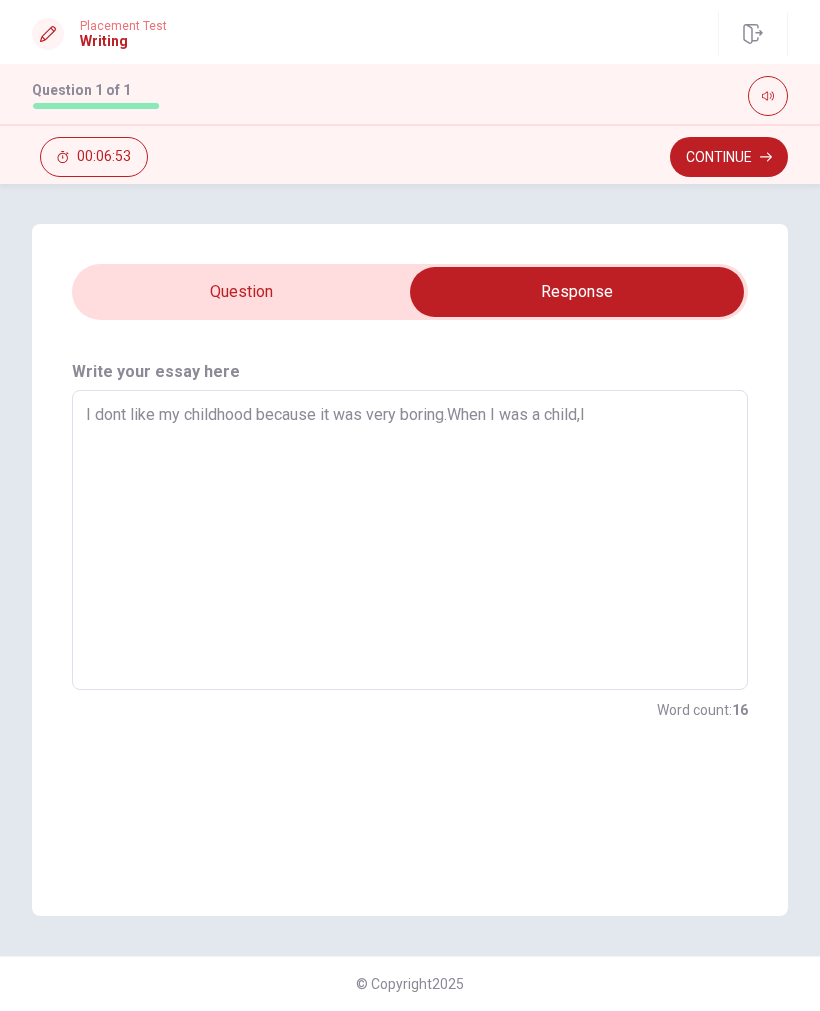 type on "x" 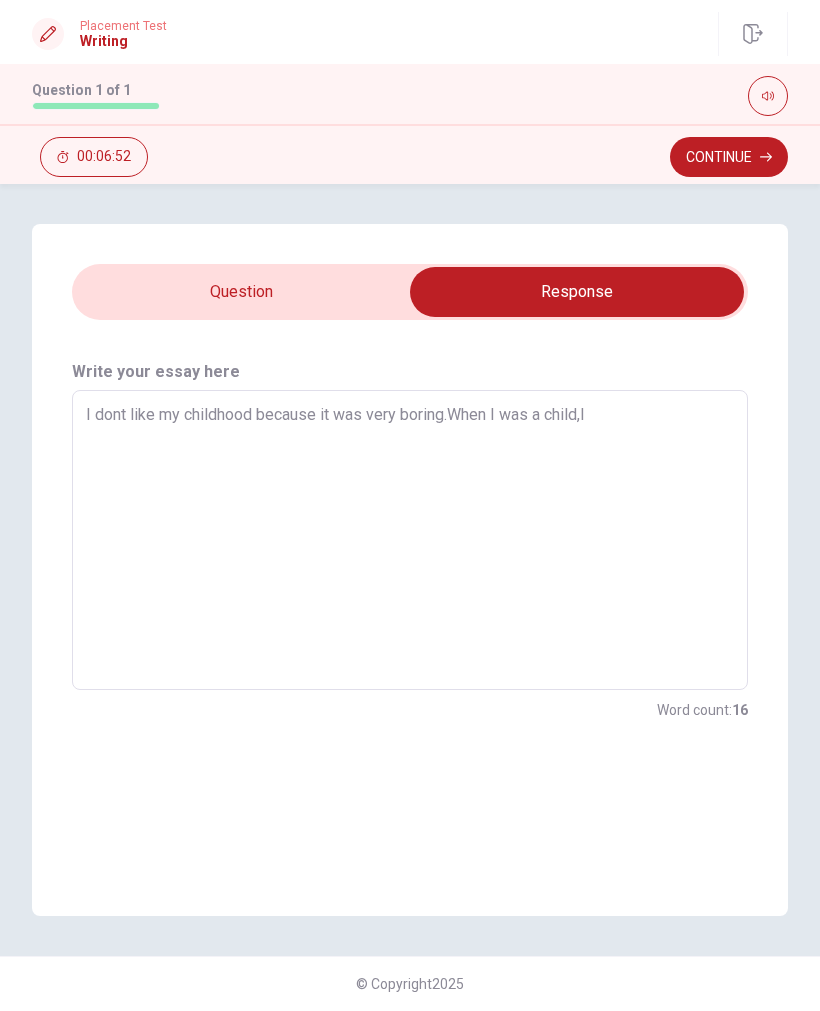 type on "I dont like my childhood because it was very boring.When I was a child,I w" 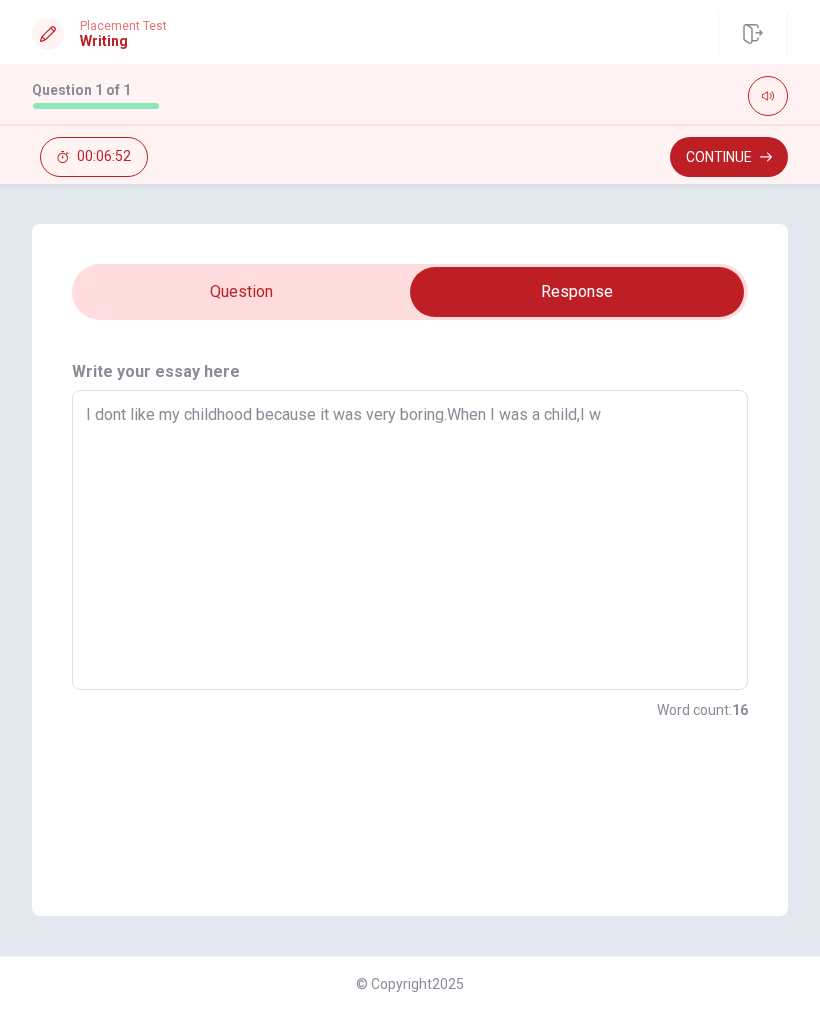 type on "x" 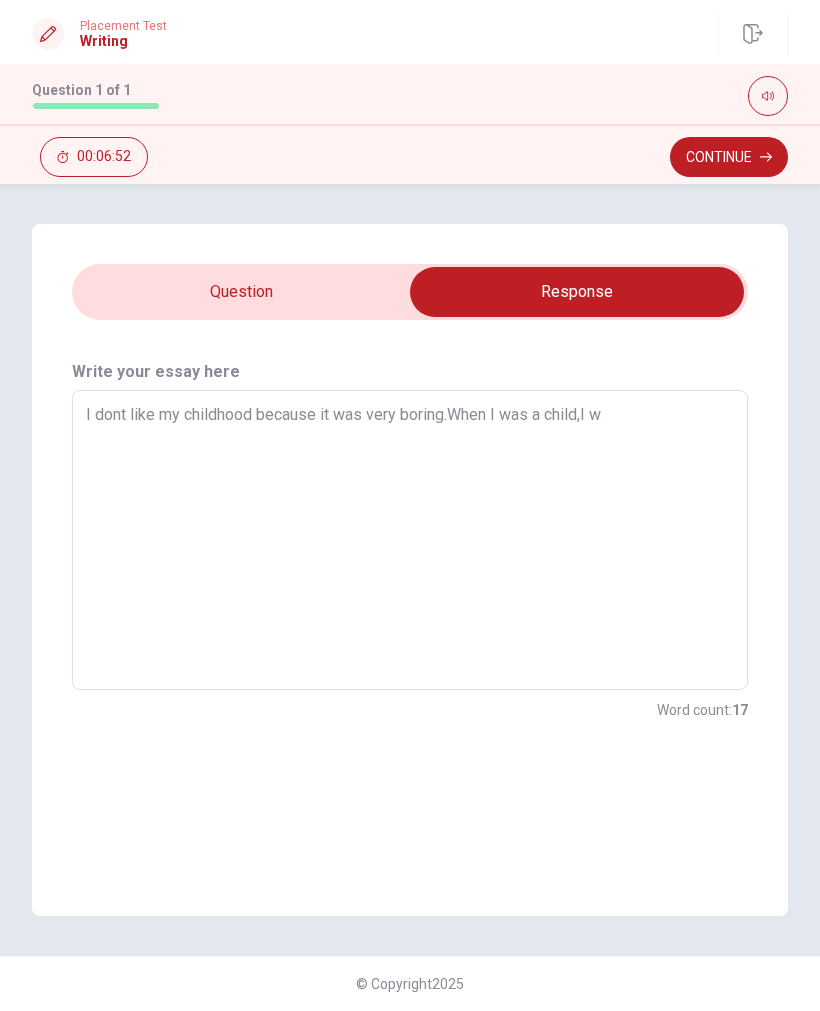 type on "I dont like my childhood because it was very boring.When I was a child,I we" 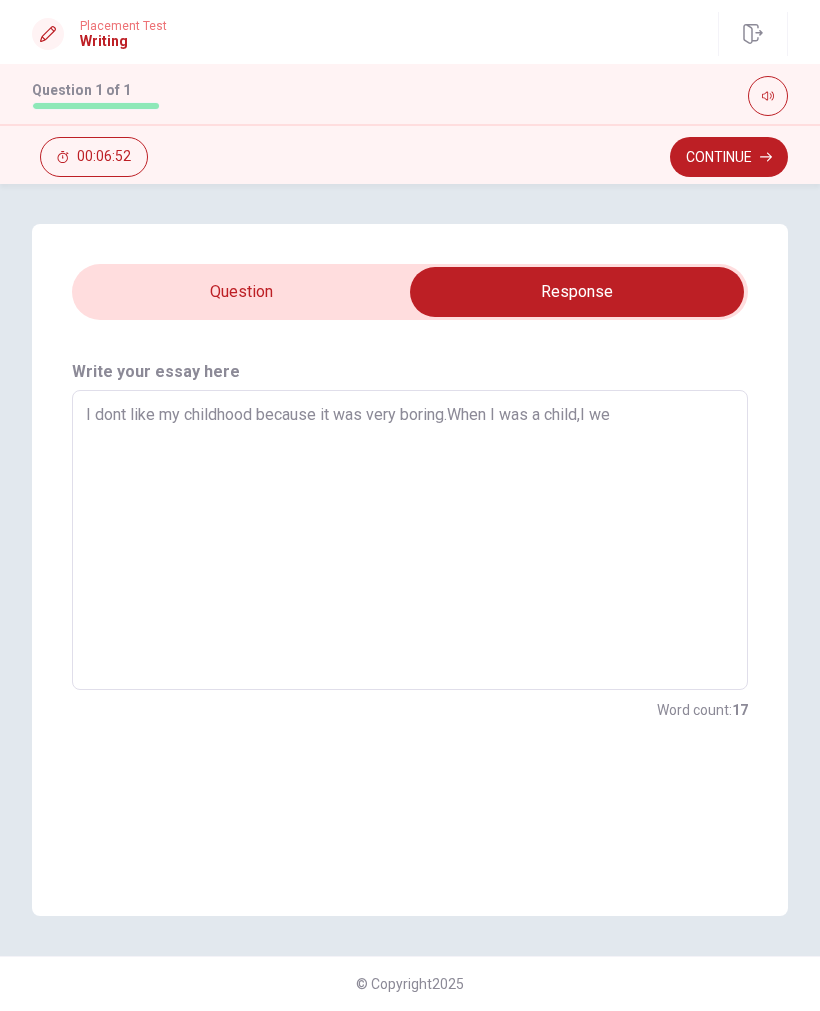 type on "x" 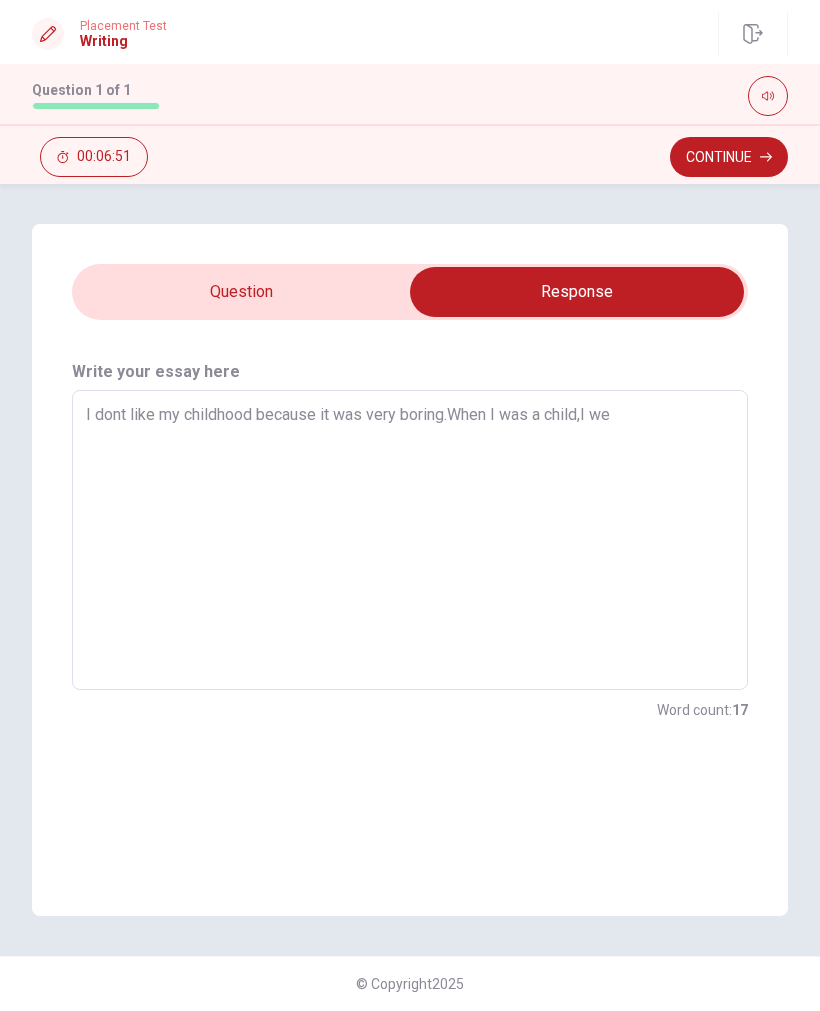 type on "I dont like my childhood because it was very boring.When I was a child,I wen" 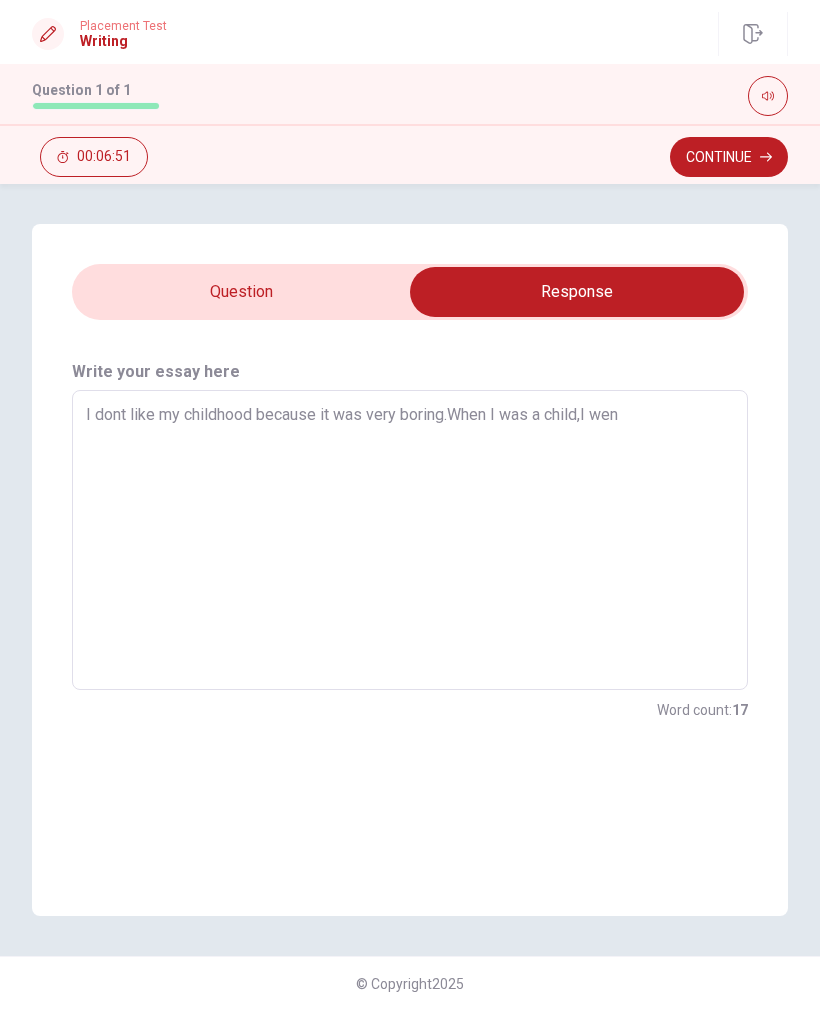 type on "x" 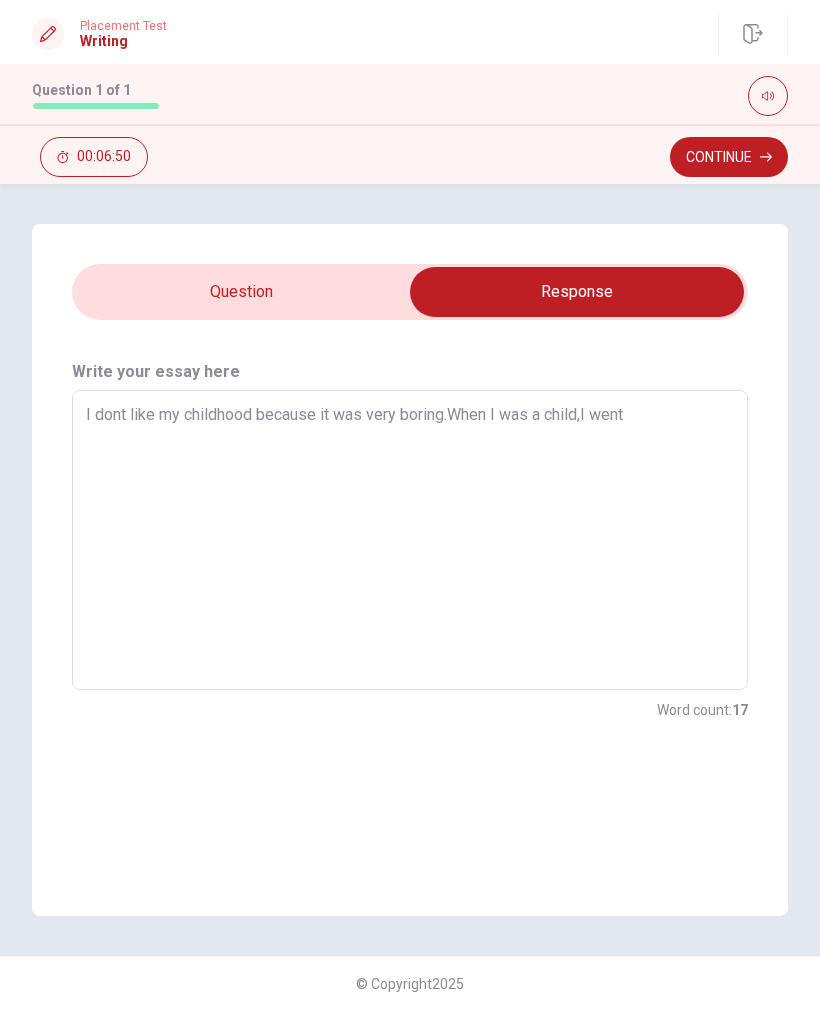 type on "x" 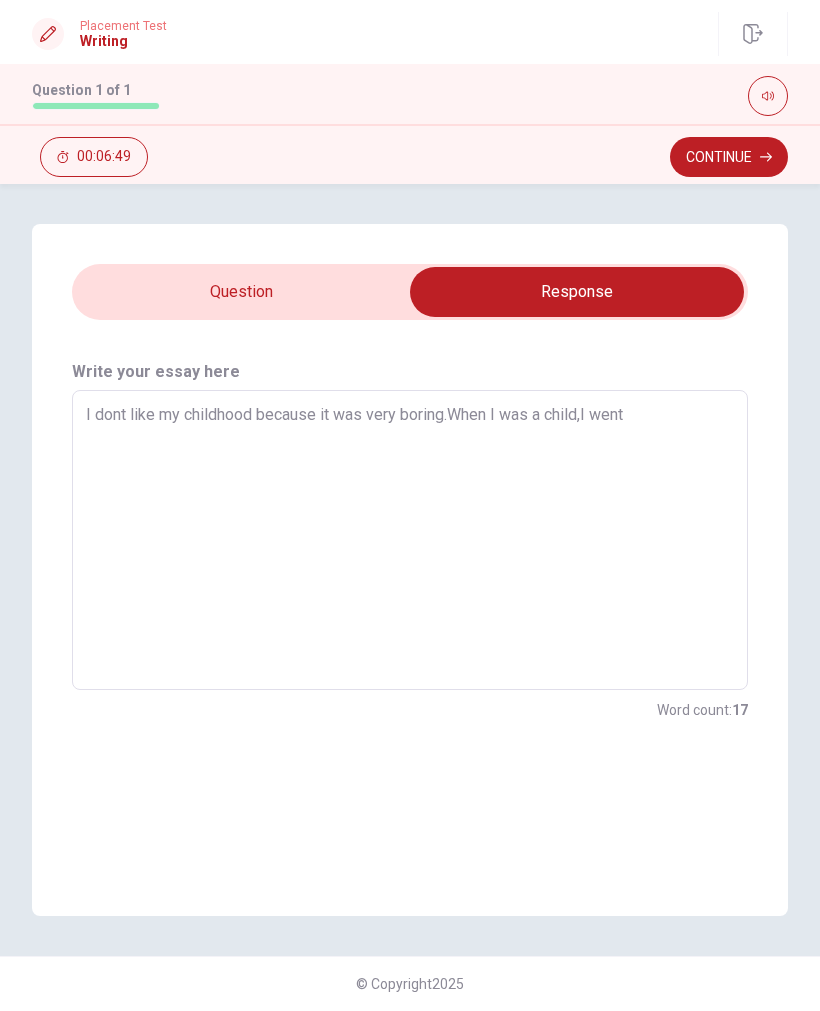 type on "I dont like my childhood because it was very boring.When I was a child,I went" 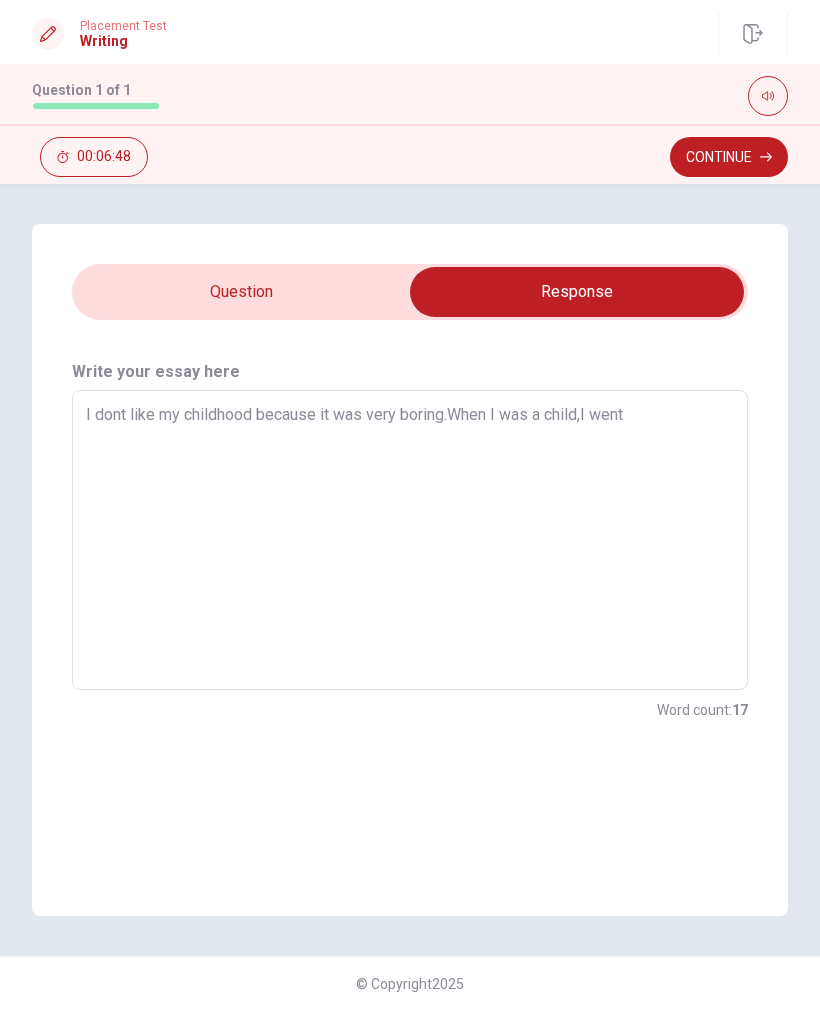 type on "I dont like my childhood because it was very boring.When I was a child,I went t" 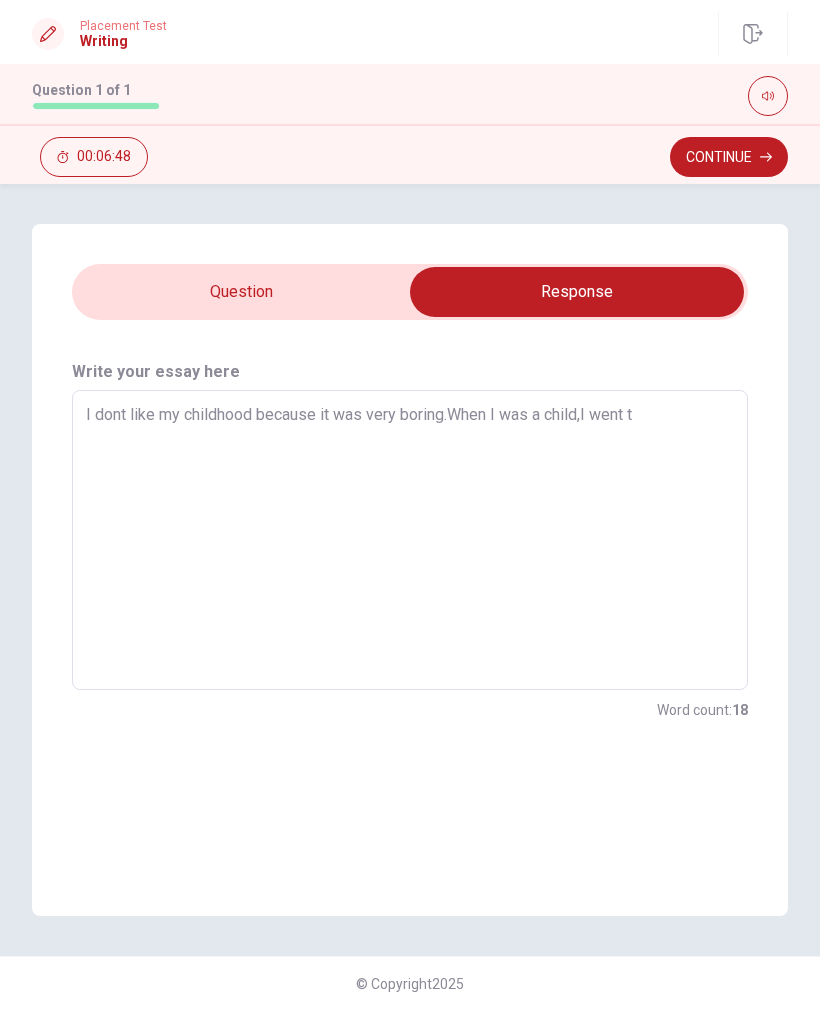 type on "x" 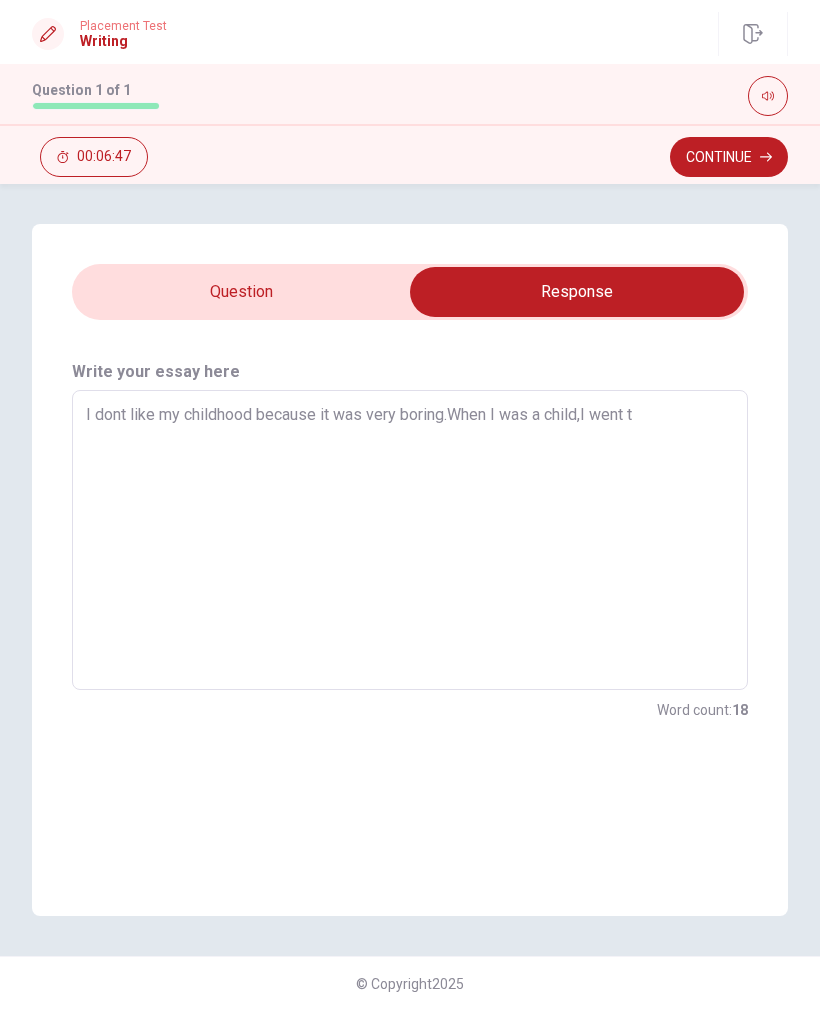 type on "I dont like my childhood because it was very boring.When I was a child,I went to" 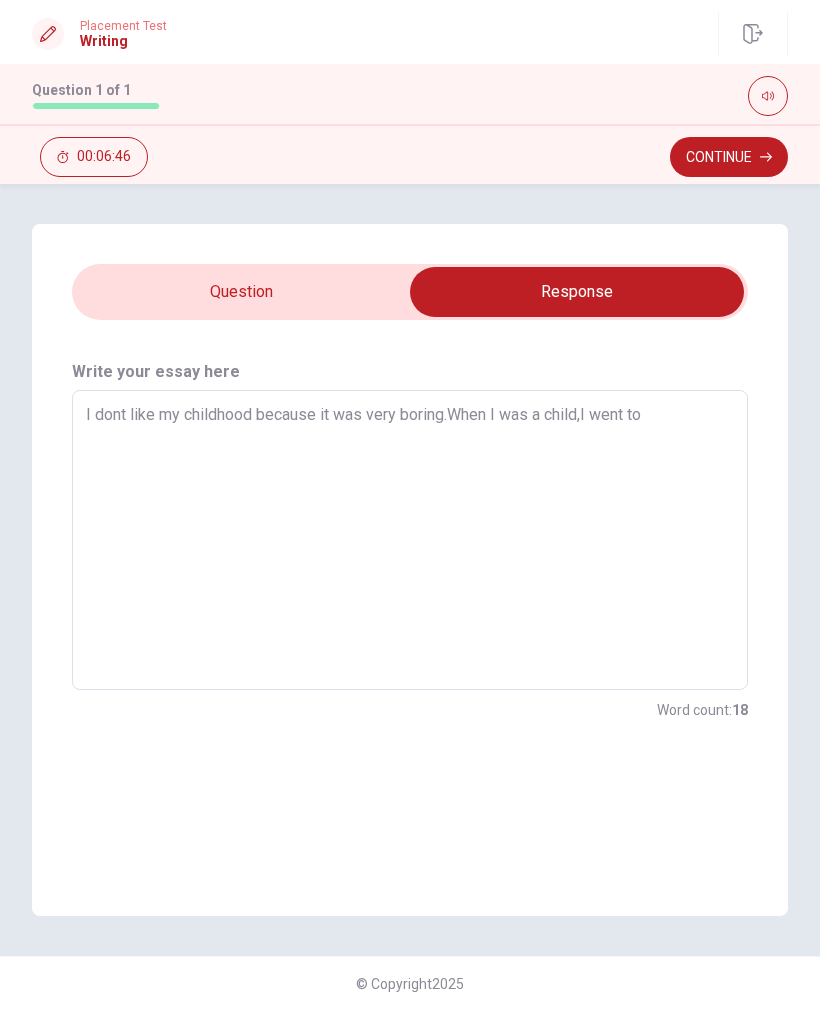 type on "x" 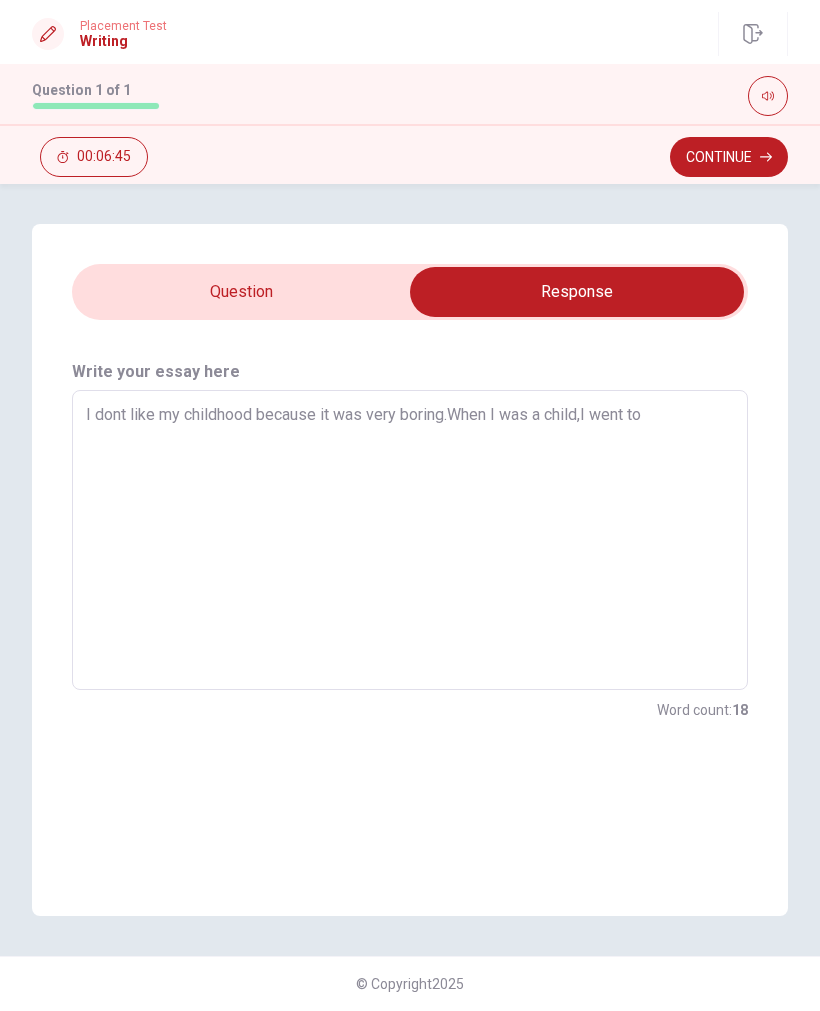 type on "I dont like my childhood because it was very boring.When I was a child,I went to" 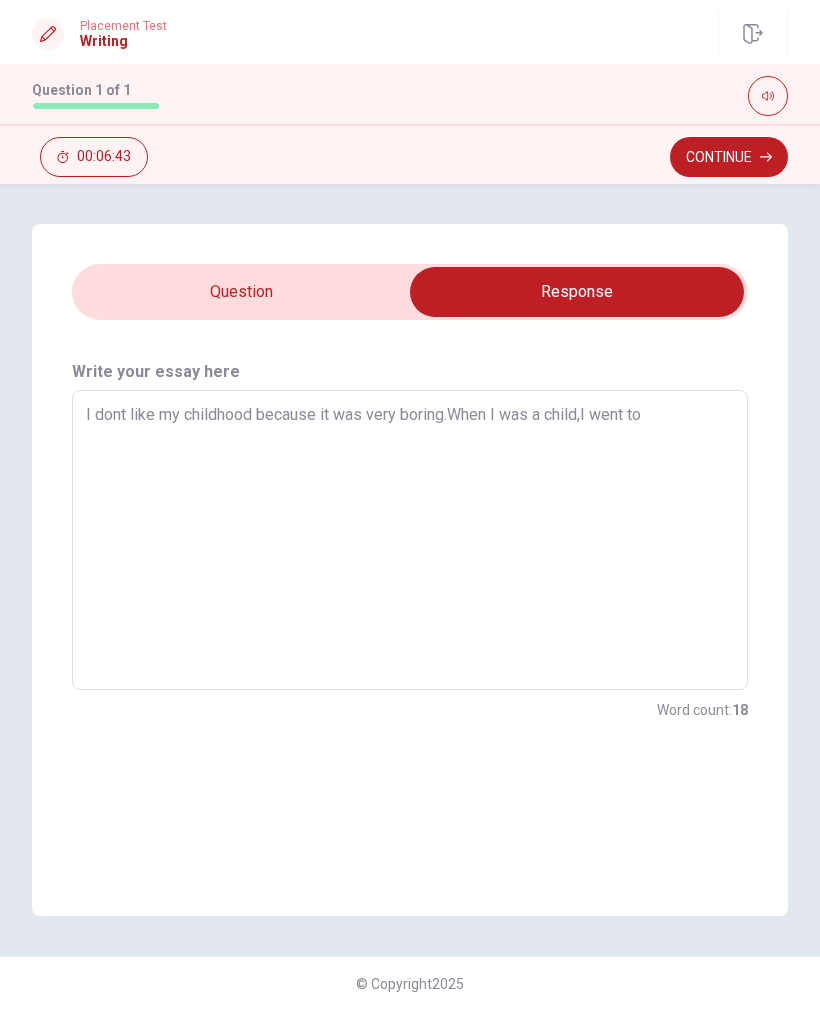 type on "x" 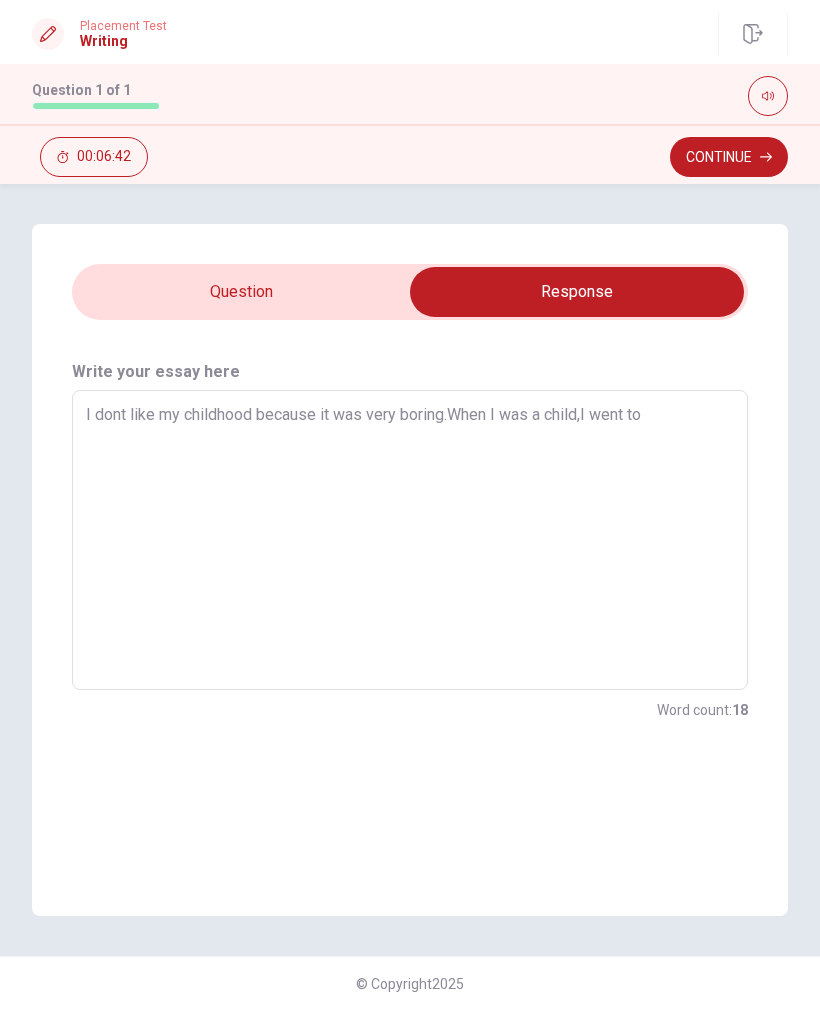 type on "I dont like my childhood because it was very boring.When I was a child,I went to t" 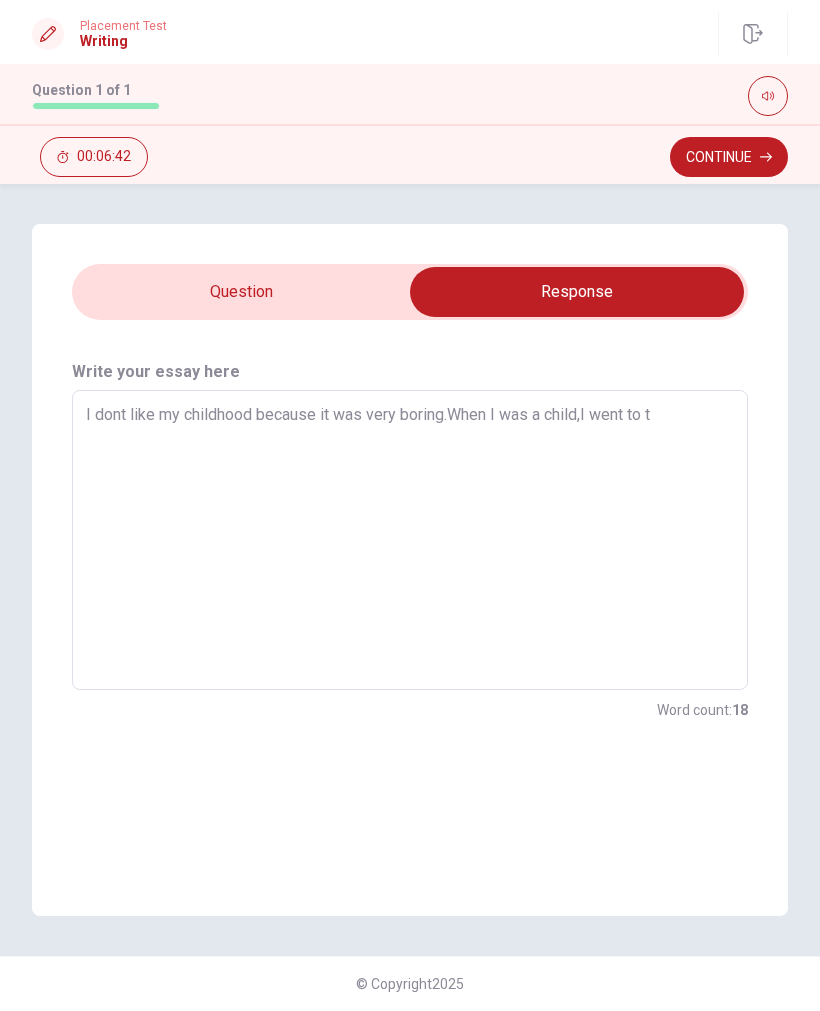 type on "x" 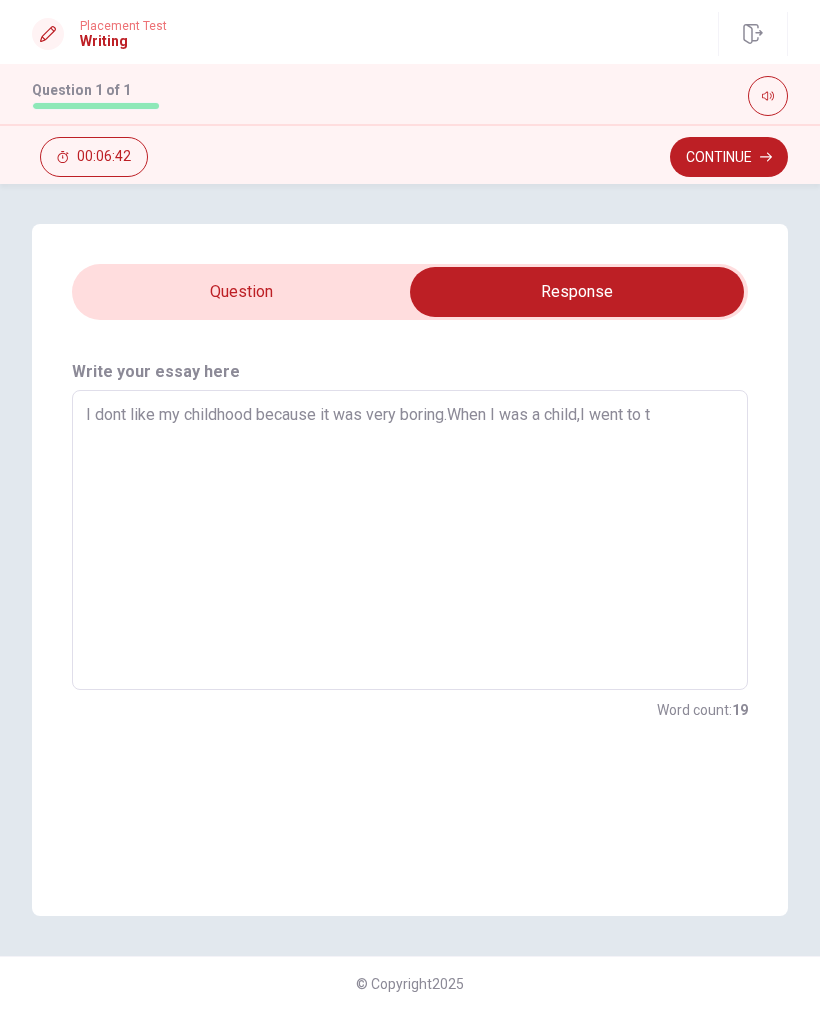 type on "I dont like my childhood because it was very boring.When I was a child,I went to th" 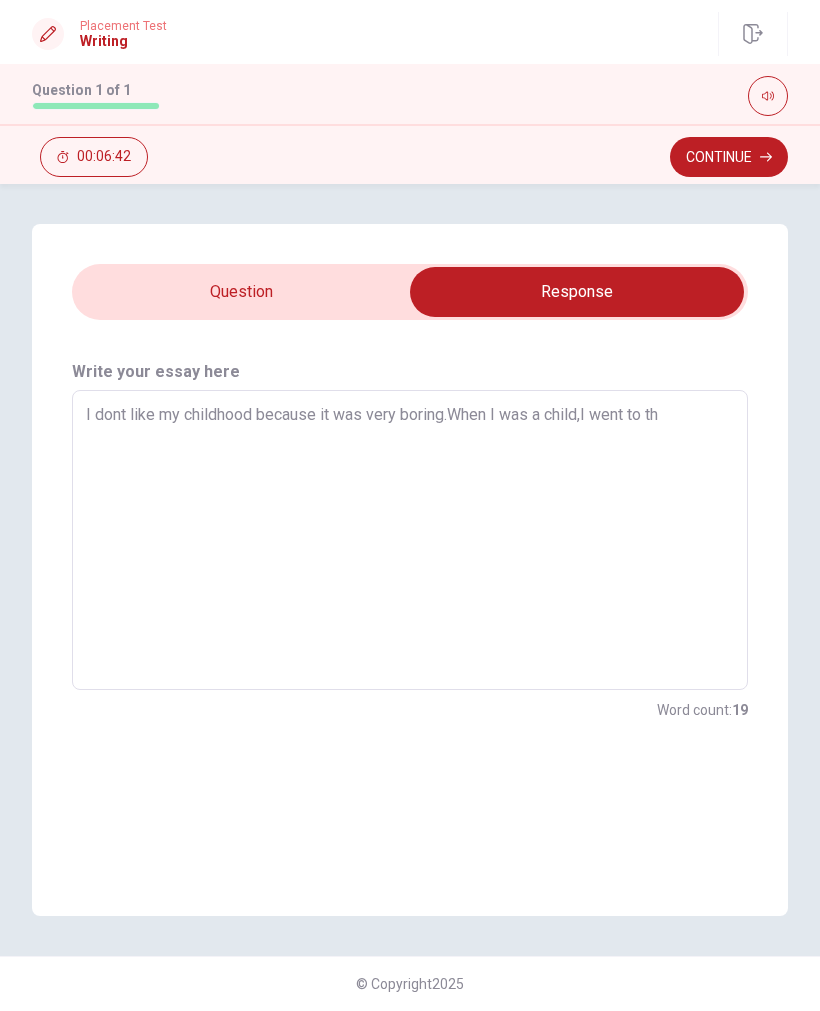 type on "x" 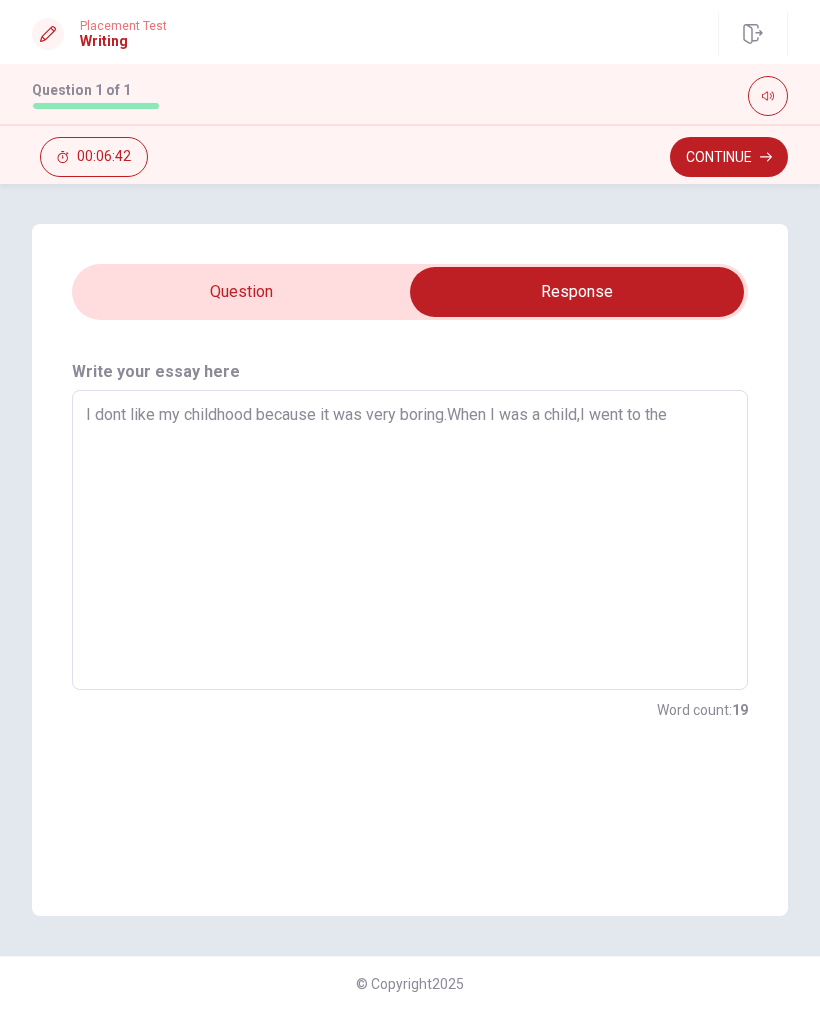 type on "x" 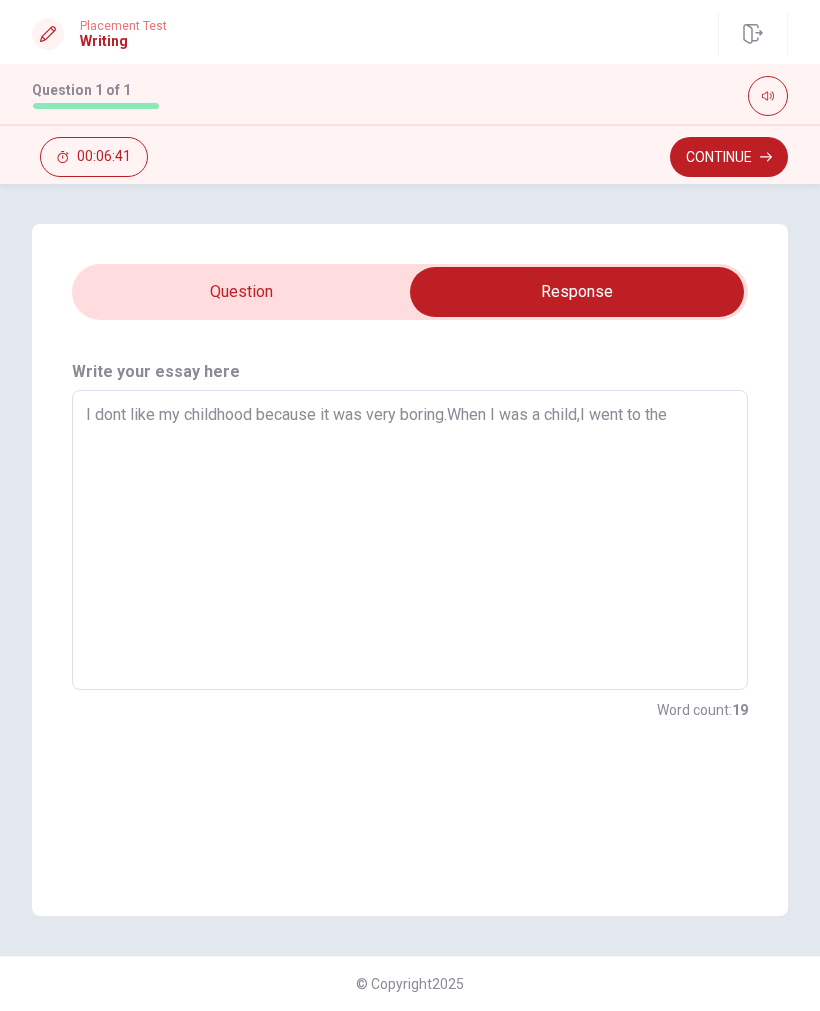 type on "I dont like my childhood because it was very boring.When I was a child,I went to the" 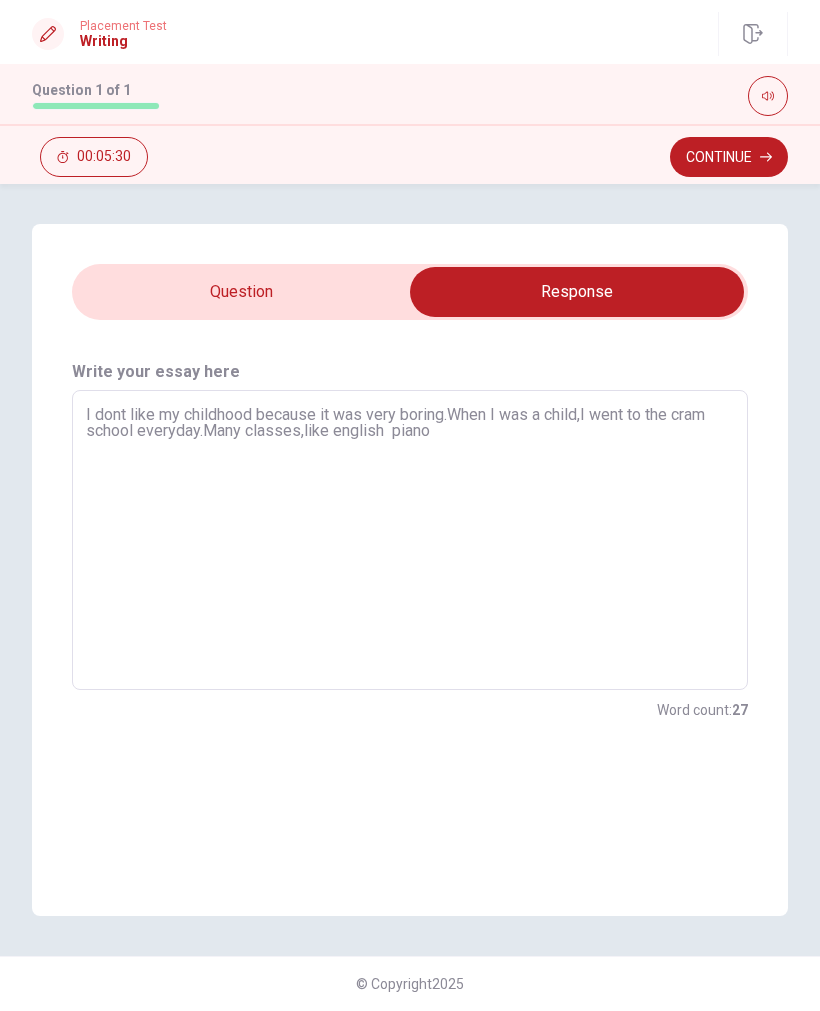 click on "I dont like my childhood because it was very boring.When I was a child,I went to the cram school everyday.Many classes,like english  piano" at bounding box center (410, 540) 